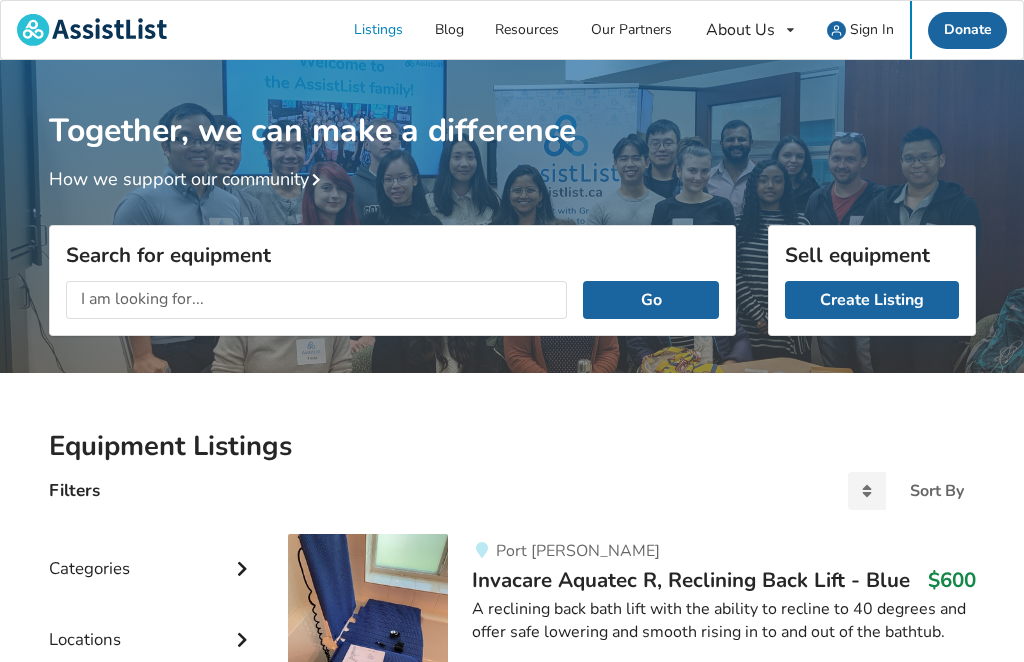 scroll, scrollTop: 0, scrollLeft: 0, axis: both 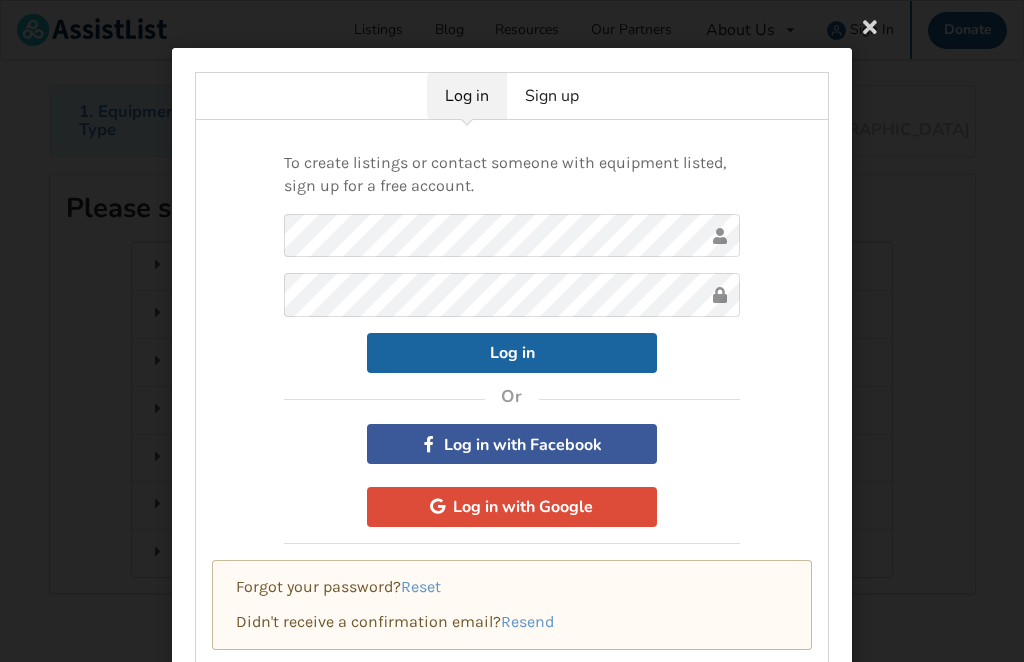 click on "Log in Sign up To create listings or contact someone with equipment listed, sign up for a free account. Log in Or Log in with Facebook Log in with Google Forgot your password?  Reset Didn't receive a confirmation email?  Resend" at bounding box center (512, 331) 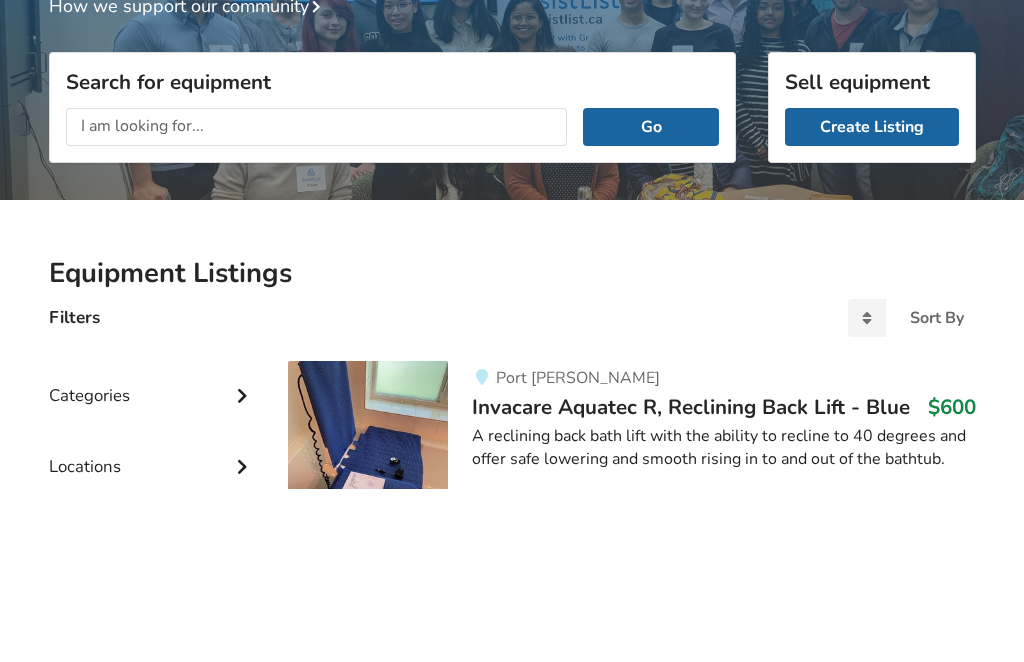 click on "Together, we can make a difference How we support our community" at bounding box center (512, 222) 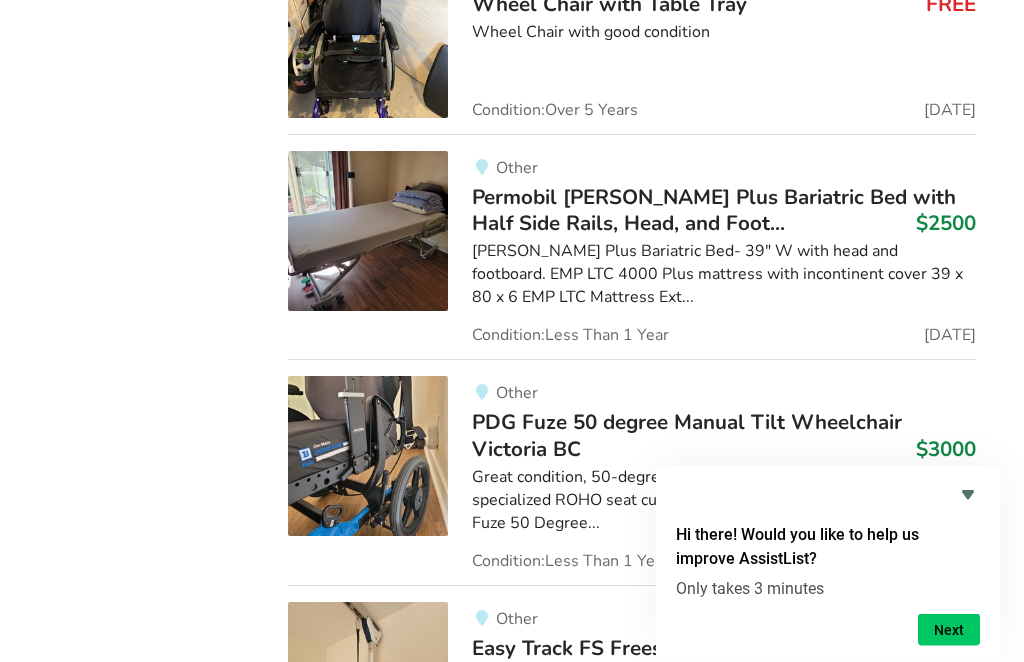 scroll, scrollTop: 8455, scrollLeft: 0, axis: vertical 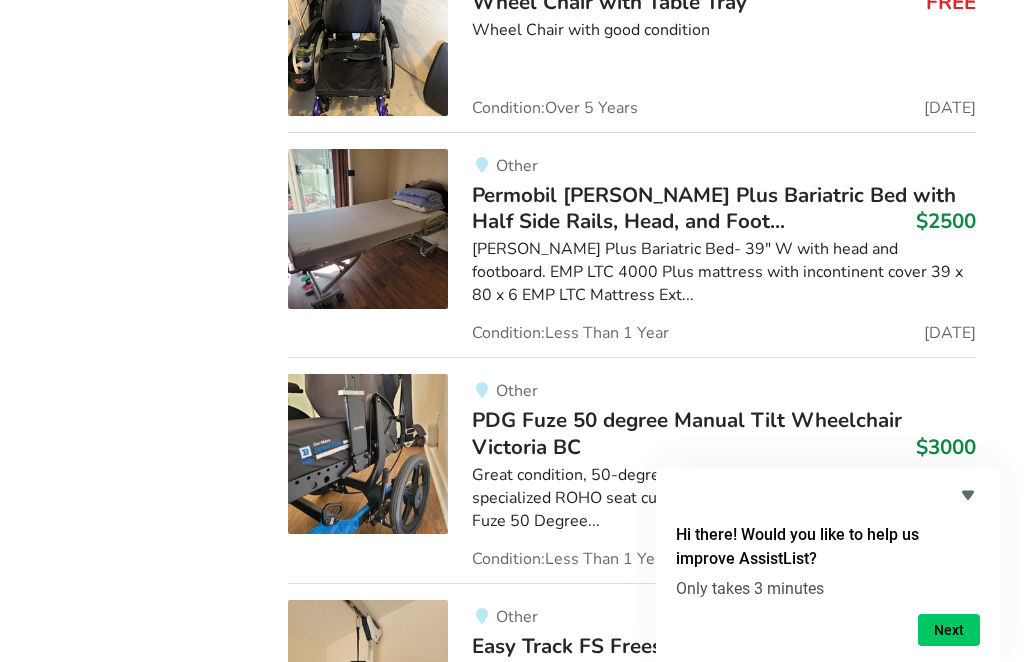 click 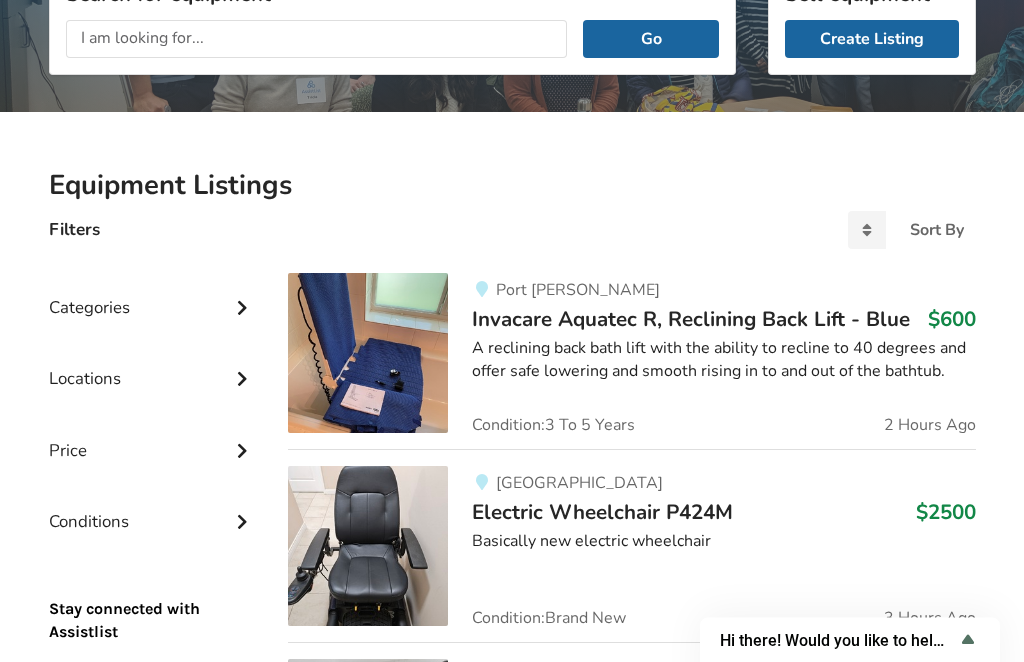 scroll, scrollTop: 0, scrollLeft: 0, axis: both 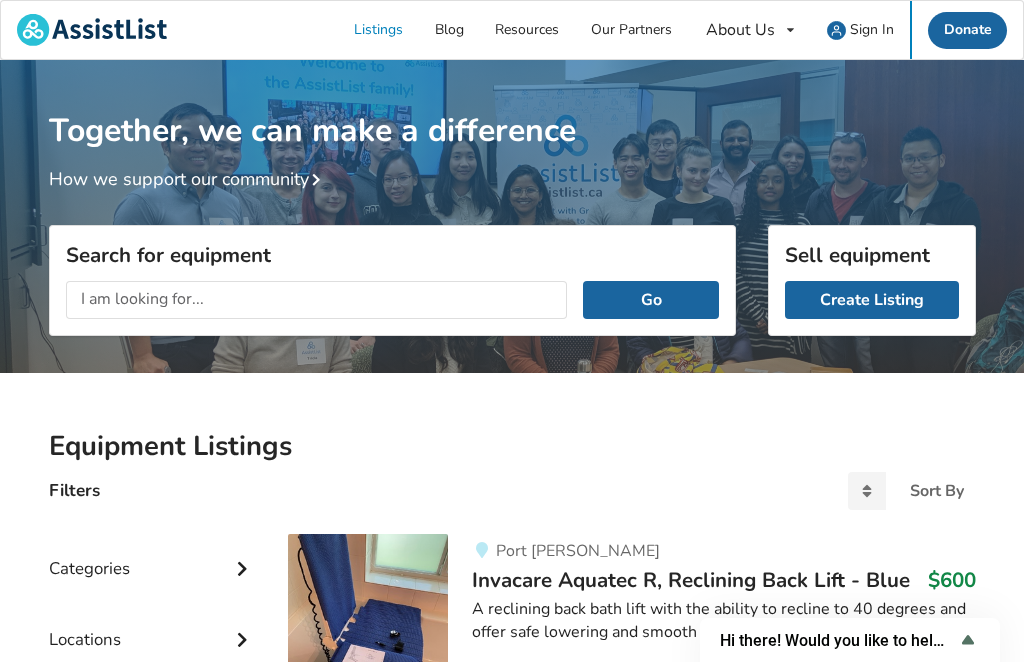 click on "Create Listing" at bounding box center (872, 300) 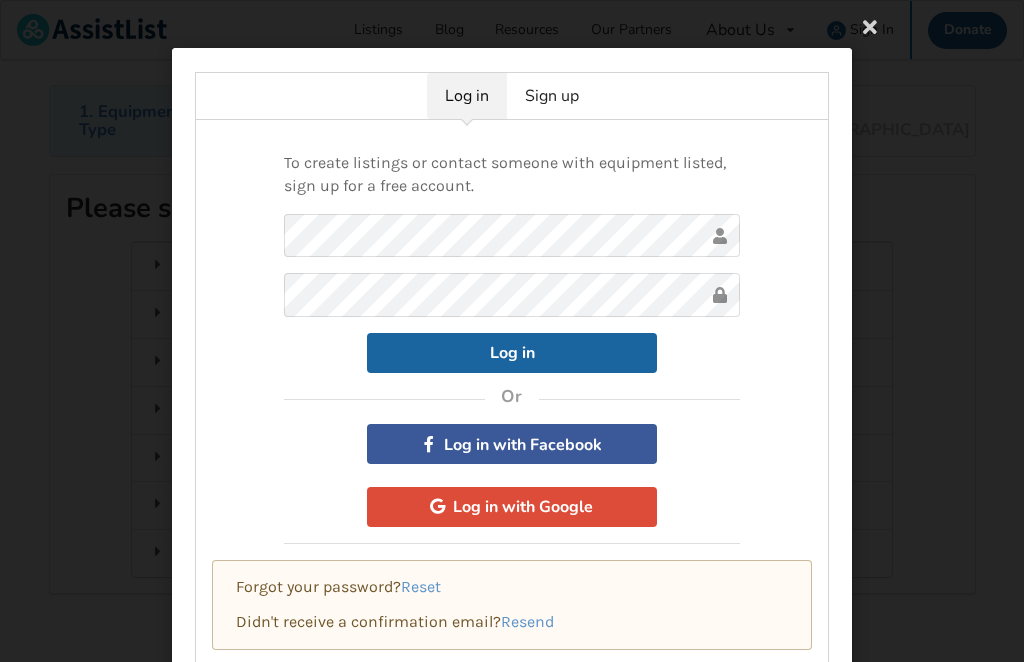 click on "Sign up" at bounding box center (552, 96) 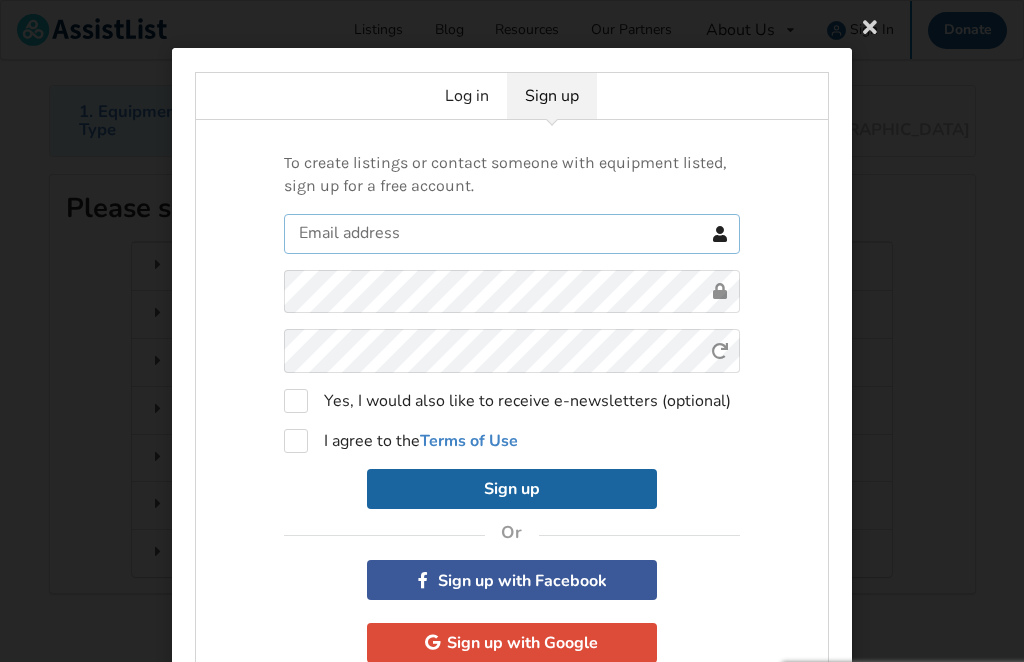 click at bounding box center [512, 234] 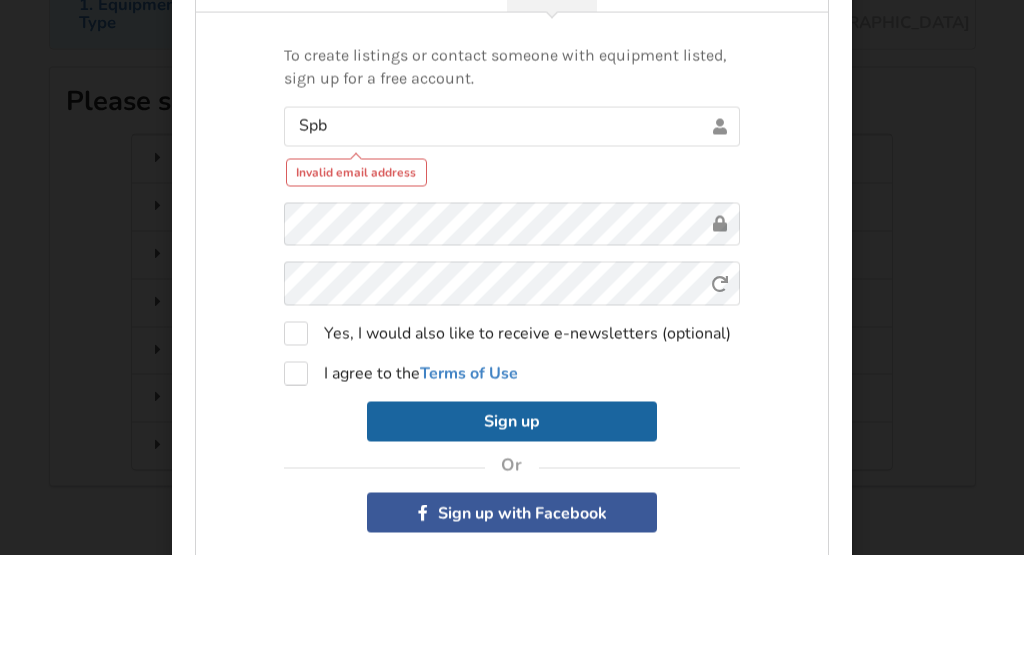 scroll, scrollTop: 108, scrollLeft: 0, axis: vertical 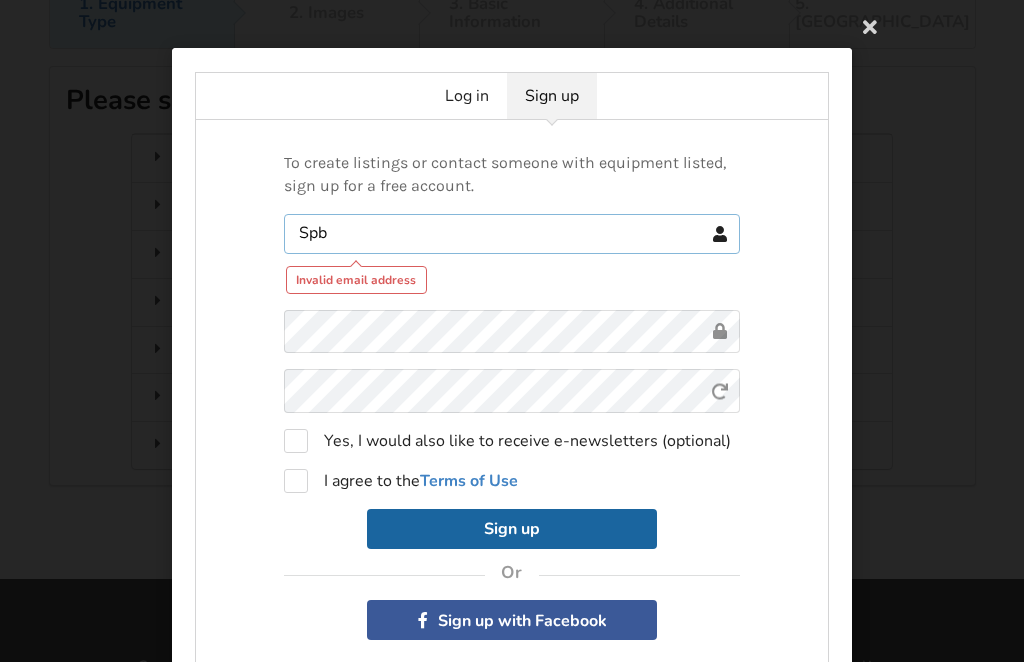 click on "Spb" at bounding box center [512, 234] 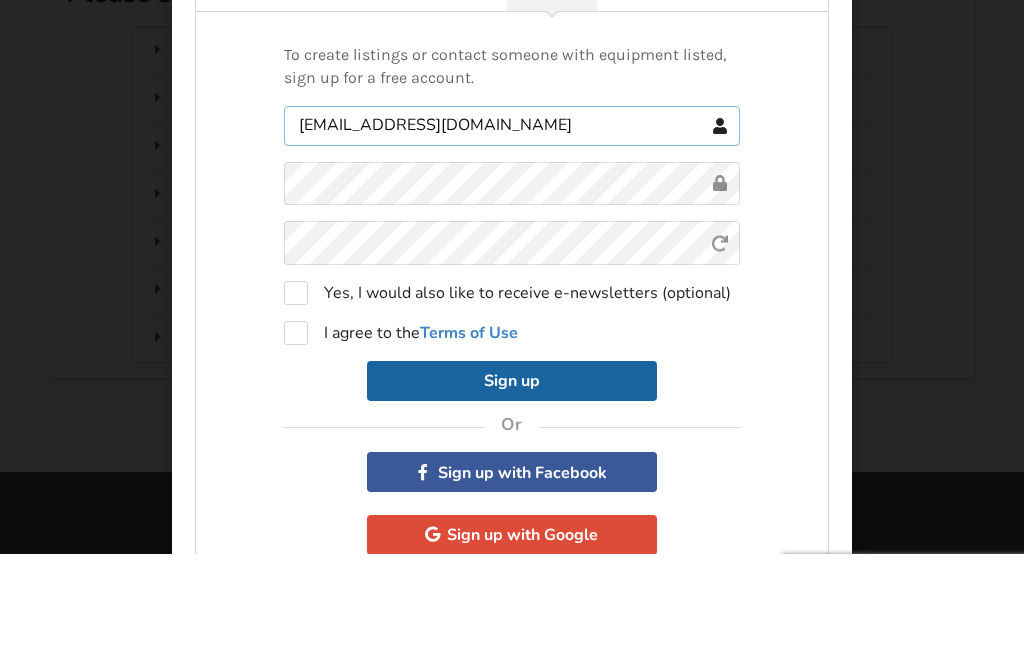 type on "Spbeek59@gmail.com" 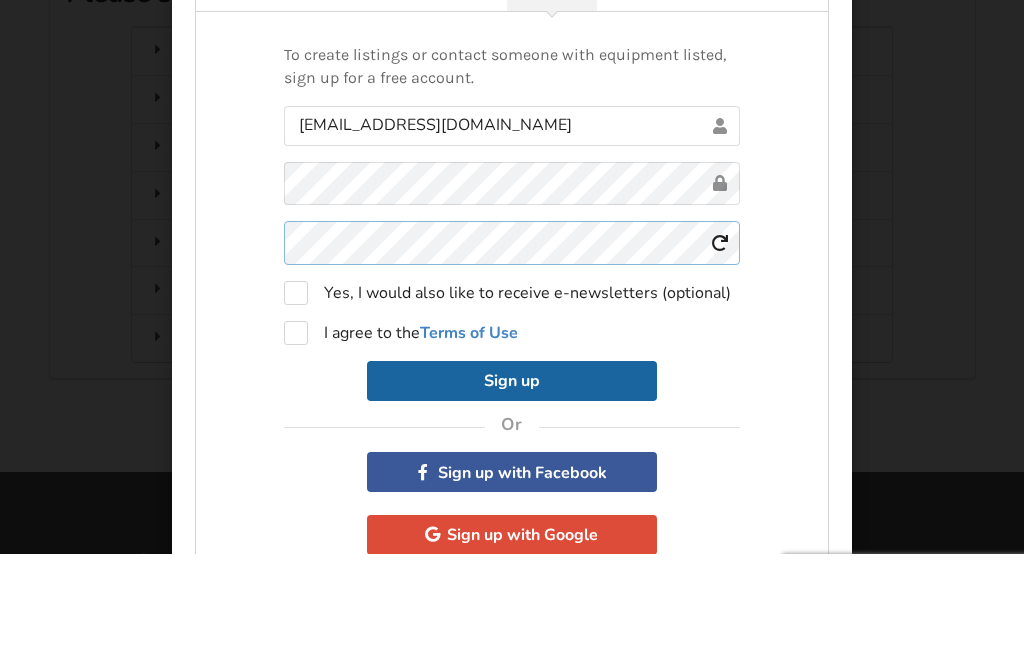 click on "Spbeek59@gmail.com Yes, I would also like to receive e-newsletters (optional) I agree to the  Terms of Use Sign up" at bounding box center (512, 361) 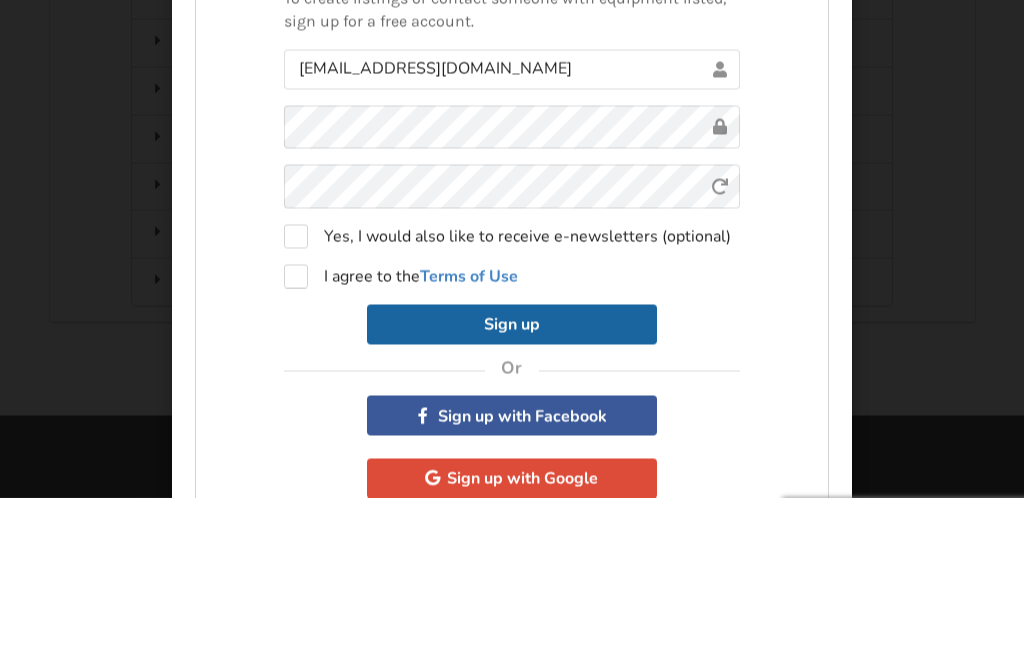 scroll, scrollTop: 272, scrollLeft: 0, axis: vertical 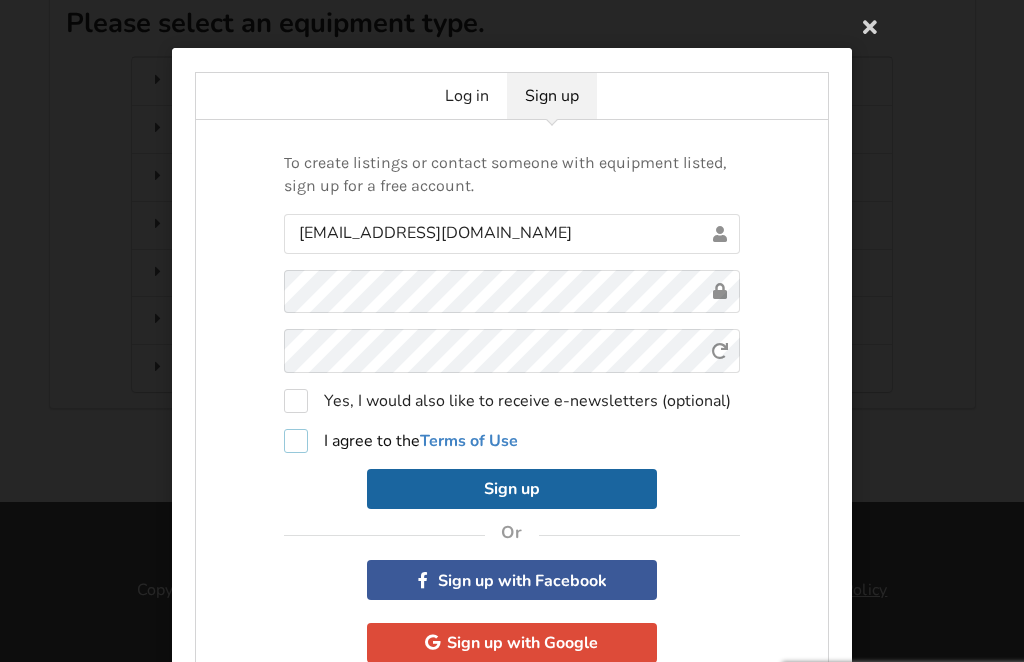 click on "I agree to the  Terms of Use" at bounding box center (401, 441) 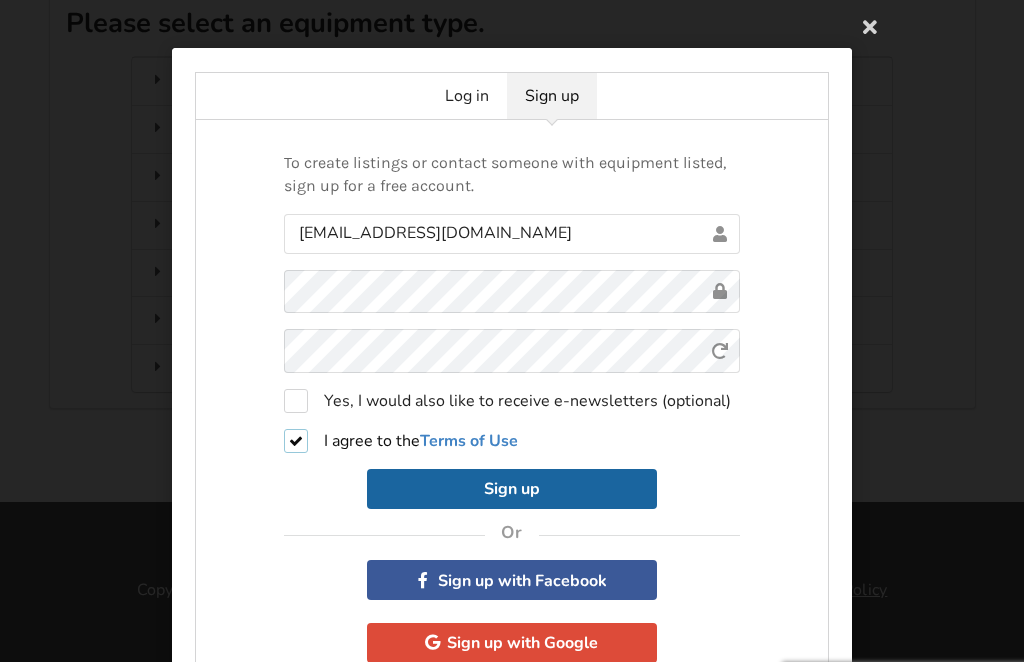 checkbox on "true" 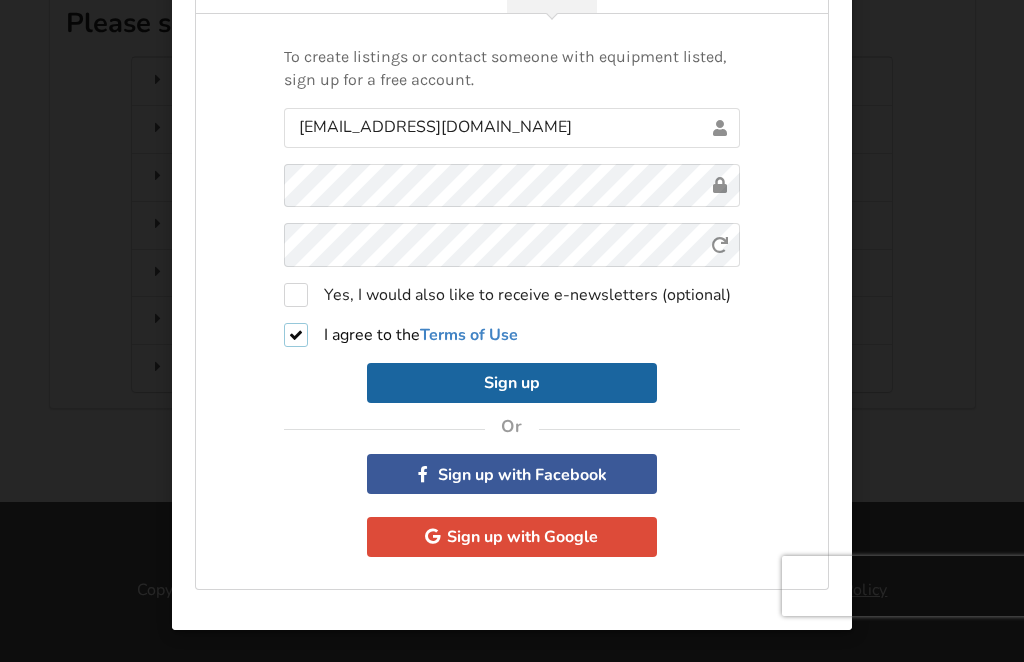 scroll, scrollTop: 109, scrollLeft: 0, axis: vertical 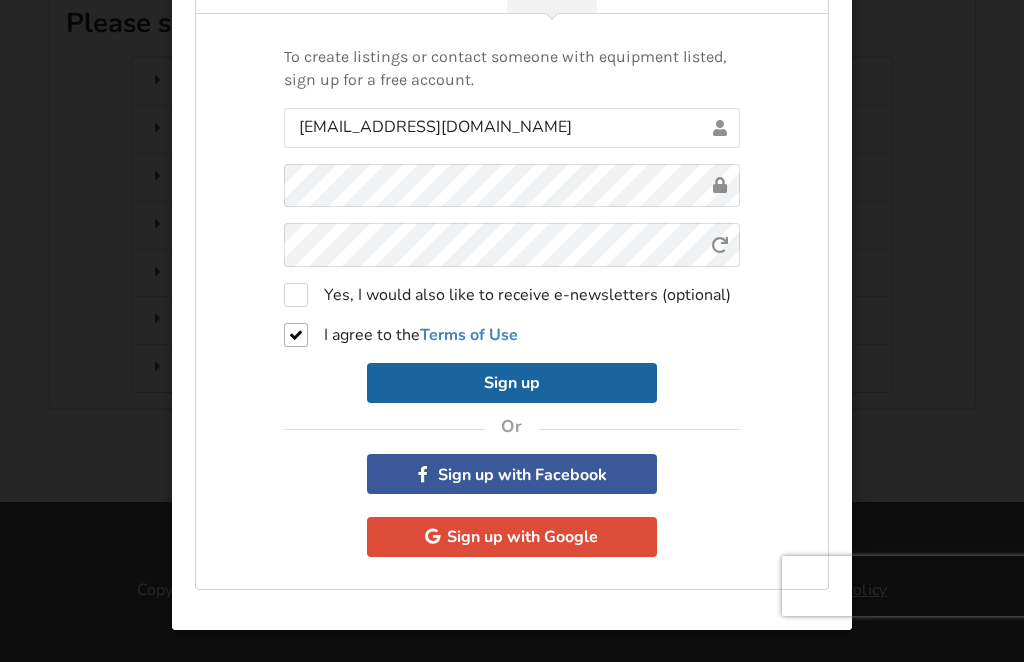 click on "Sign up" at bounding box center (512, 383) 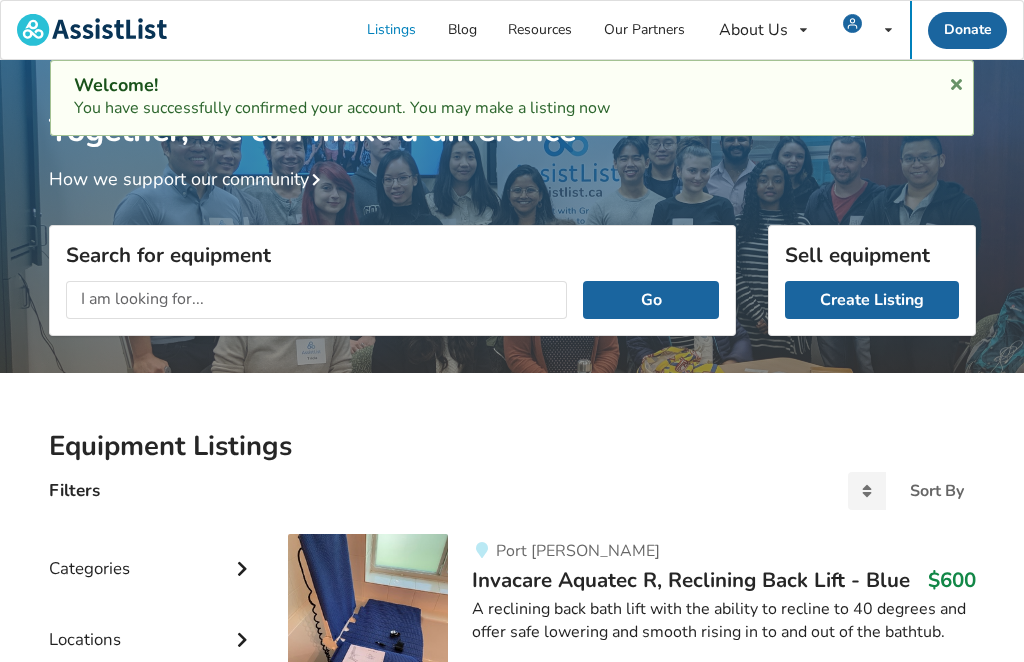 scroll, scrollTop: 0, scrollLeft: 0, axis: both 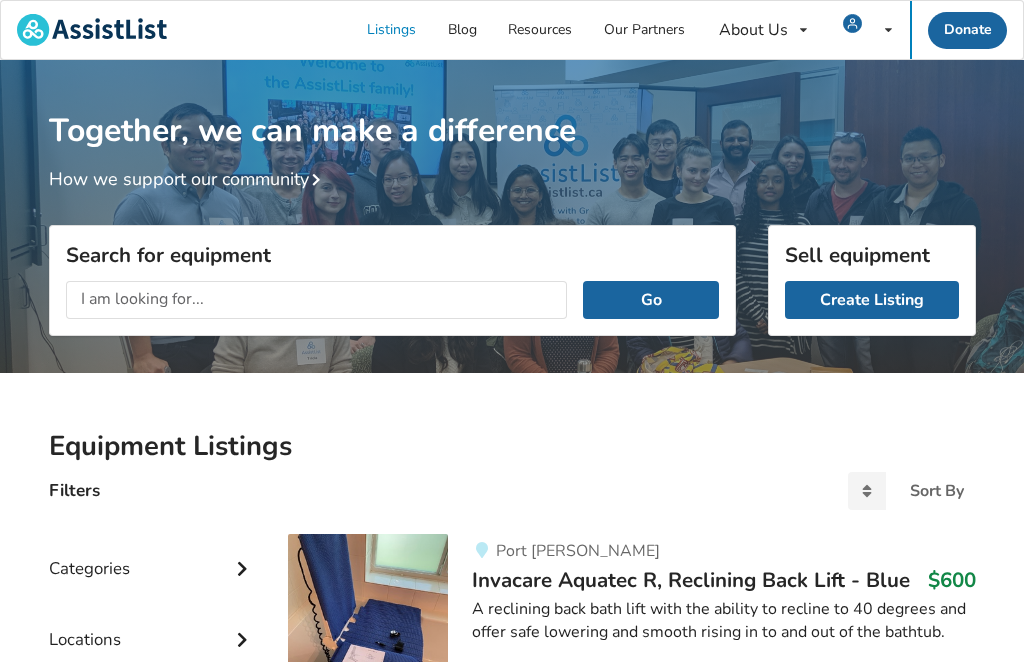 click on "Create Listing" at bounding box center [872, 300] 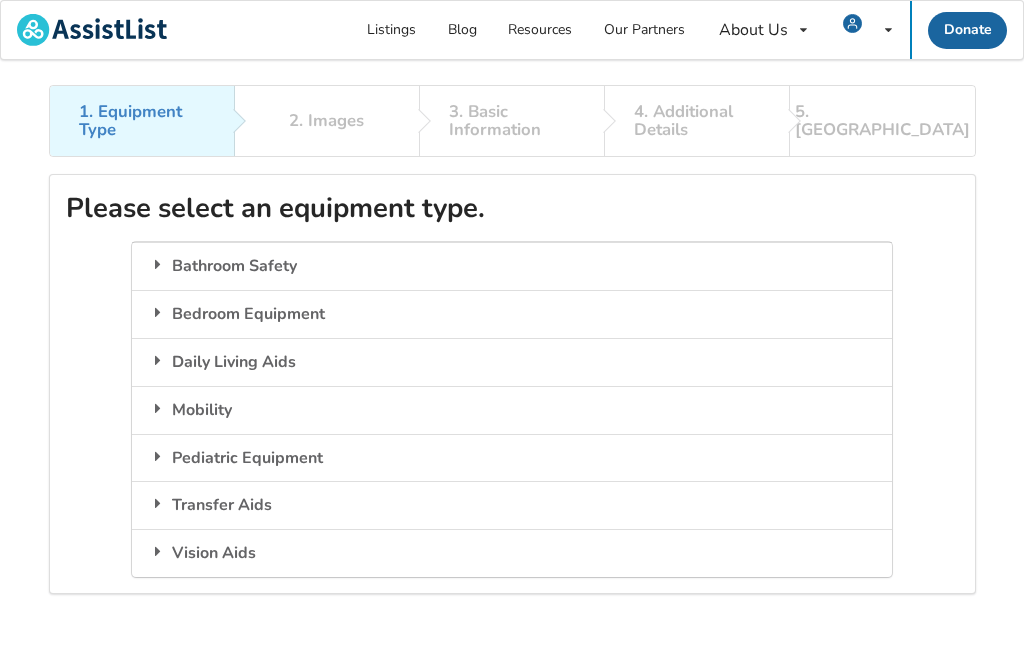 click on "Bathroom Safety" at bounding box center (511, 266) 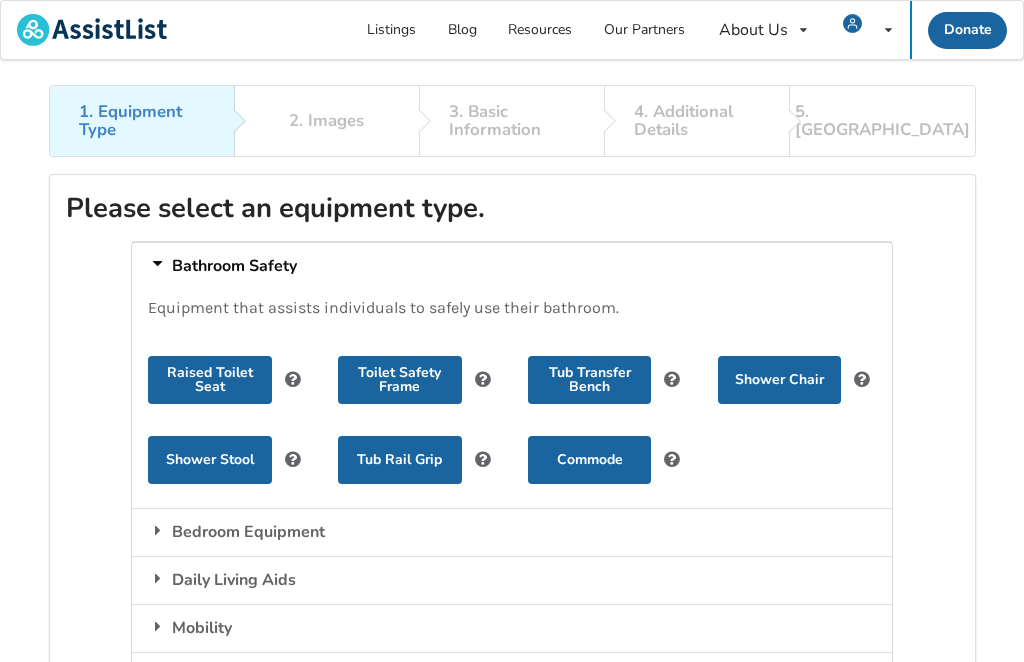 click on "Commode" at bounding box center [589, 460] 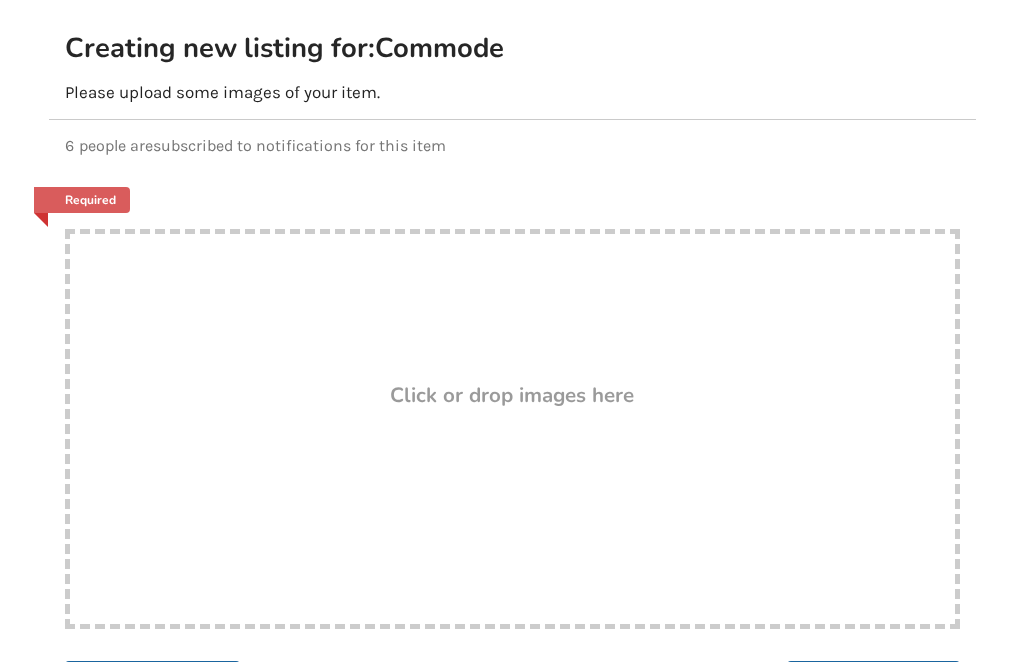 scroll, scrollTop: 160, scrollLeft: 0, axis: vertical 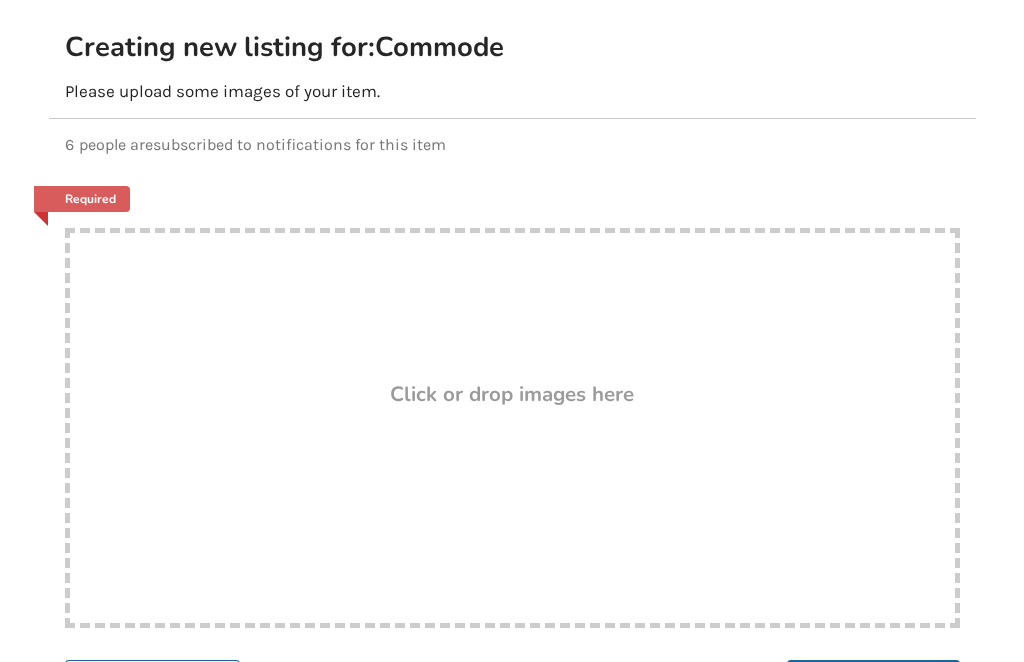 click on "Drop here! Click or drop images here" at bounding box center [512, 428] 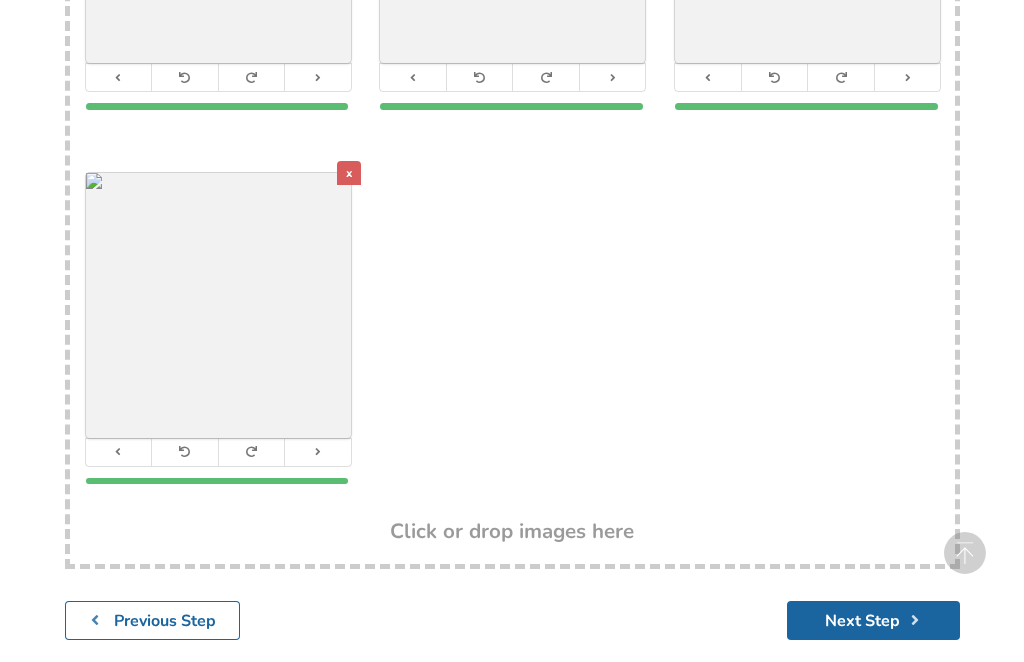 scroll, scrollTop: 765, scrollLeft: 0, axis: vertical 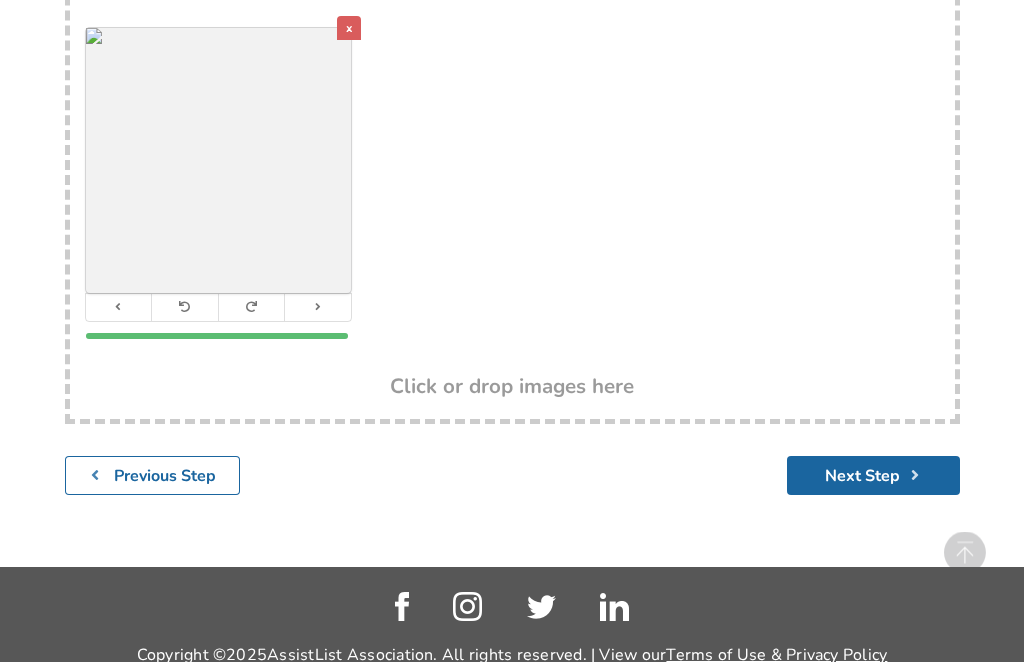 click on "Next Step" at bounding box center (873, 476) 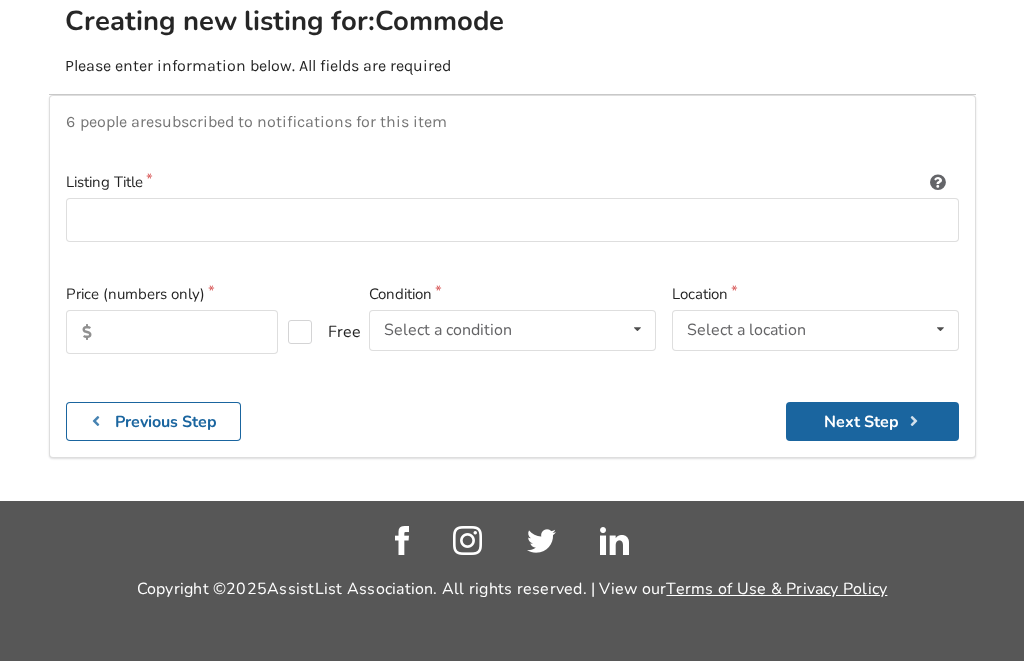 scroll, scrollTop: 241, scrollLeft: 0, axis: vertical 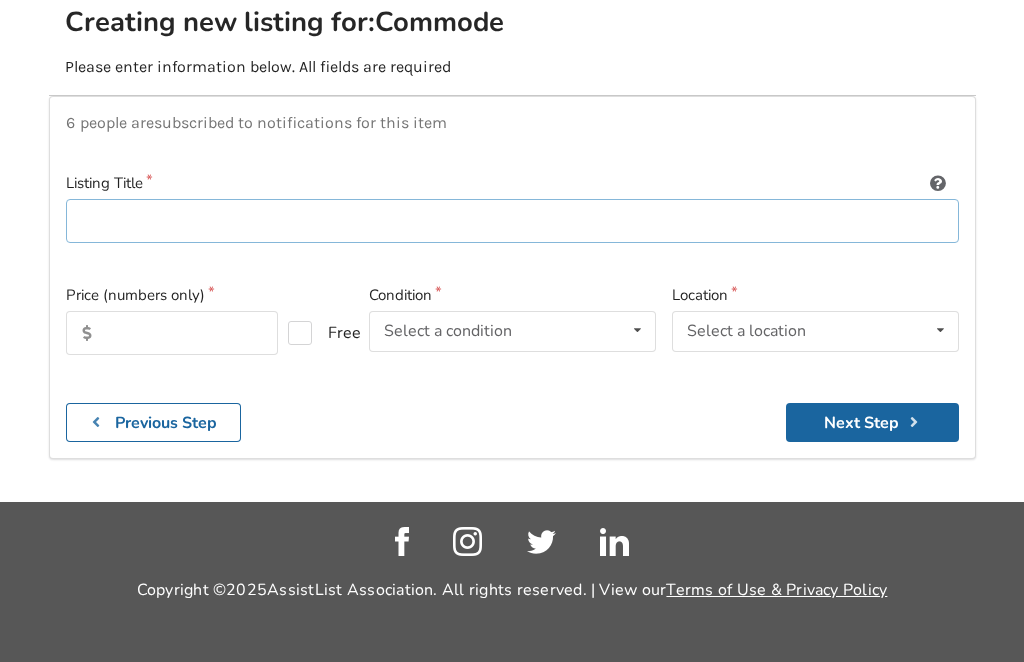 click at bounding box center (512, 221) 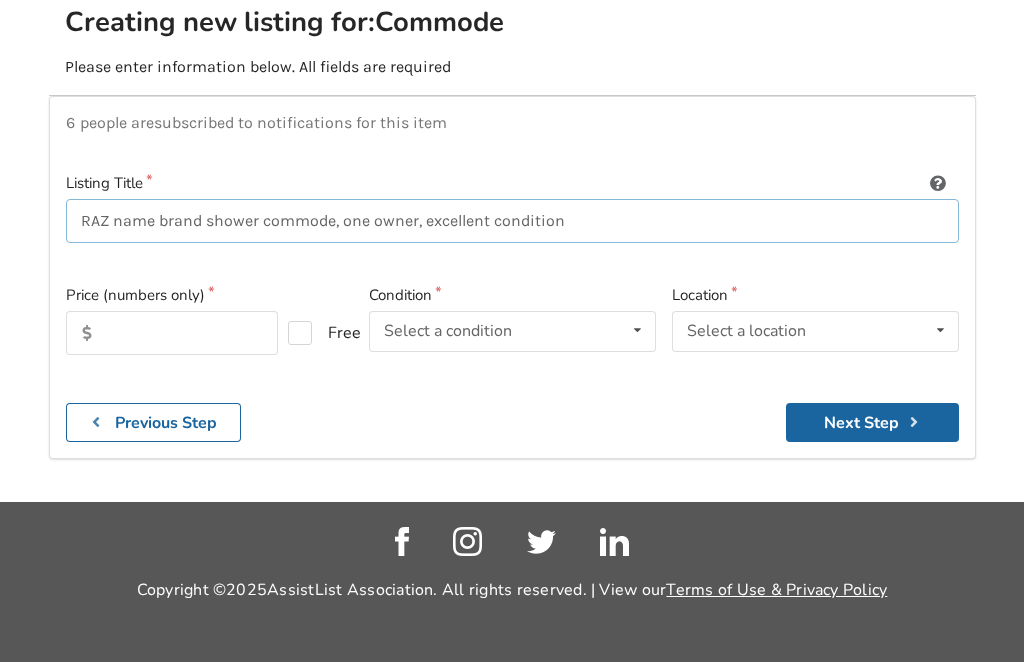type on "RAZ name brand shower commode, one owner, excellent condition" 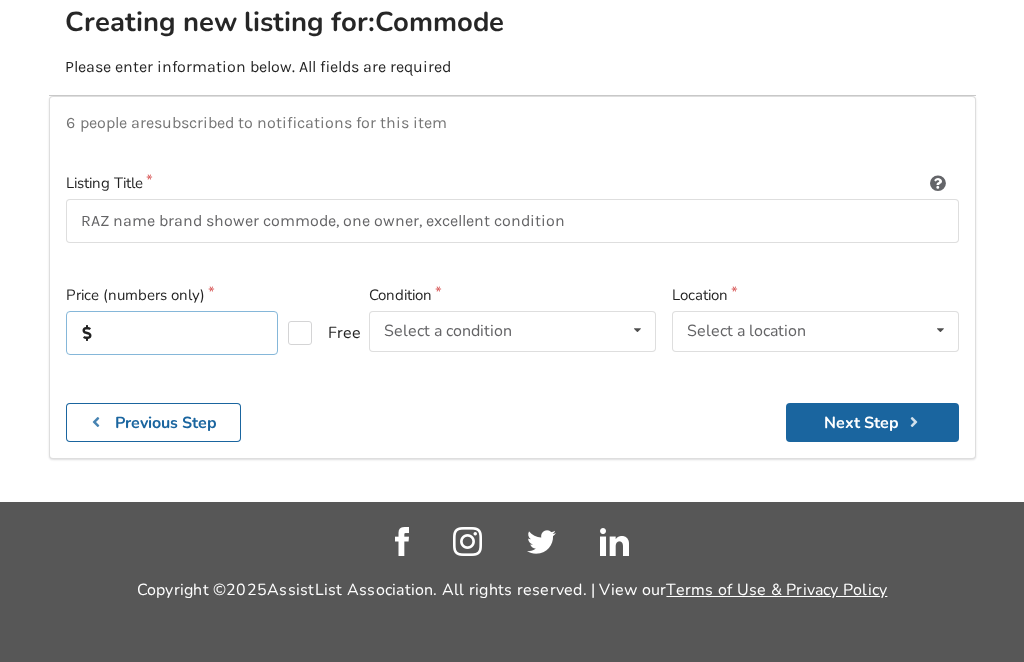 click at bounding box center [172, 333] 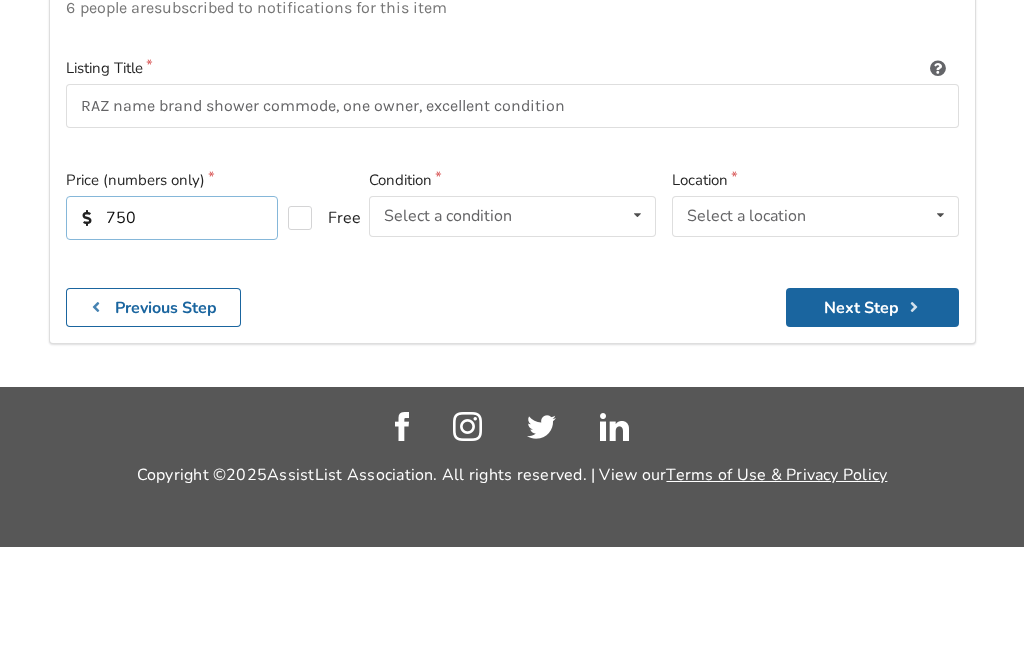type on "750" 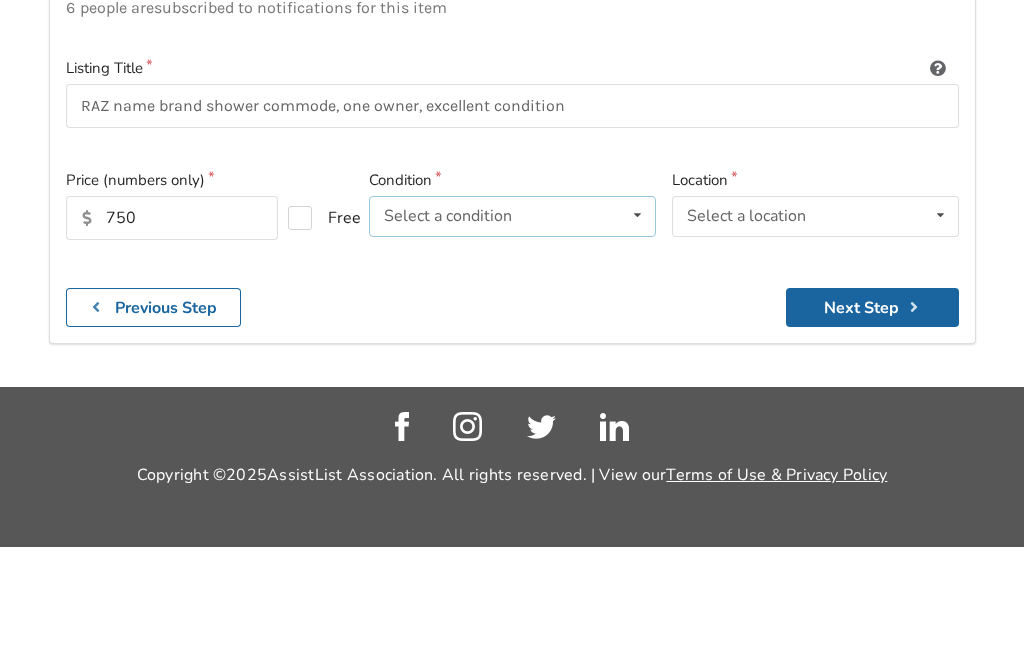 click at bounding box center (637, 330) 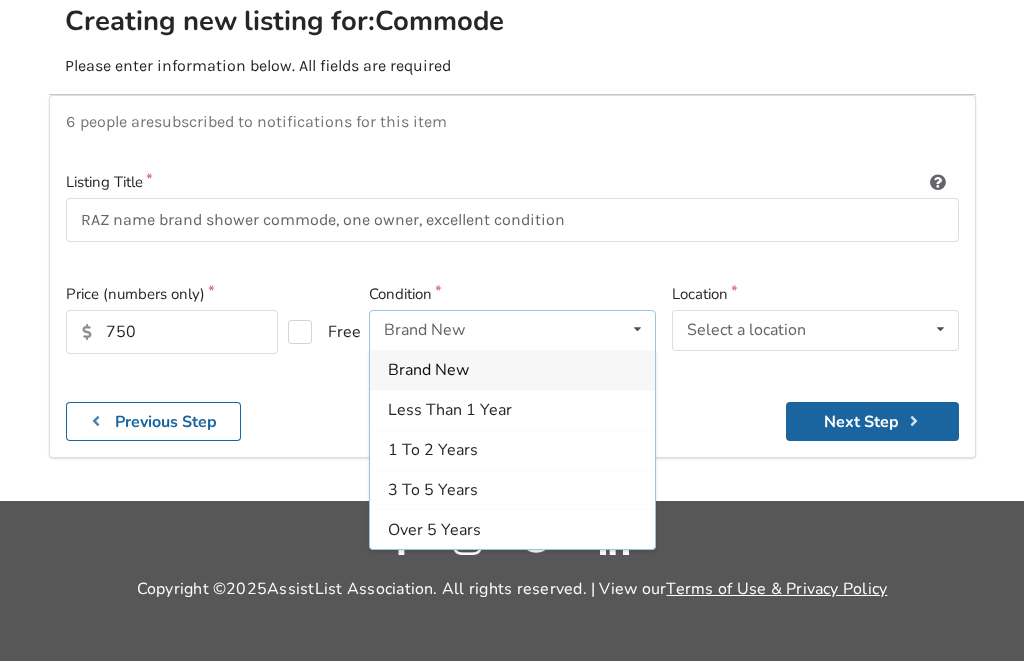 click on "1 To 2 Years" at bounding box center (433, 451) 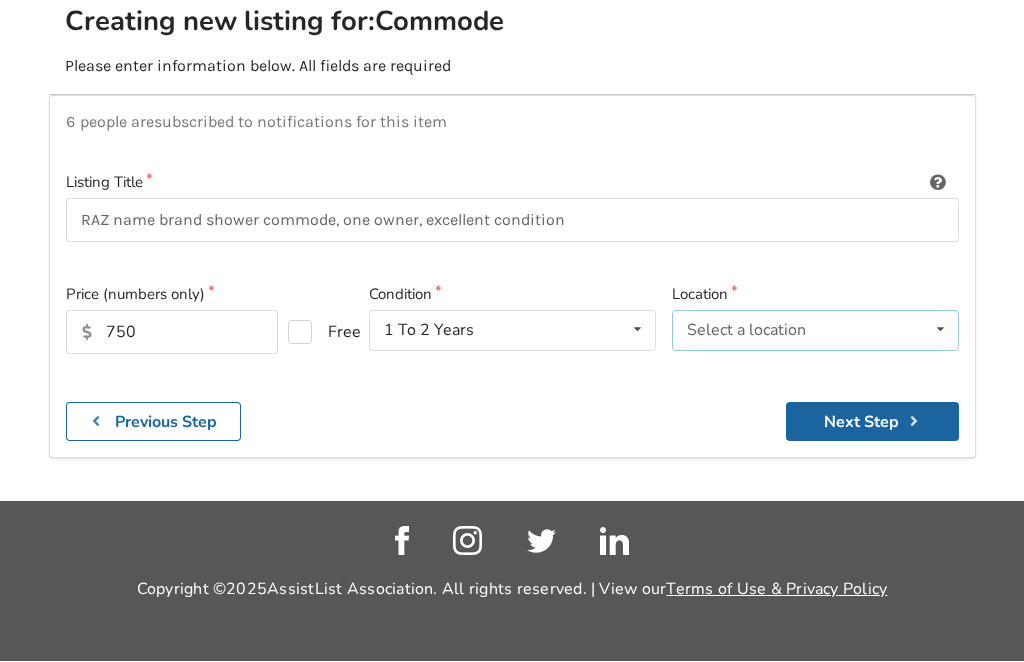 click at bounding box center (940, 330) 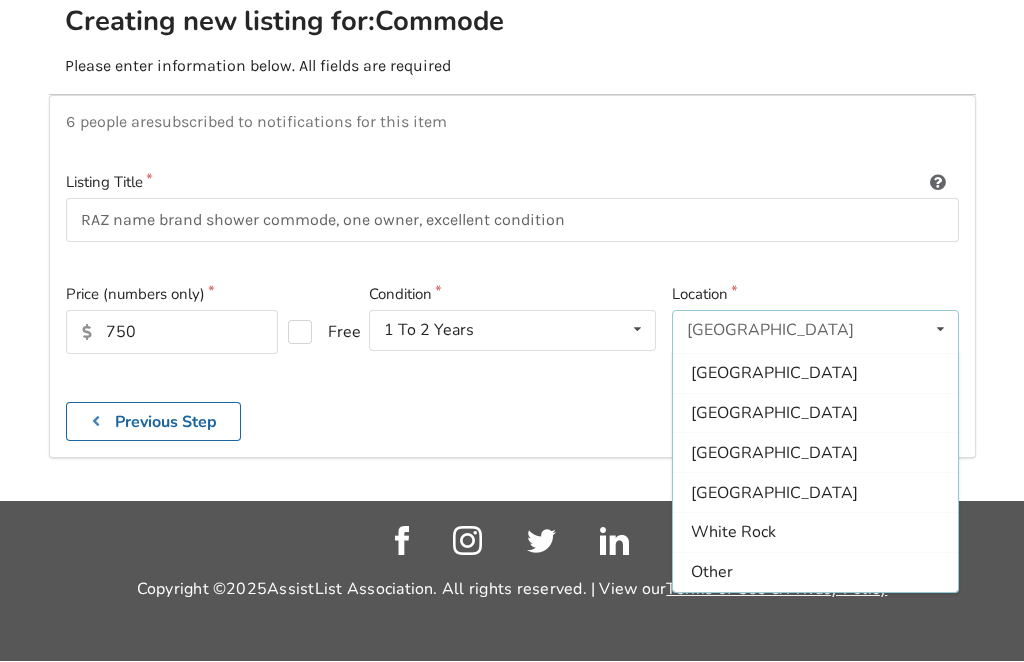 scroll, scrollTop: 595, scrollLeft: 0, axis: vertical 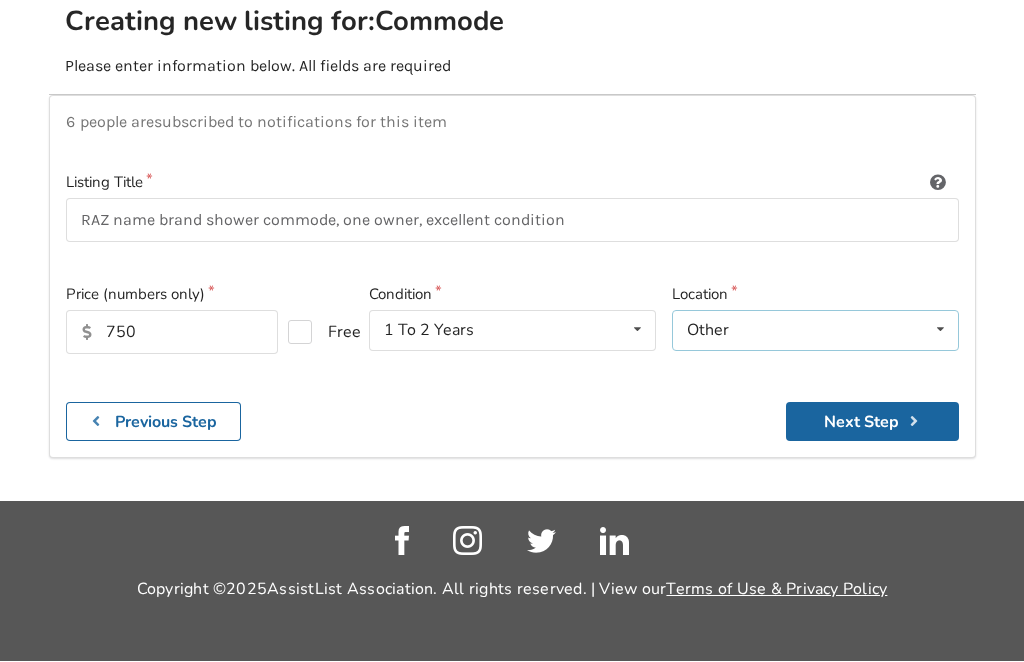 click at bounding box center [940, 330] 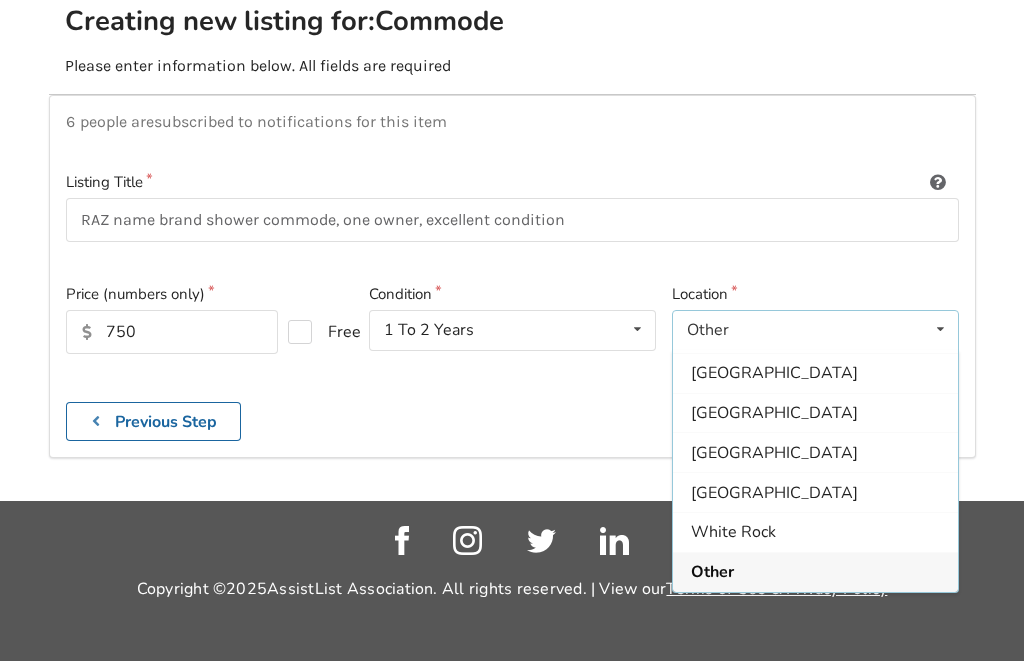 click on "Other" at bounding box center (708, 331) 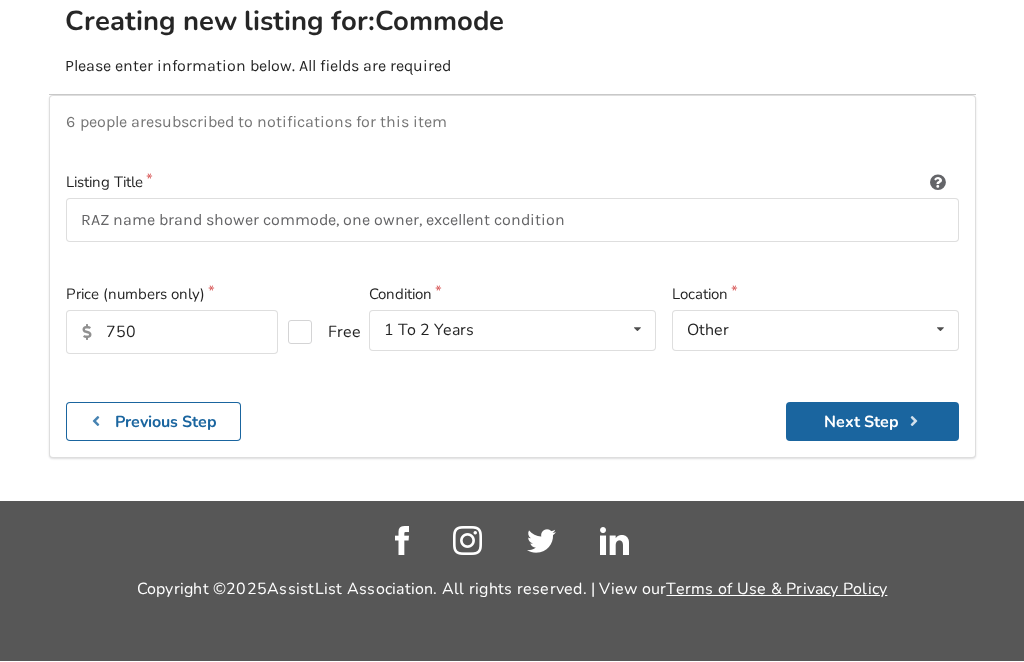 click on "Next Step" at bounding box center [872, 422] 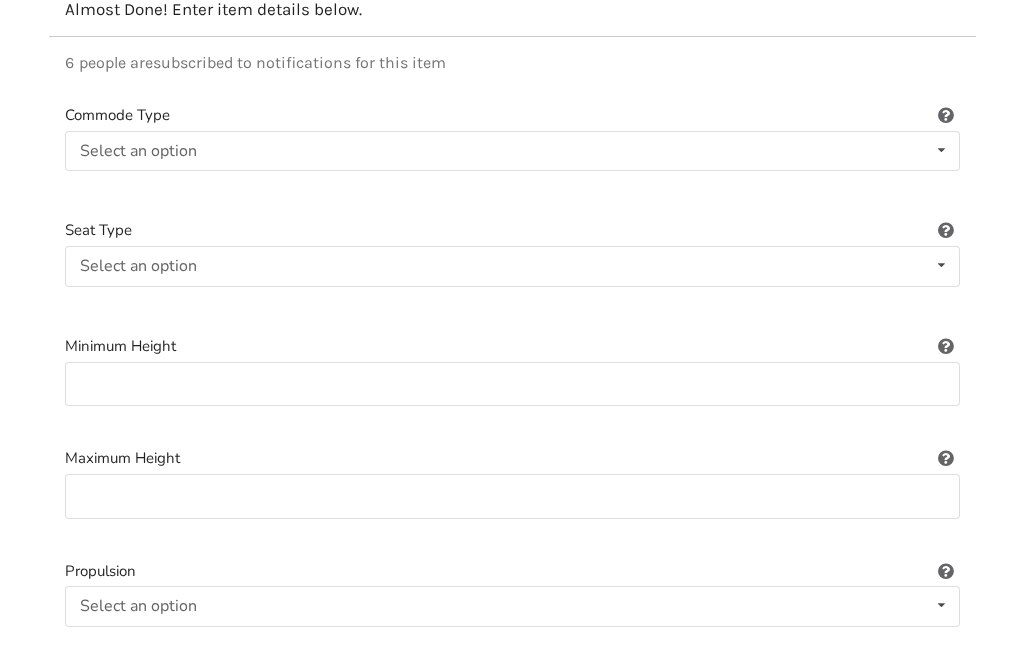 scroll, scrollTop: 242, scrollLeft: 0, axis: vertical 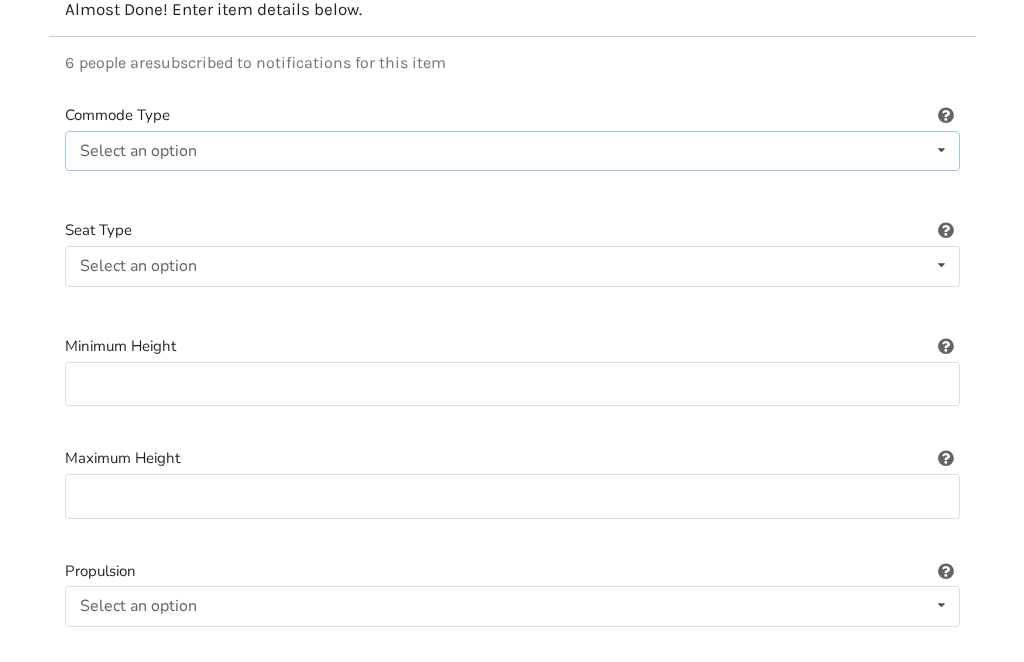 click at bounding box center (941, 150) 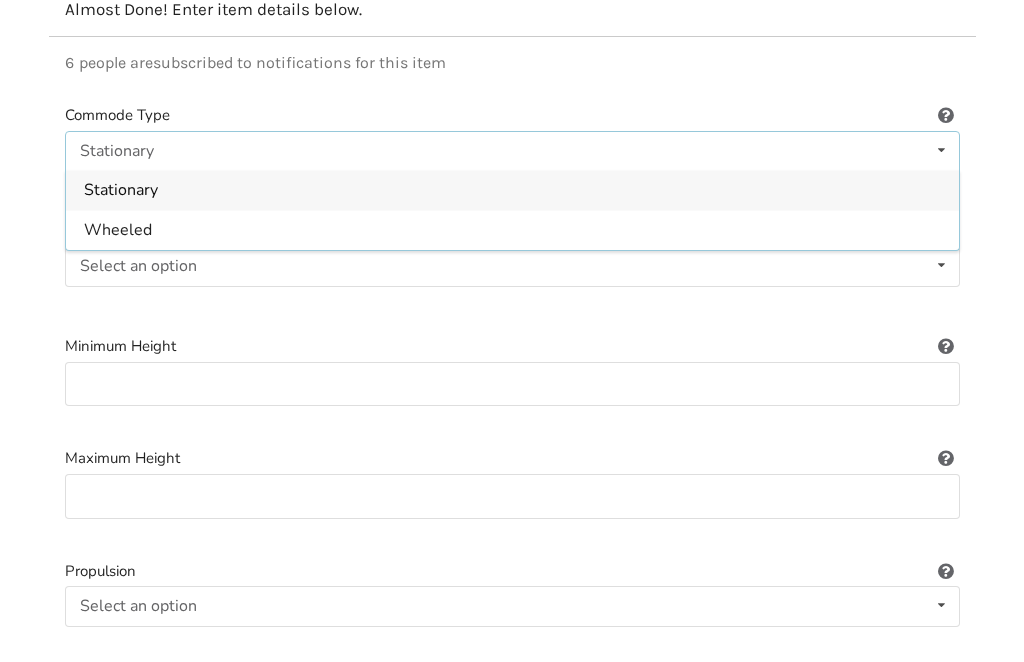 click on "Wheeled" at bounding box center [512, 230] 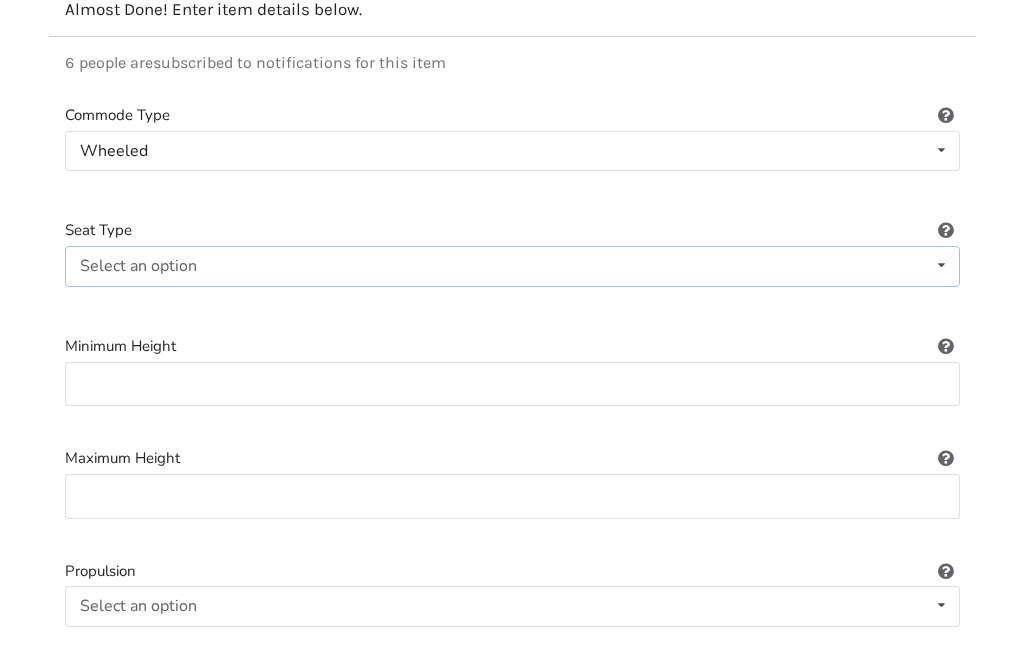 click at bounding box center (941, 265) 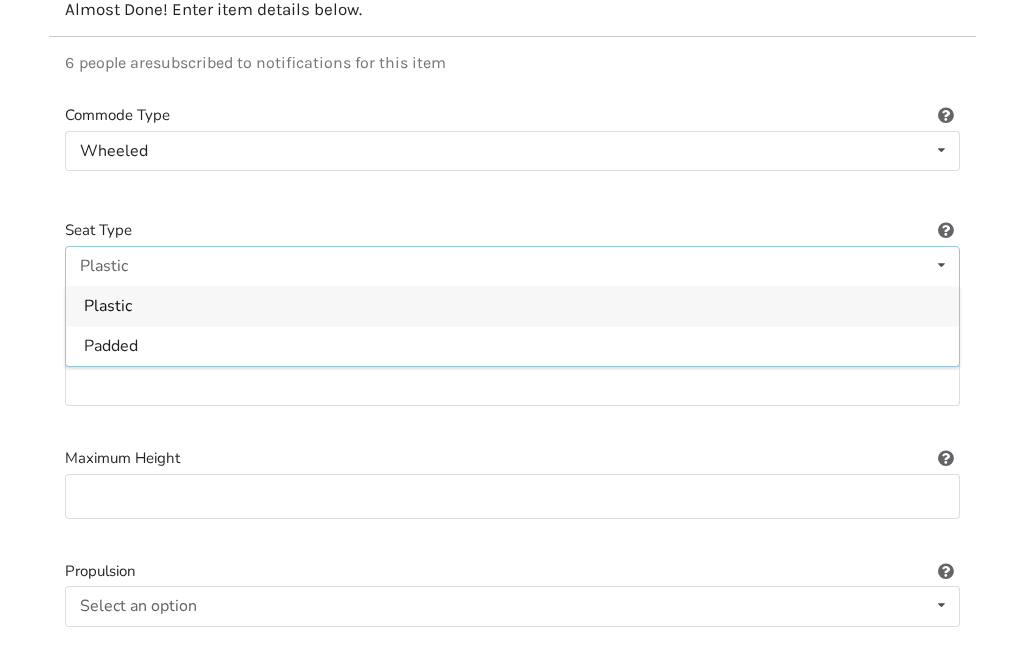 click on "Padded" at bounding box center [512, 346] 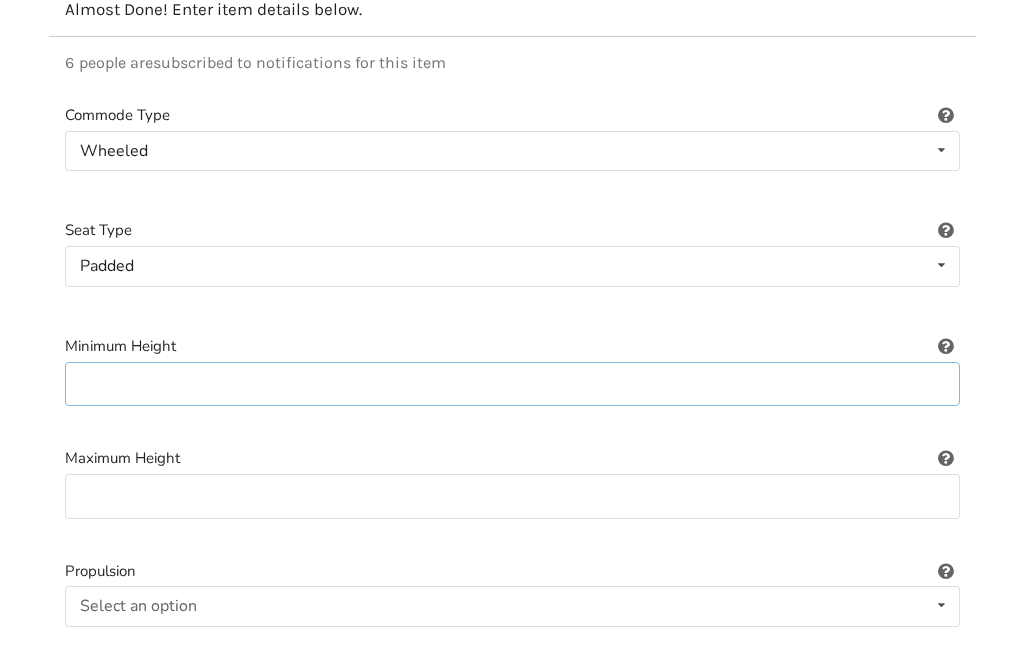 click at bounding box center [512, 384] 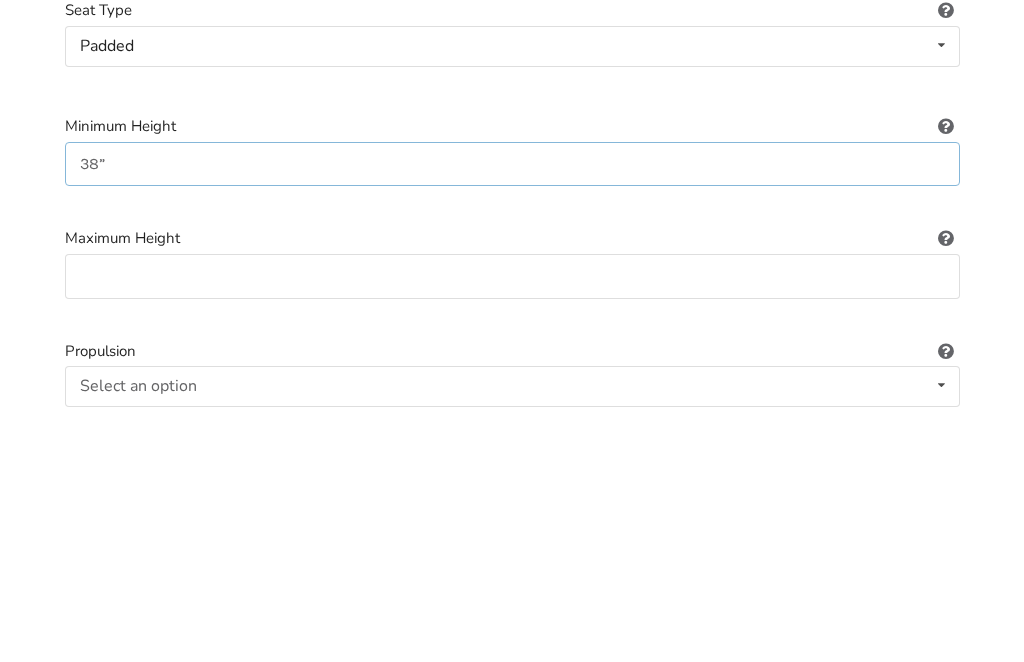 type on "38”" 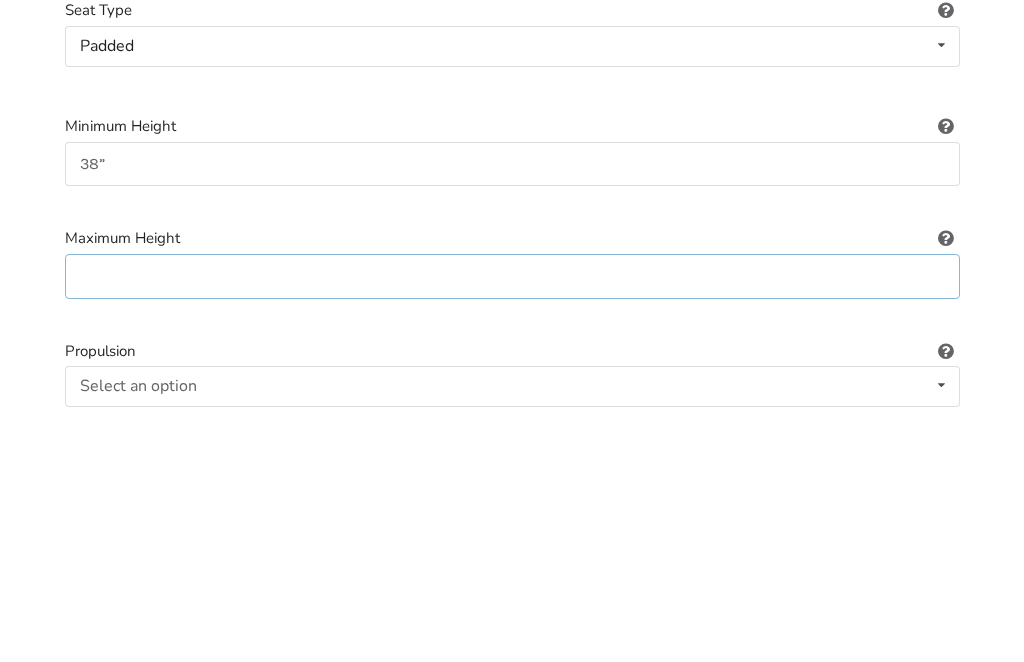 click at bounding box center (512, 497) 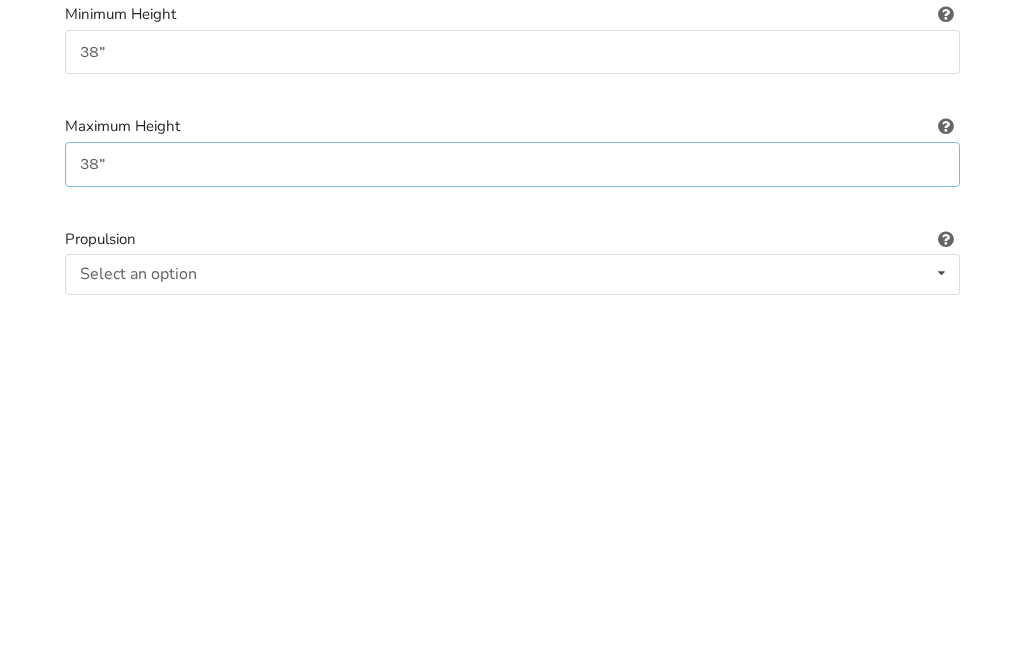 type on "38”" 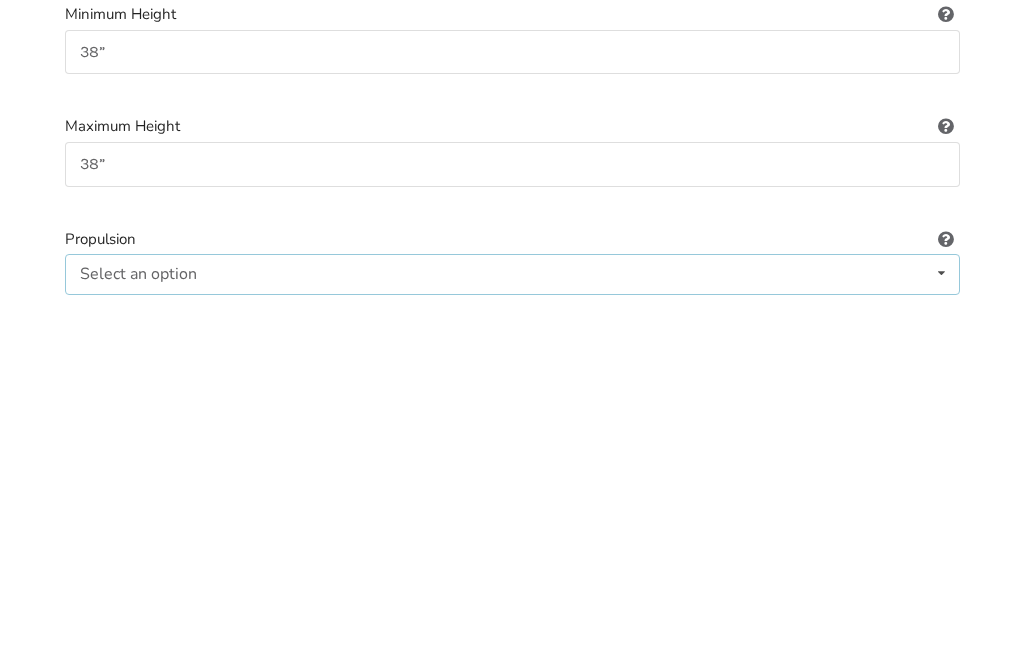click at bounding box center [941, 606] 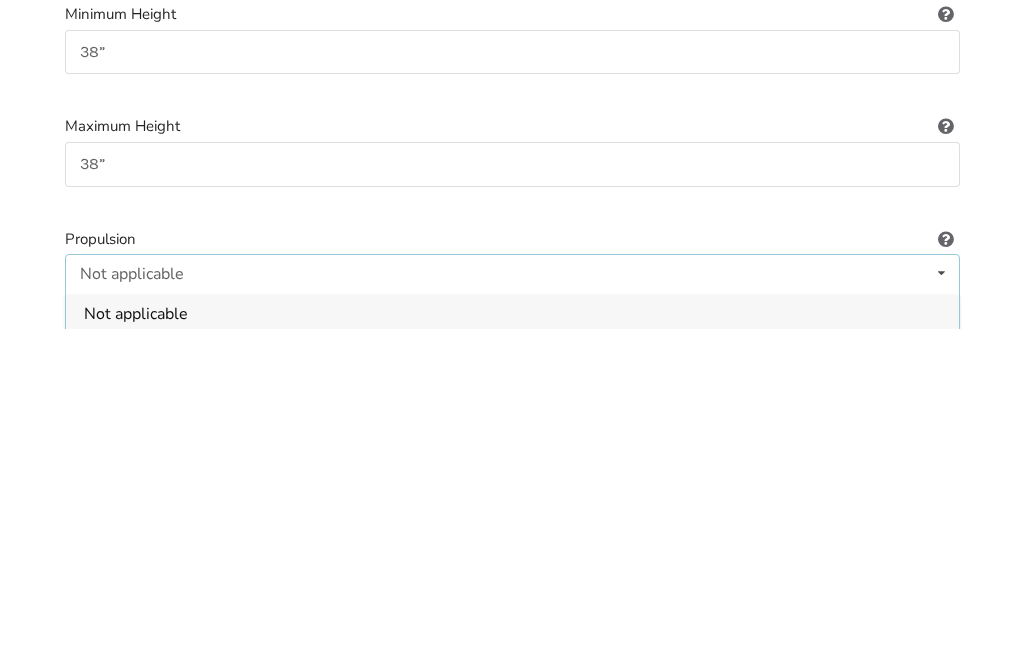scroll, scrollTop: 575, scrollLeft: 0, axis: vertical 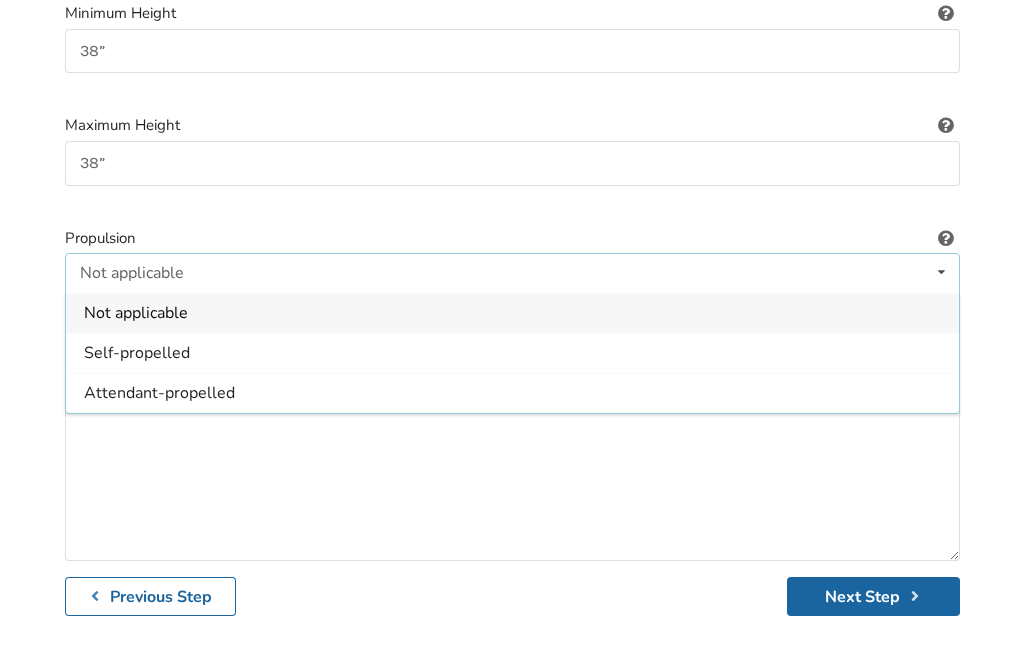 click on "Attendant-propelled" at bounding box center (512, 393) 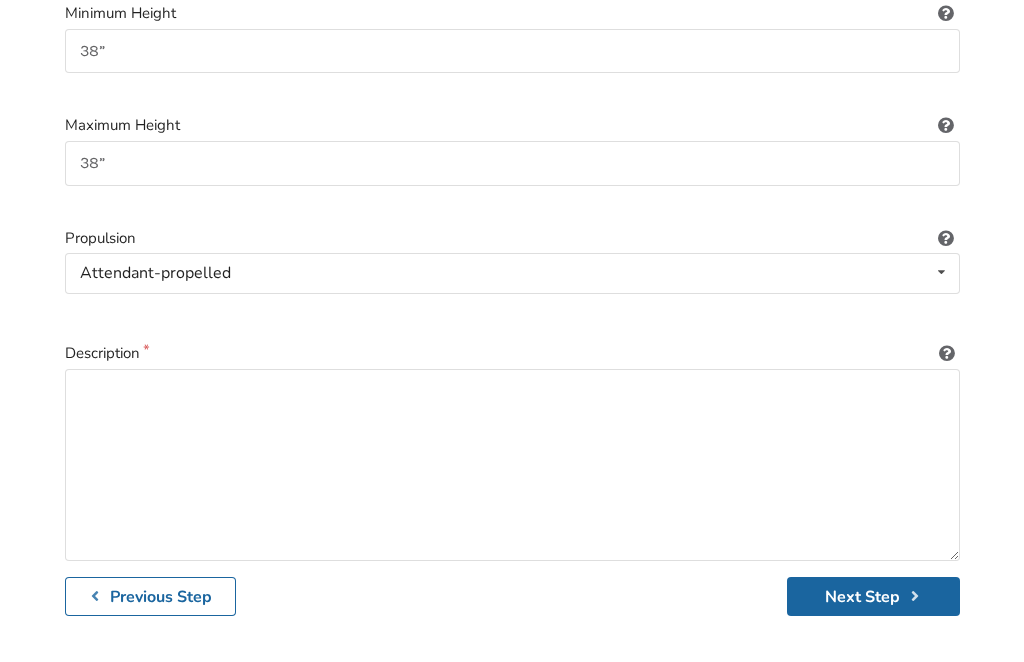 click on "Next Step" at bounding box center (873, 596) 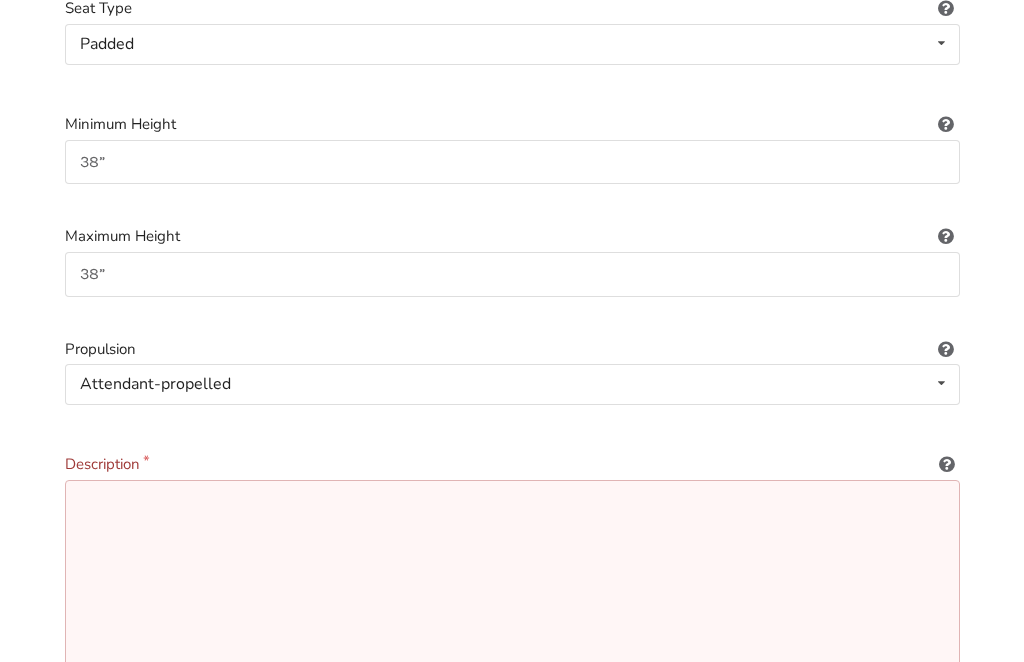 click at bounding box center [512, 576] 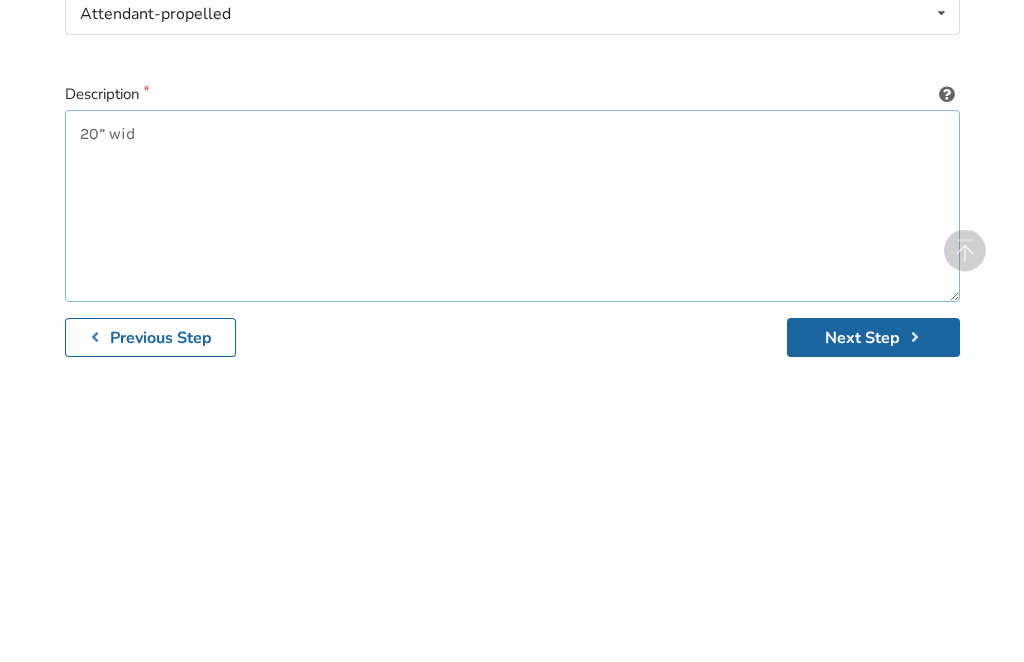 type on "20” wide" 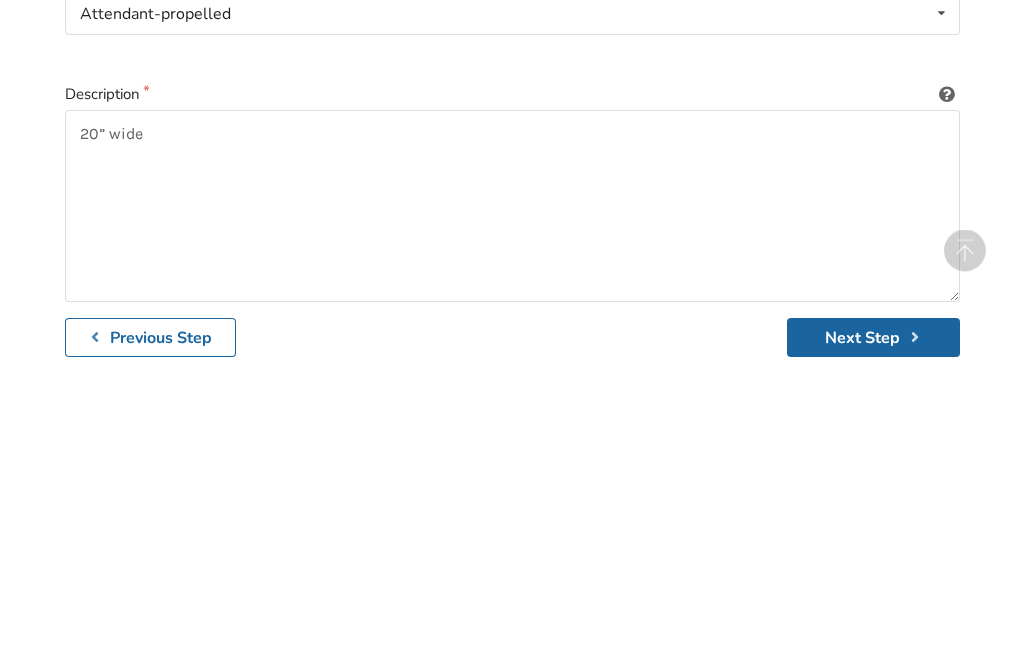 scroll, scrollTop: 689, scrollLeft: 0, axis: vertical 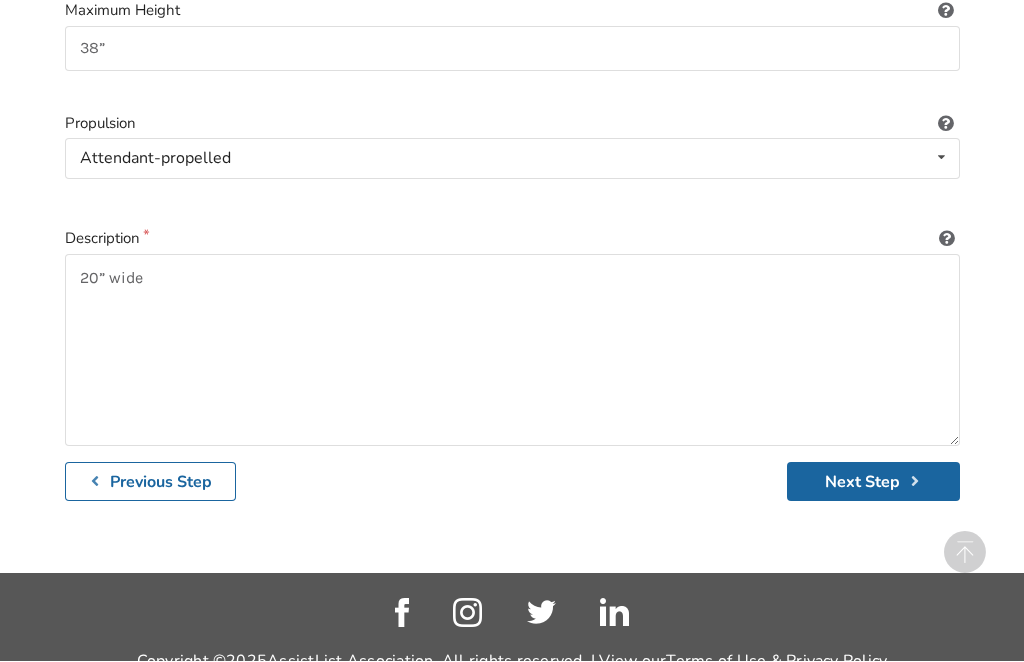 click on "Next Step" at bounding box center (873, 482) 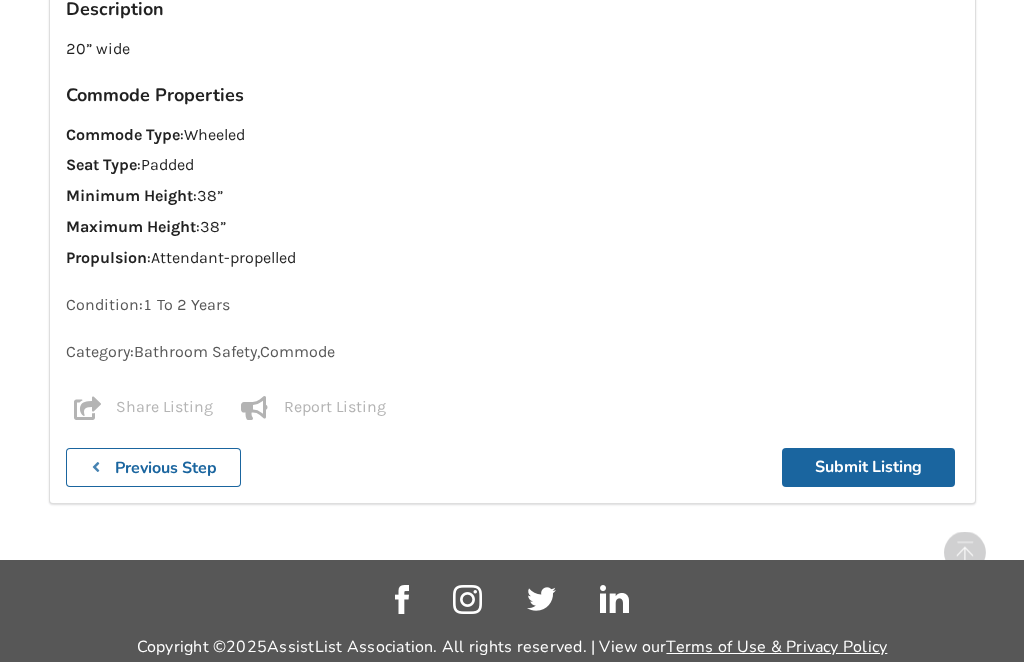 scroll, scrollTop: 1765, scrollLeft: 0, axis: vertical 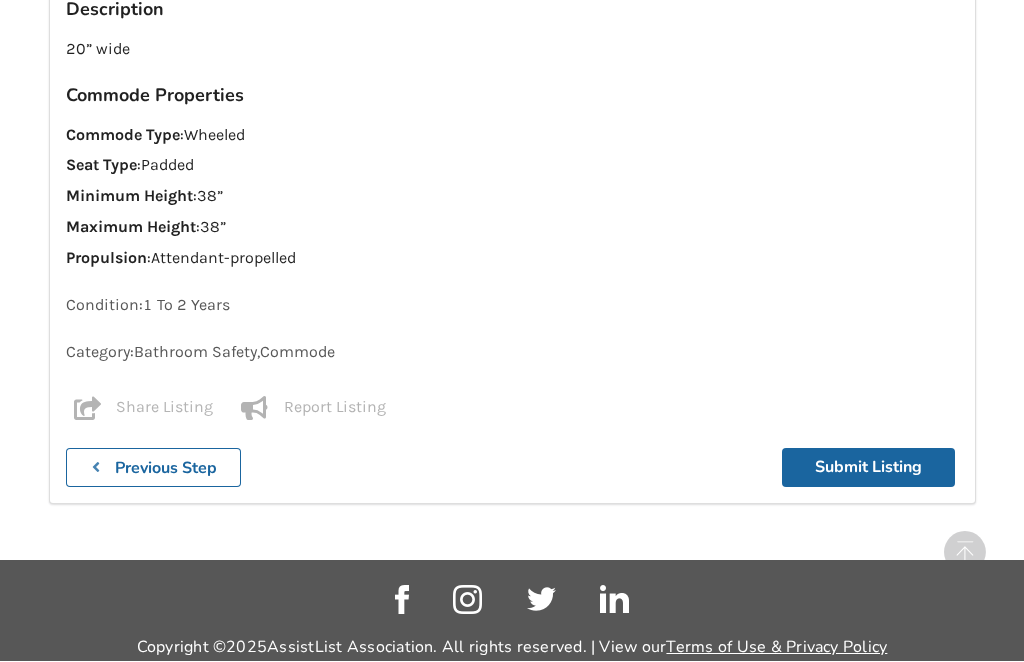 click on "Submit Listing" at bounding box center (868, 468) 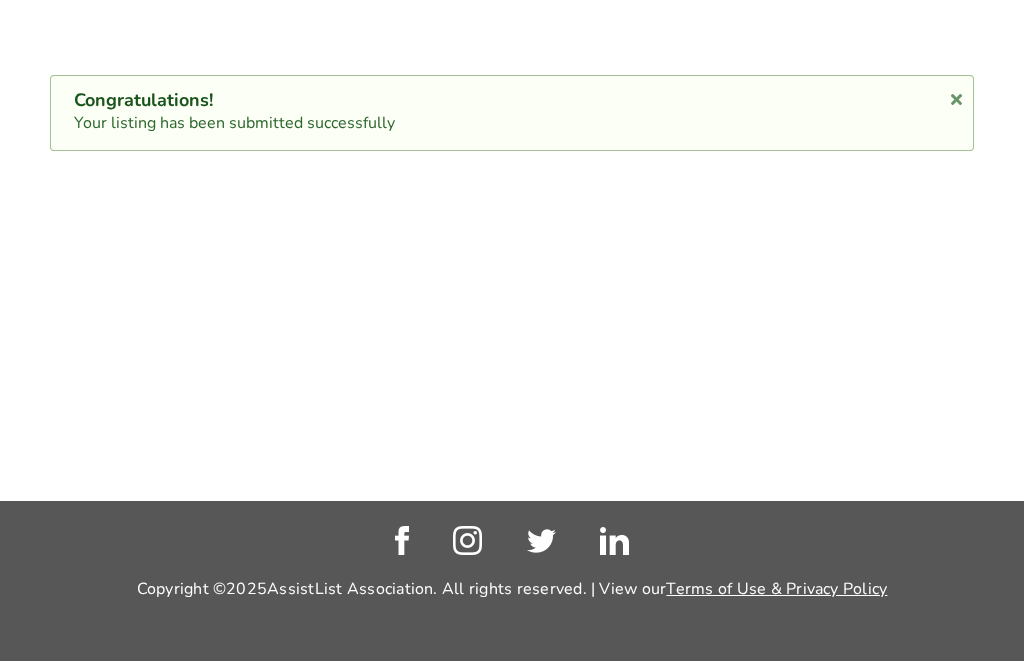 scroll, scrollTop: 0, scrollLeft: 0, axis: both 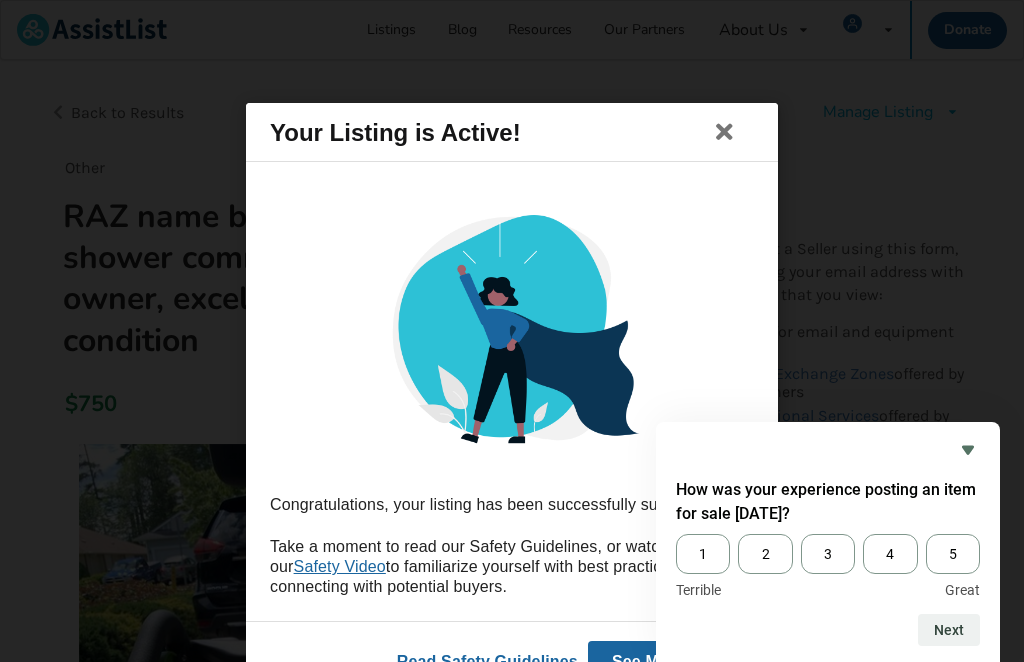 click on "5" at bounding box center [953, 554] 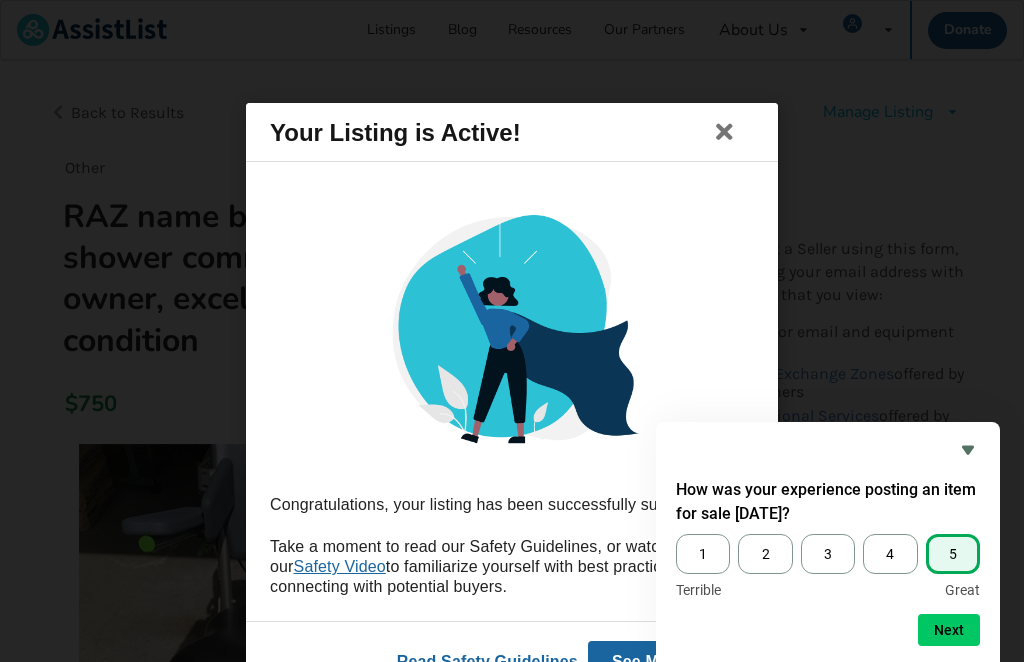 click on "Next" at bounding box center [949, 630] 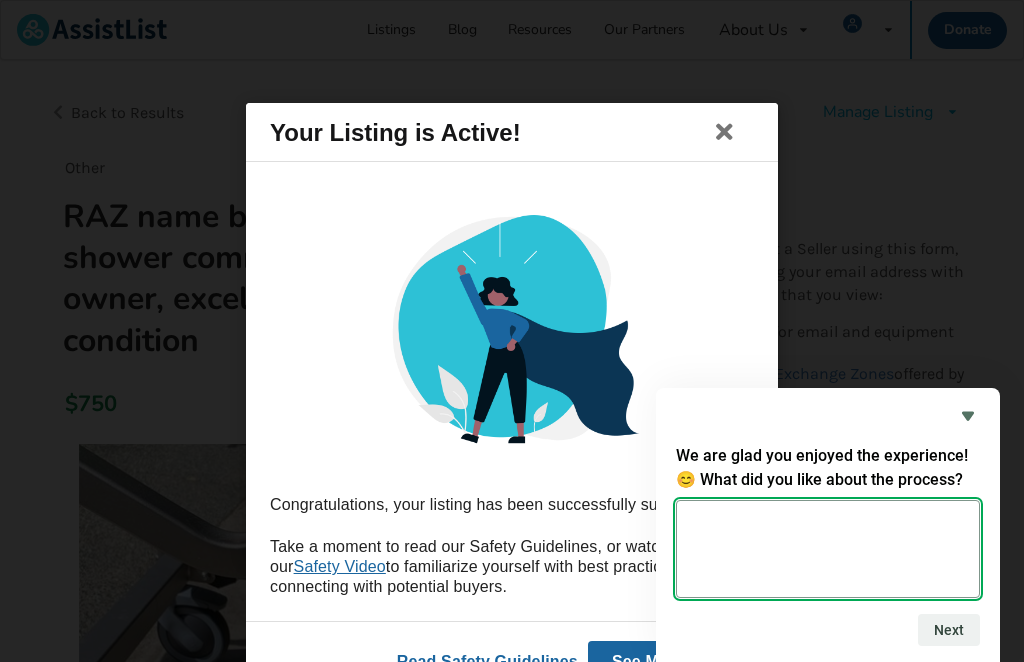 click at bounding box center [828, 549] 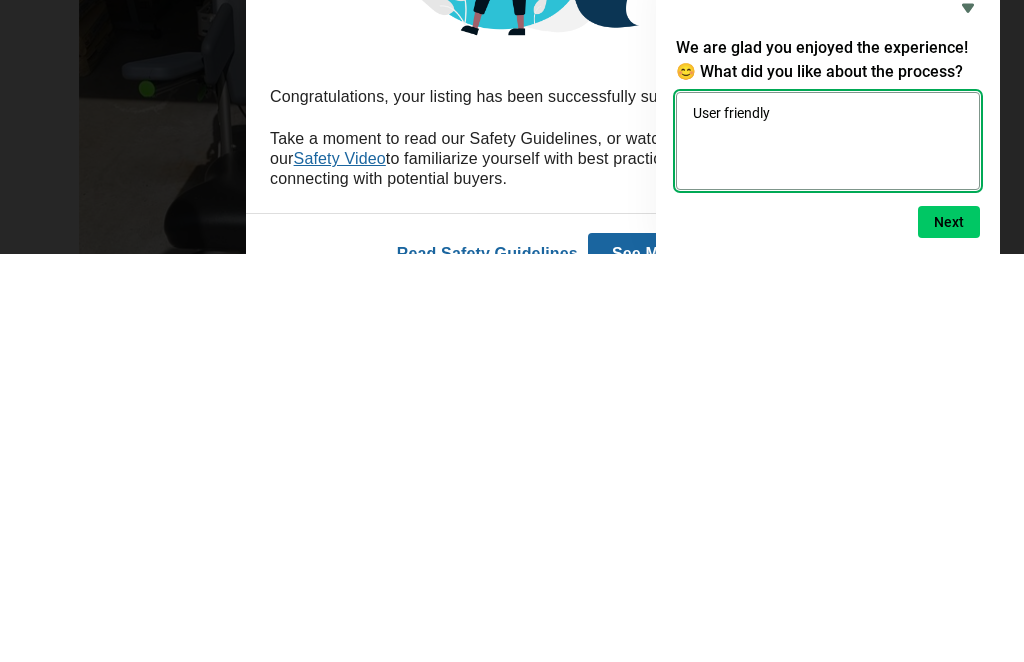 type on "User friendly" 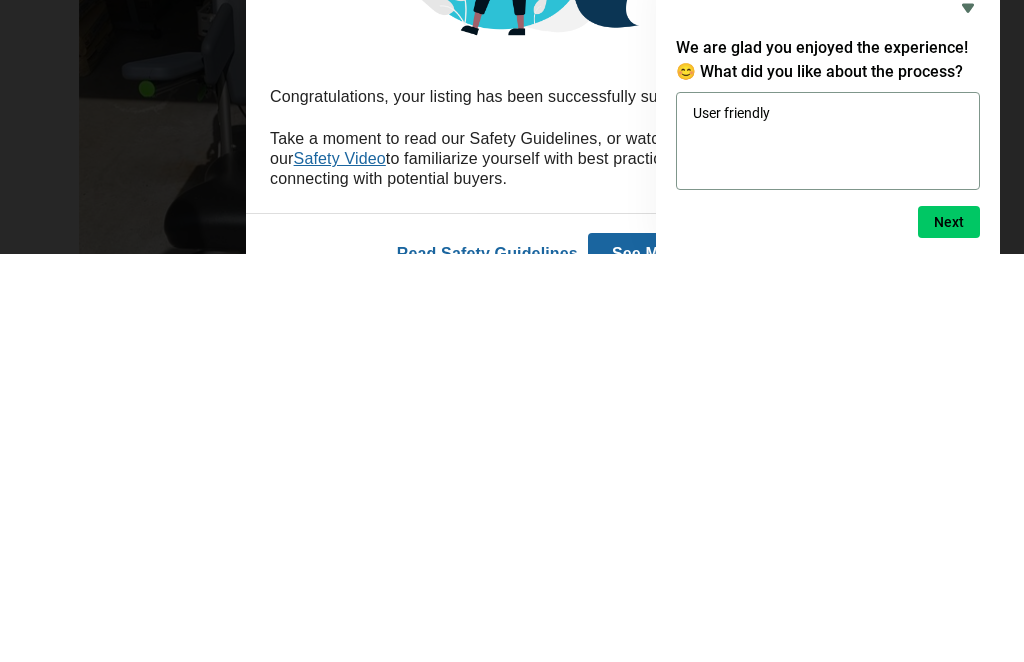 scroll, scrollTop: 455, scrollLeft: 0, axis: vertical 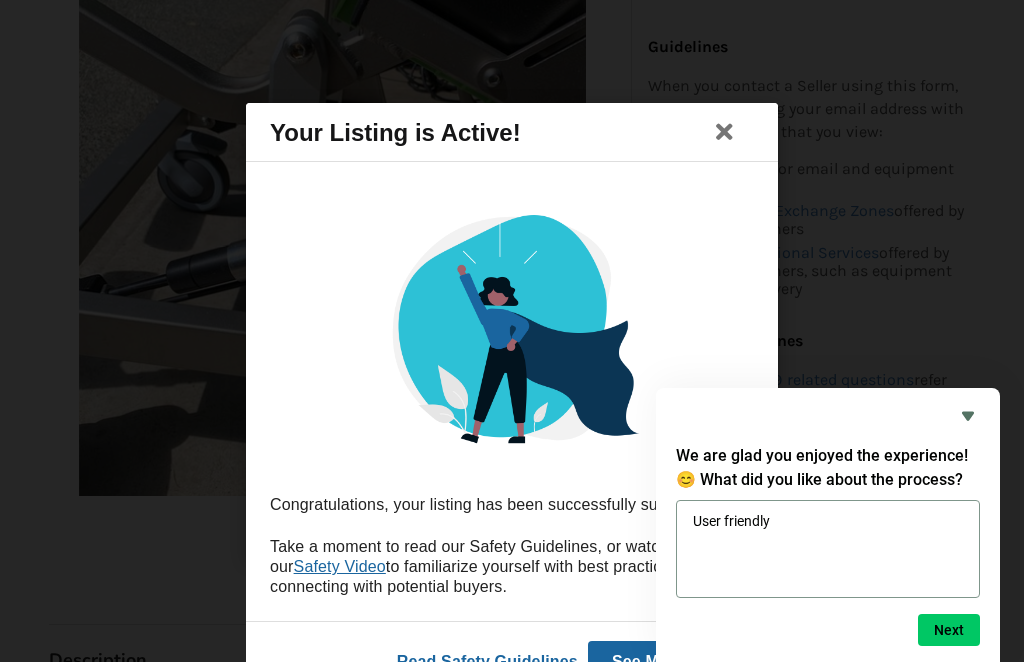 click on "Next" at bounding box center (949, 630) 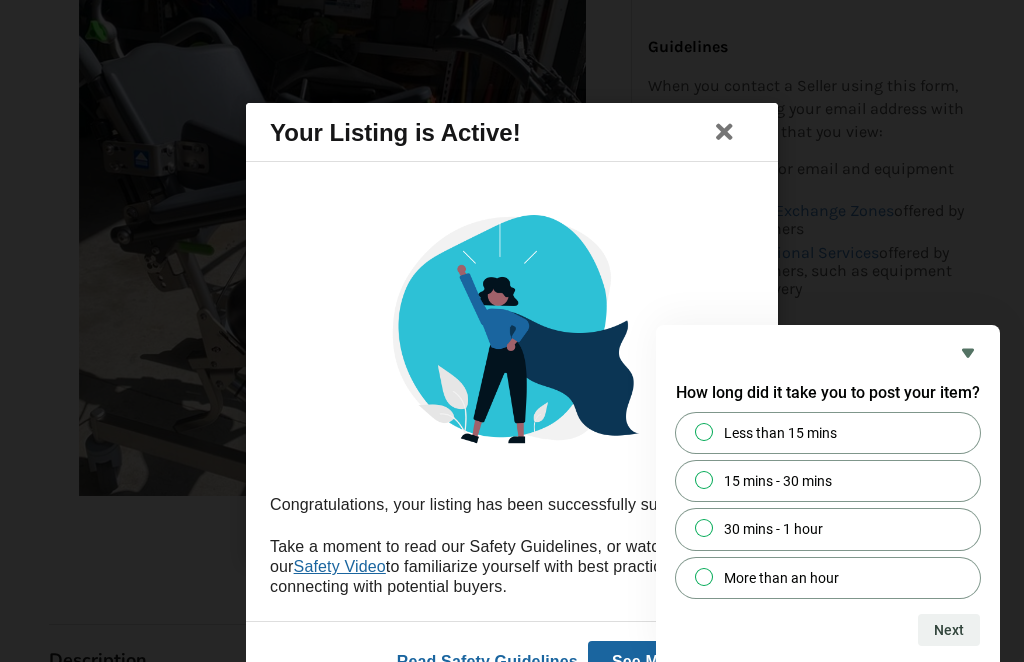 click on "Less than 15 mins" at bounding box center [704, 431] 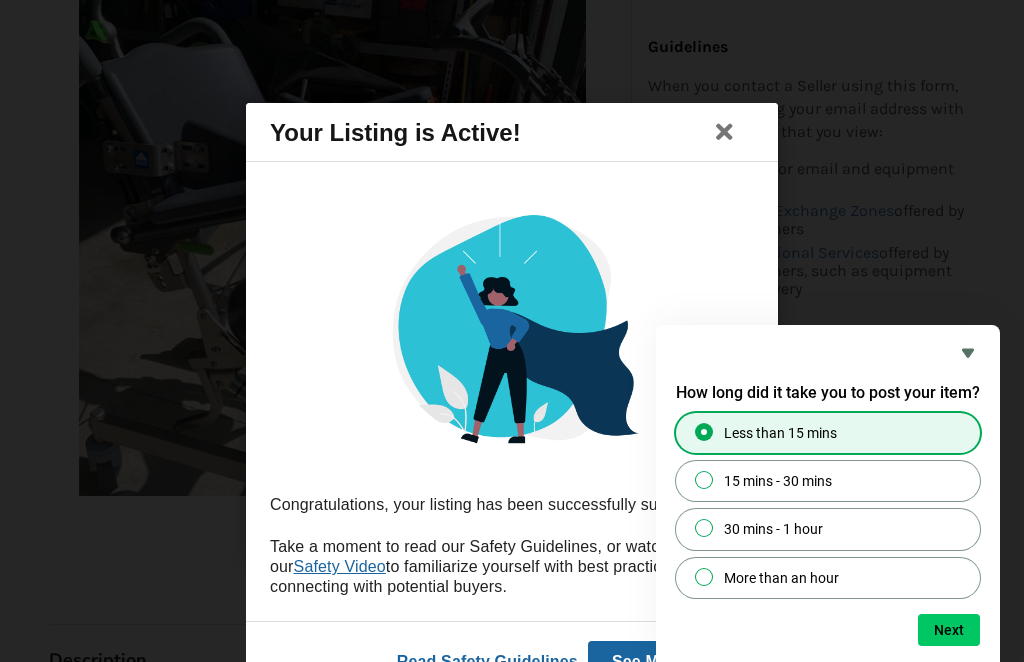 click on "Next" at bounding box center (949, 630) 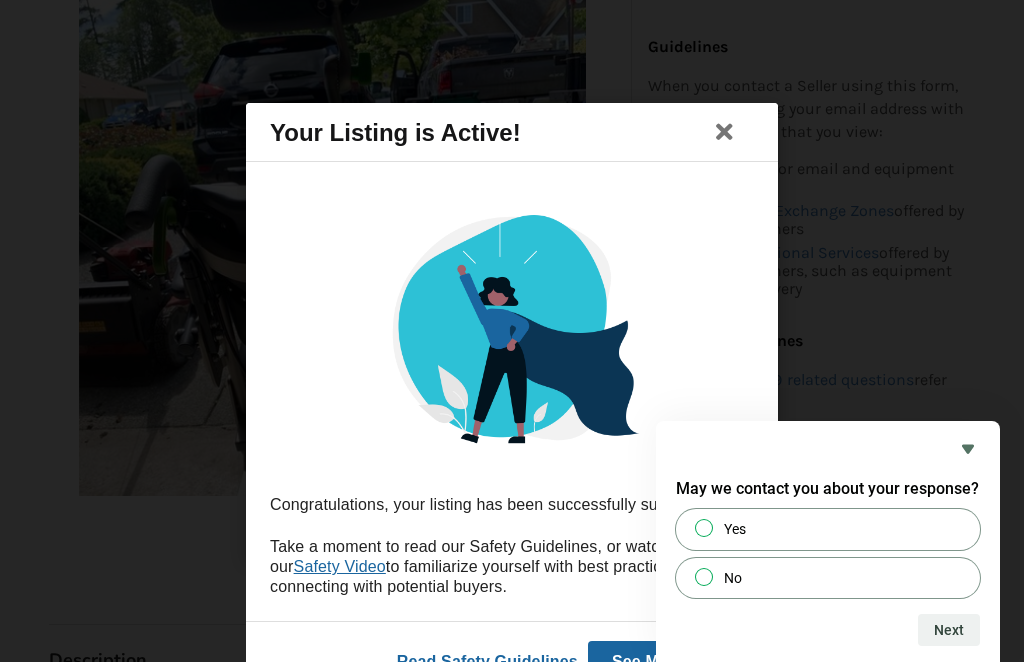 click on "Yes" at bounding box center (704, 528) 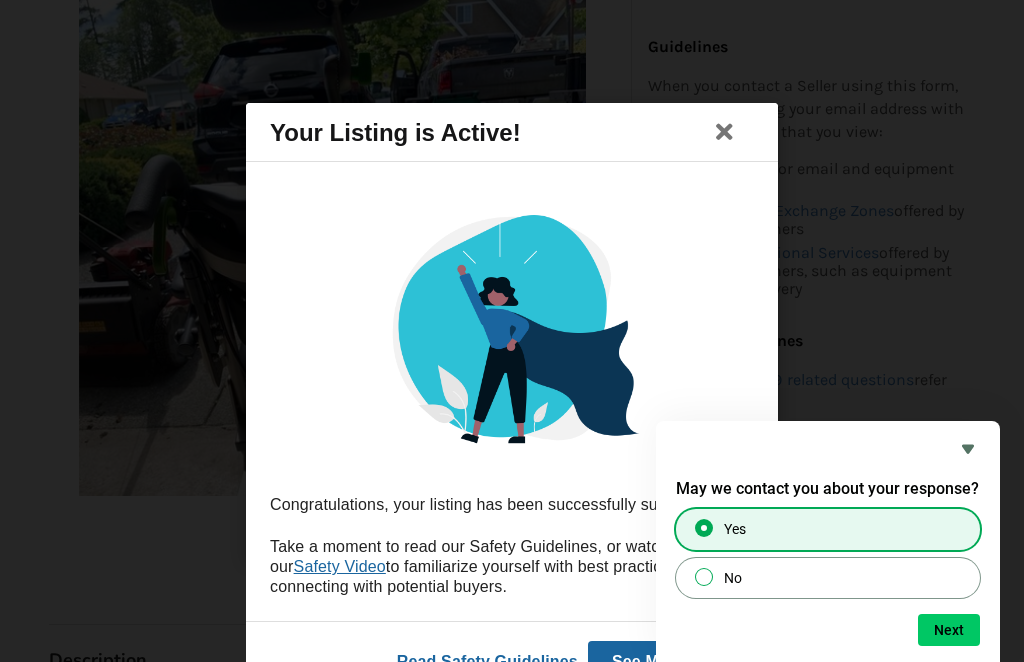 click on "Next" at bounding box center (949, 630) 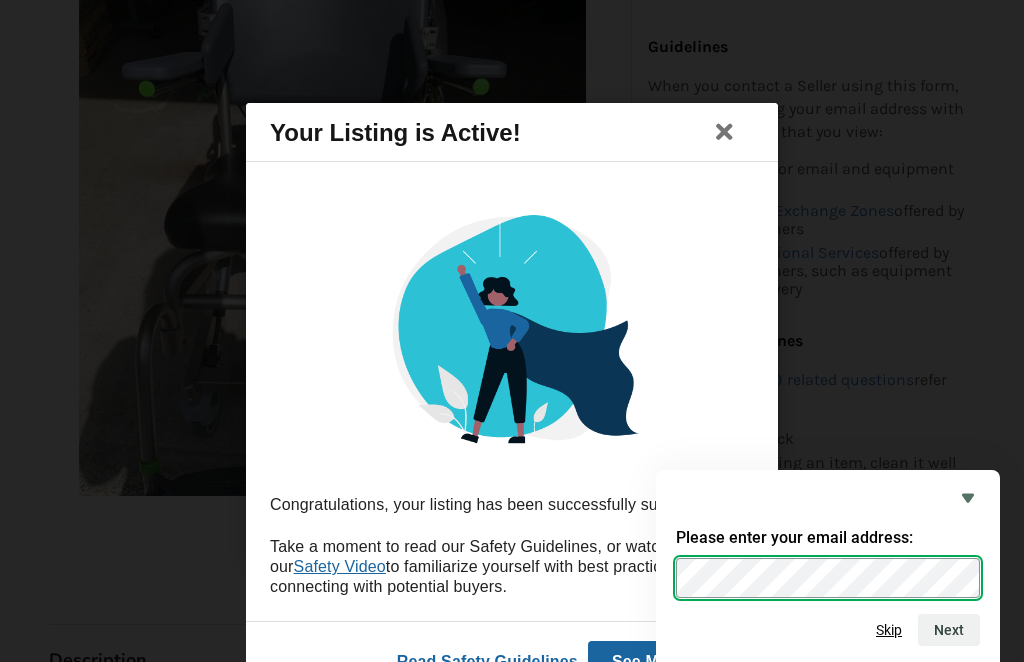 scroll, scrollTop: 531, scrollLeft: 0, axis: vertical 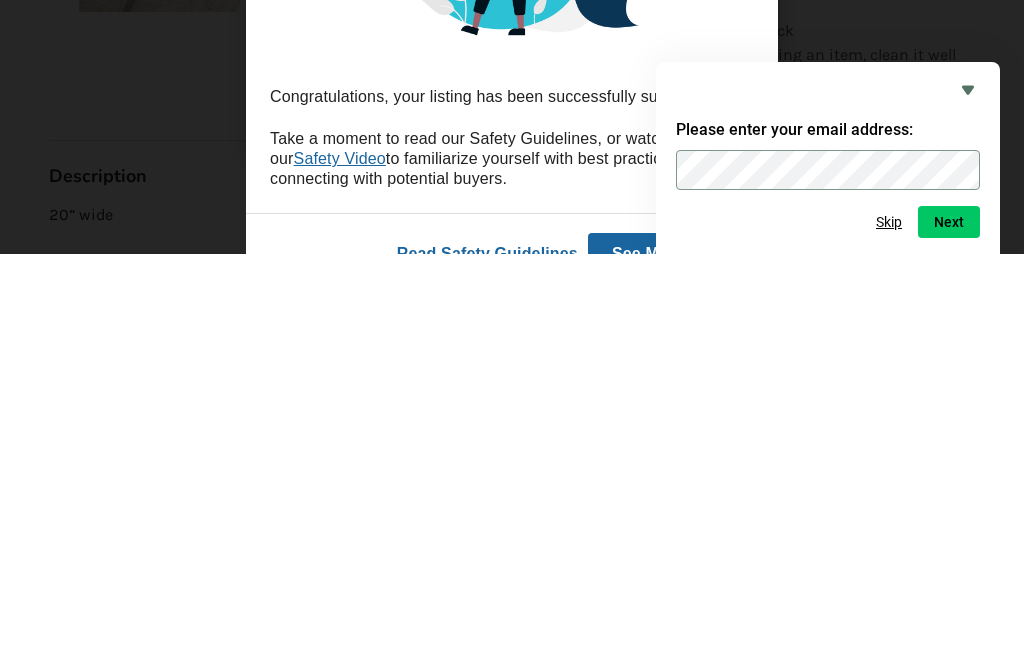 click on "Next" at bounding box center [949, 630] 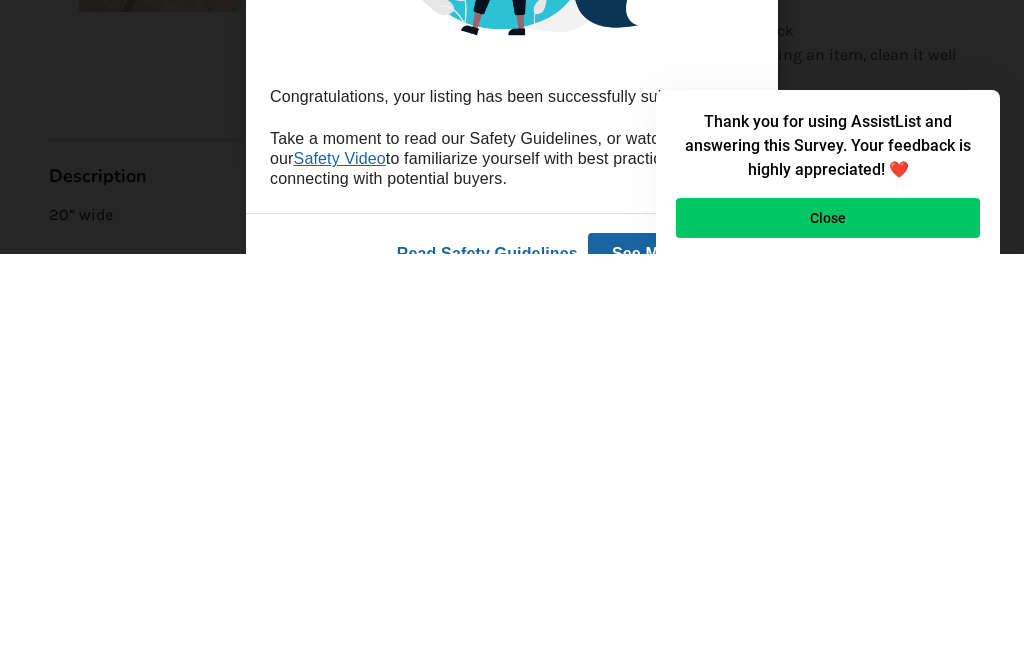 scroll, scrollTop: 939, scrollLeft: 0, axis: vertical 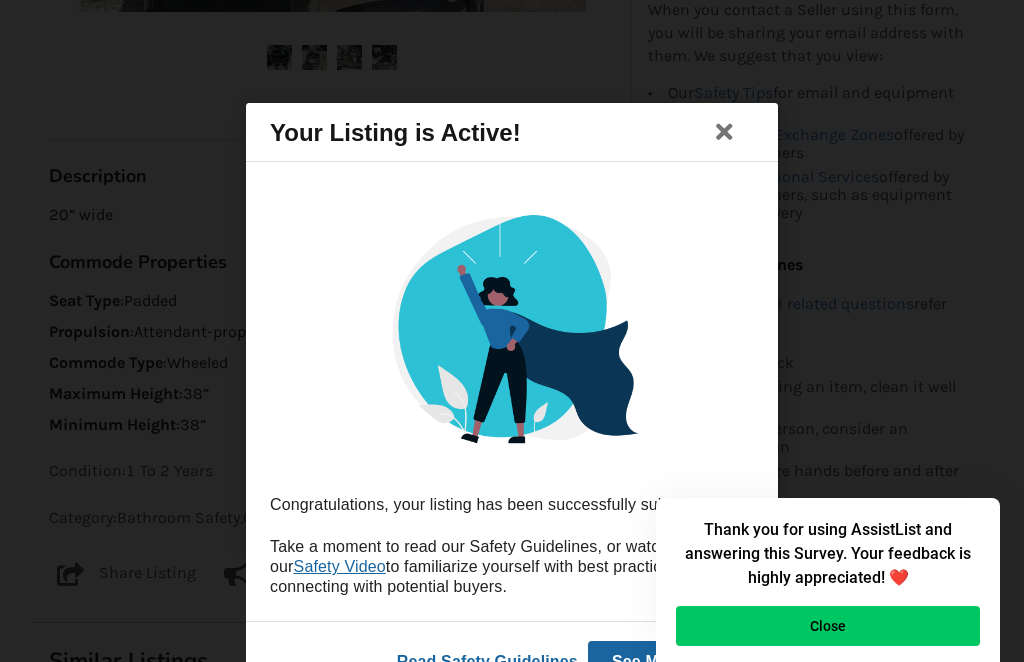 click on "Close" at bounding box center (828, 626) 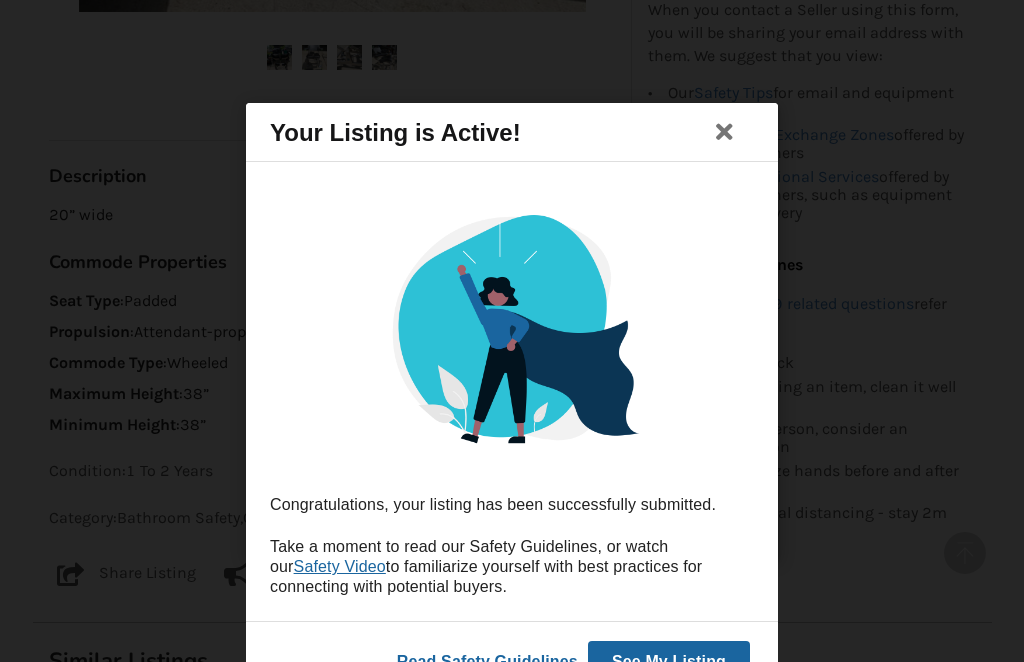 click at bounding box center (725, 132) 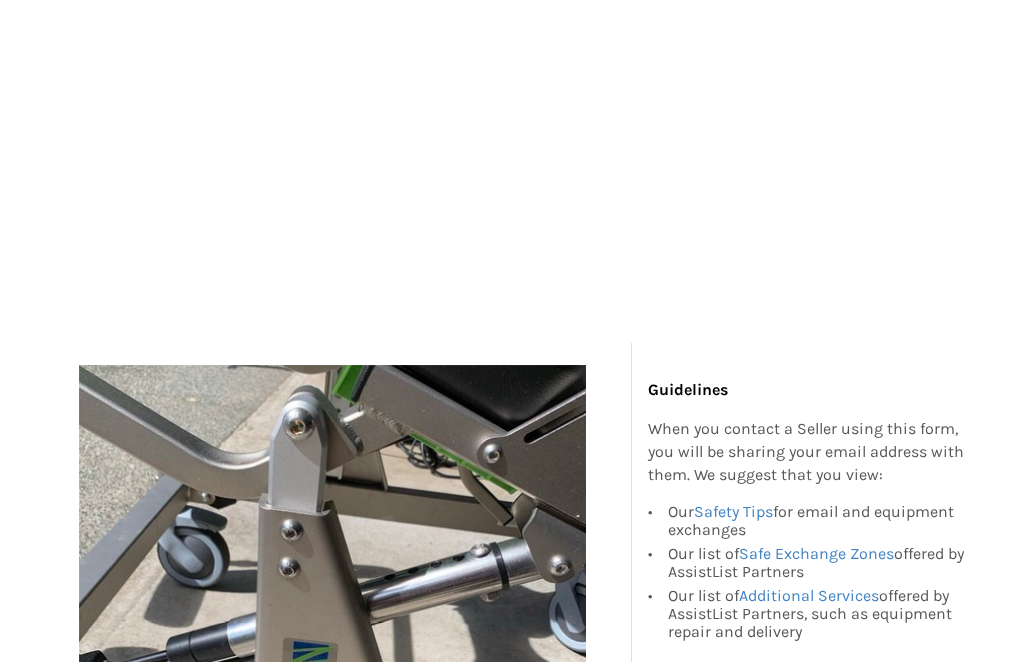 scroll, scrollTop: 0, scrollLeft: 0, axis: both 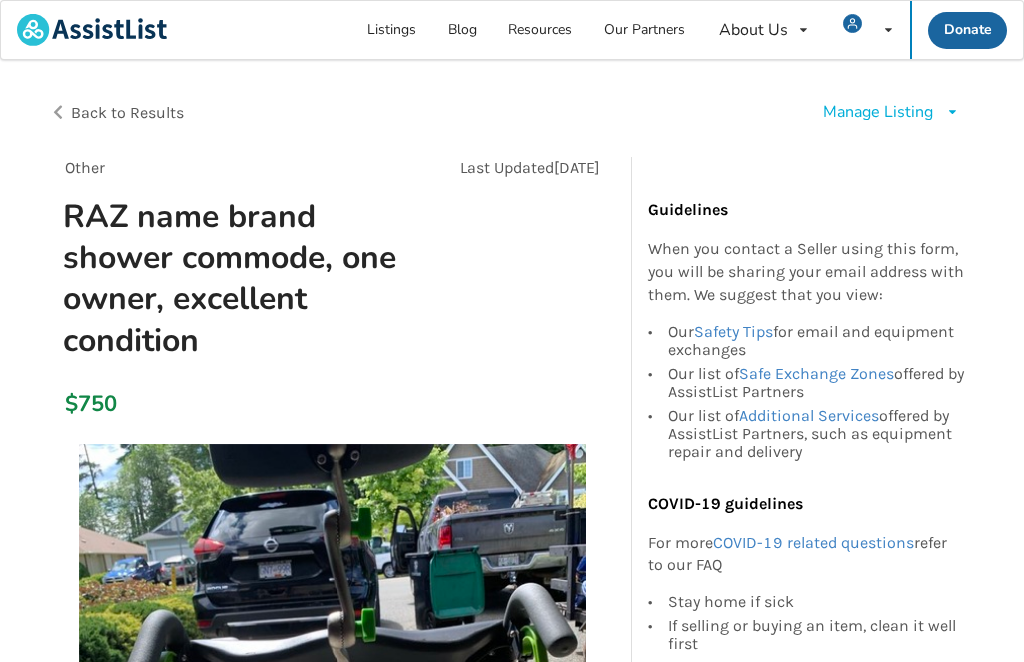 click on "My Listings" at bounding box center (886, -9976) 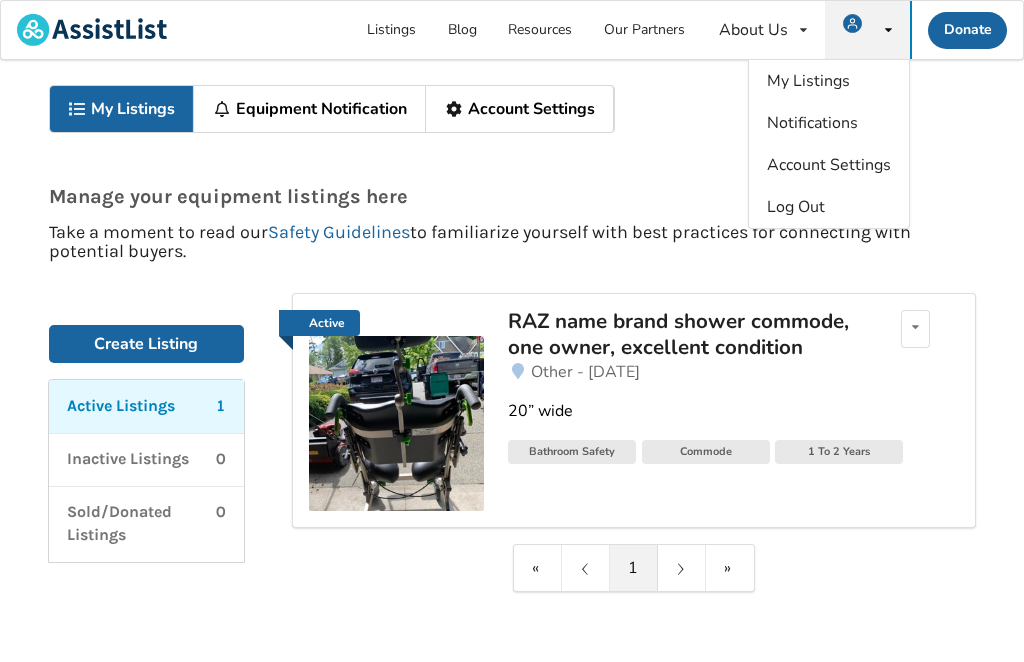 click on "Listings" at bounding box center (392, 30) 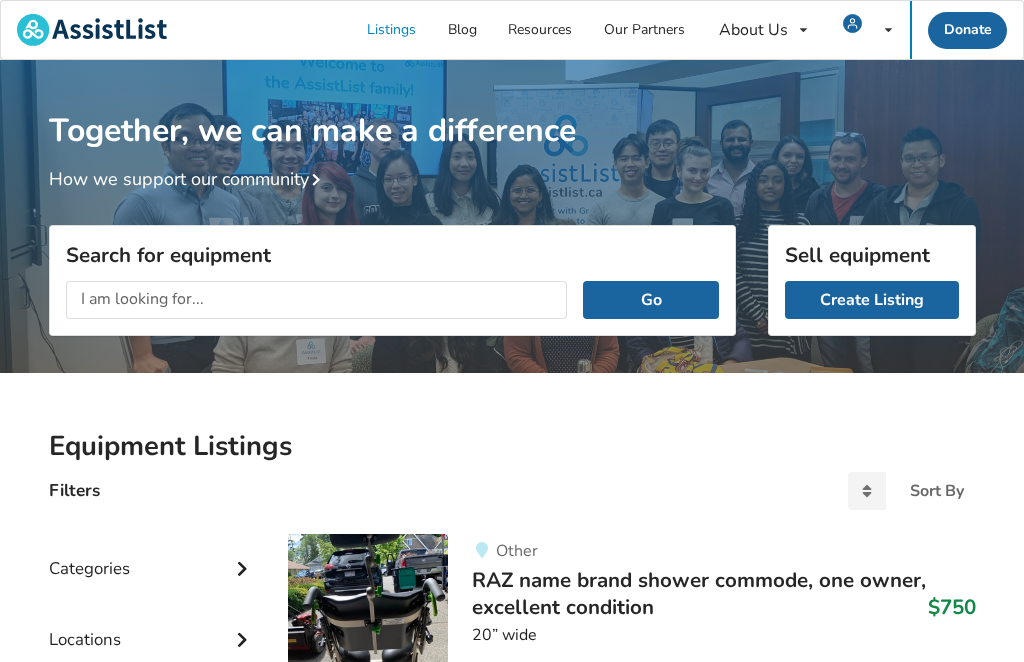 click on "Create Listing" at bounding box center [872, 300] 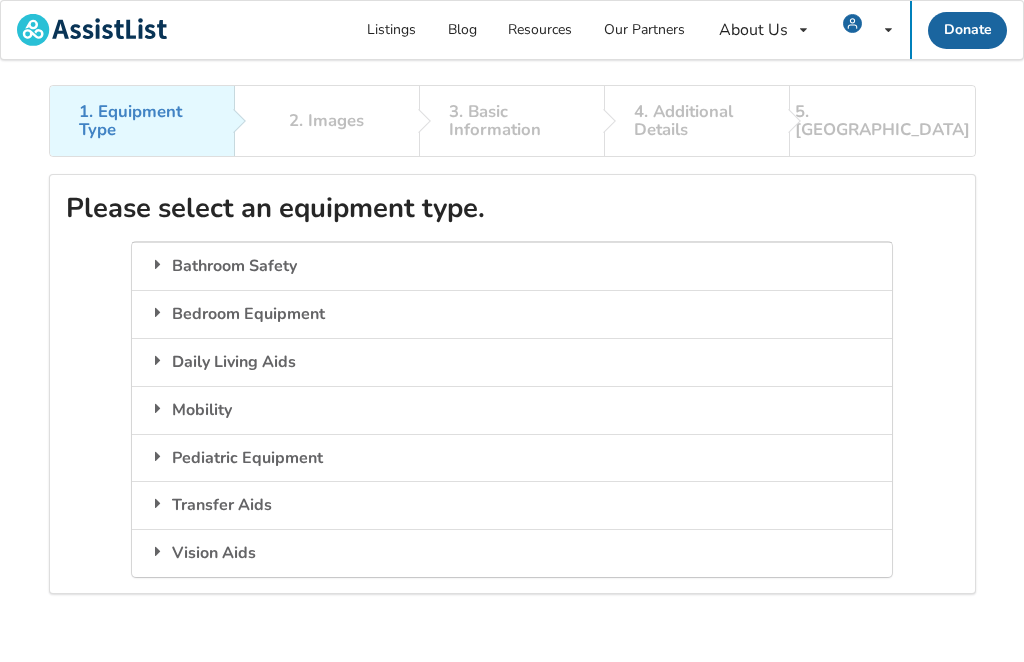 scroll, scrollTop: 0, scrollLeft: 0, axis: both 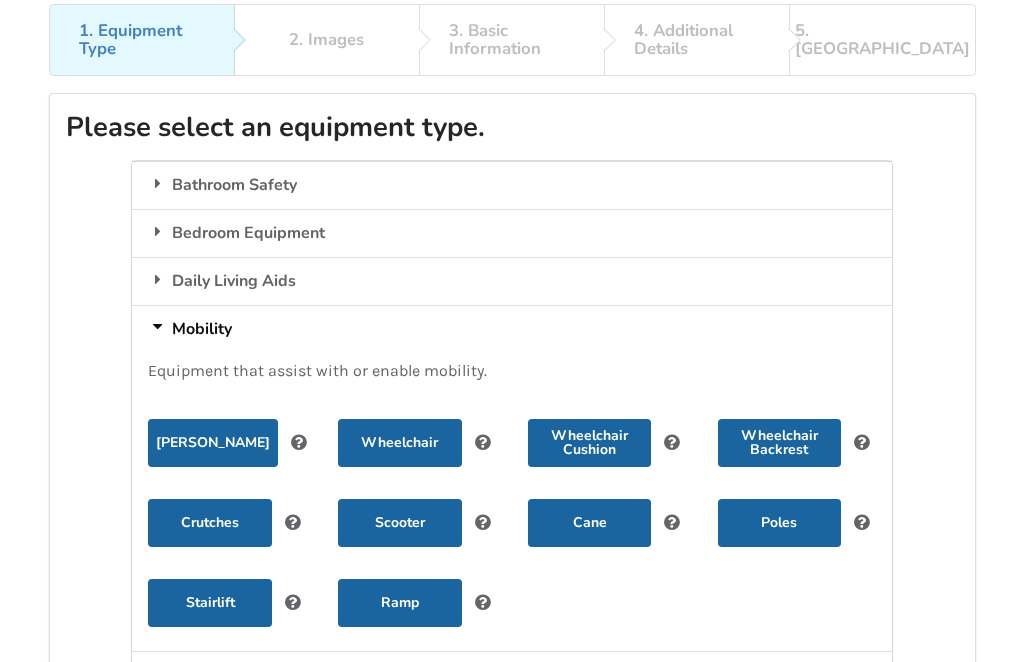 click on "Ramp" at bounding box center (399, 603) 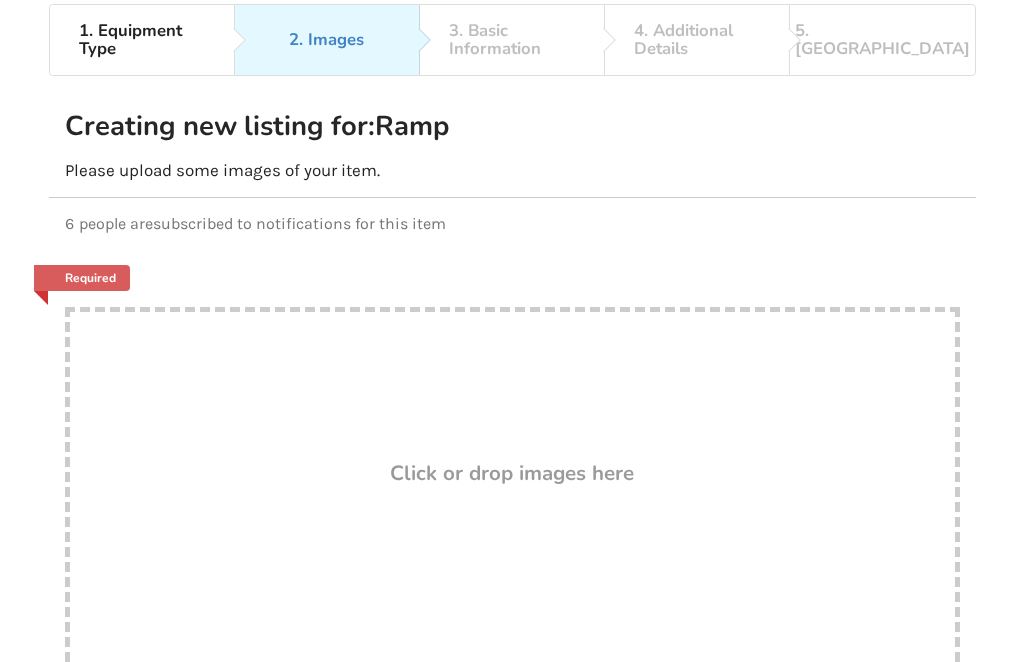 click on "Drop here! Click or drop images here" at bounding box center (512, 507) 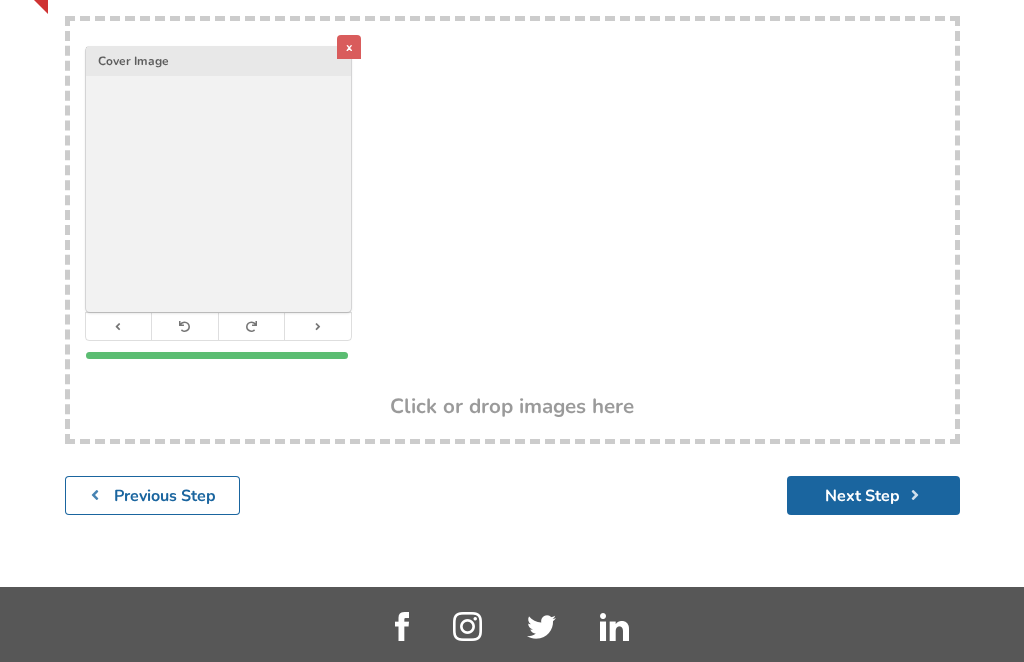 scroll, scrollTop: 390, scrollLeft: 0, axis: vertical 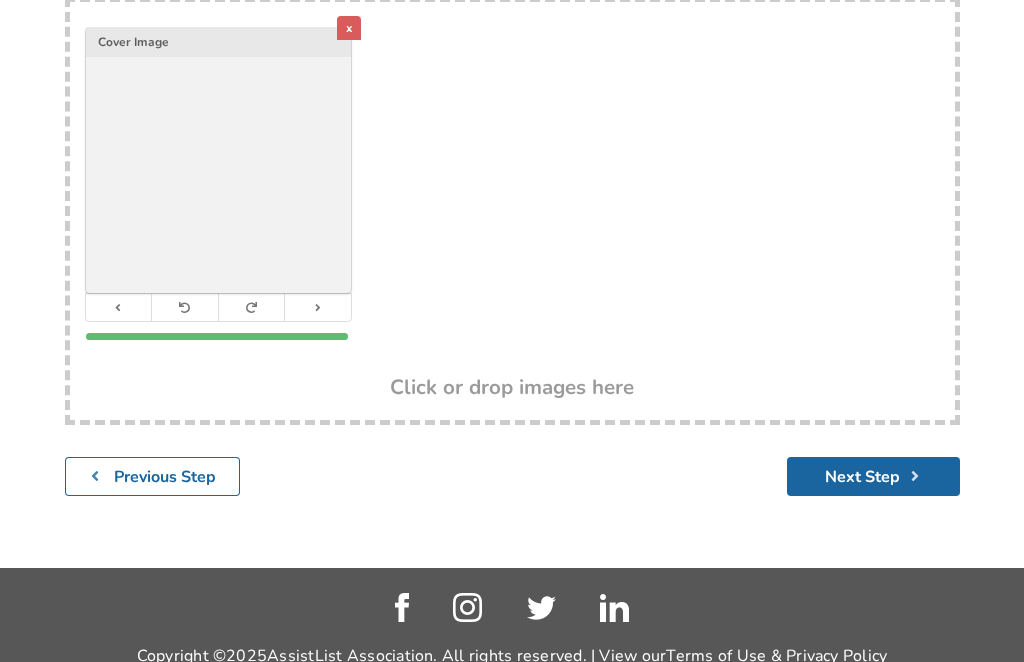 click on "Next Step" at bounding box center [873, 477] 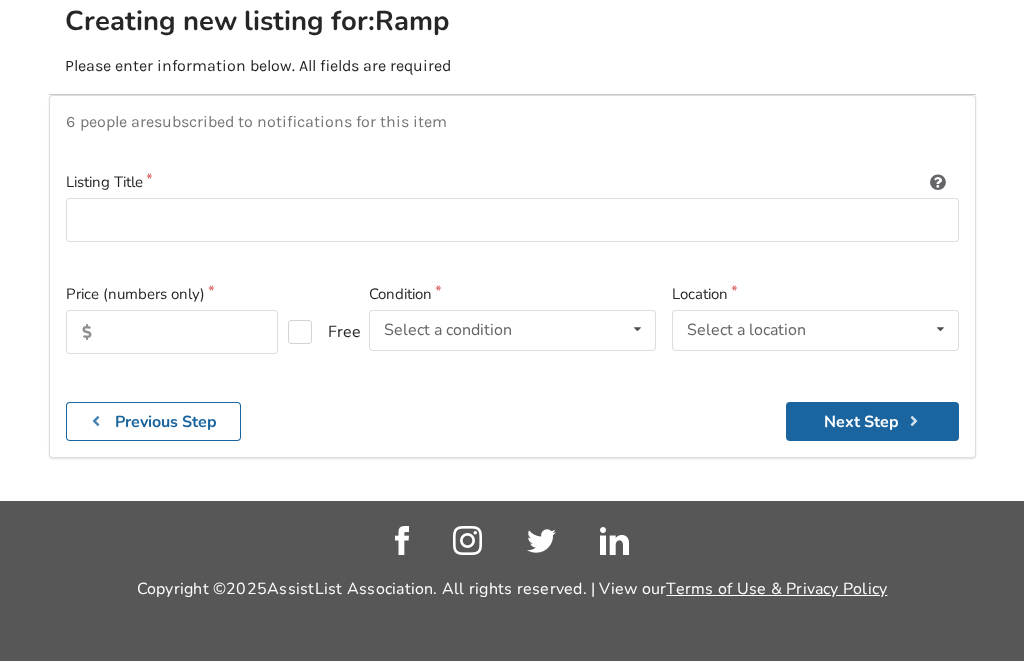 scroll, scrollTop: 241, scrollLeft: 0, axis: vertical 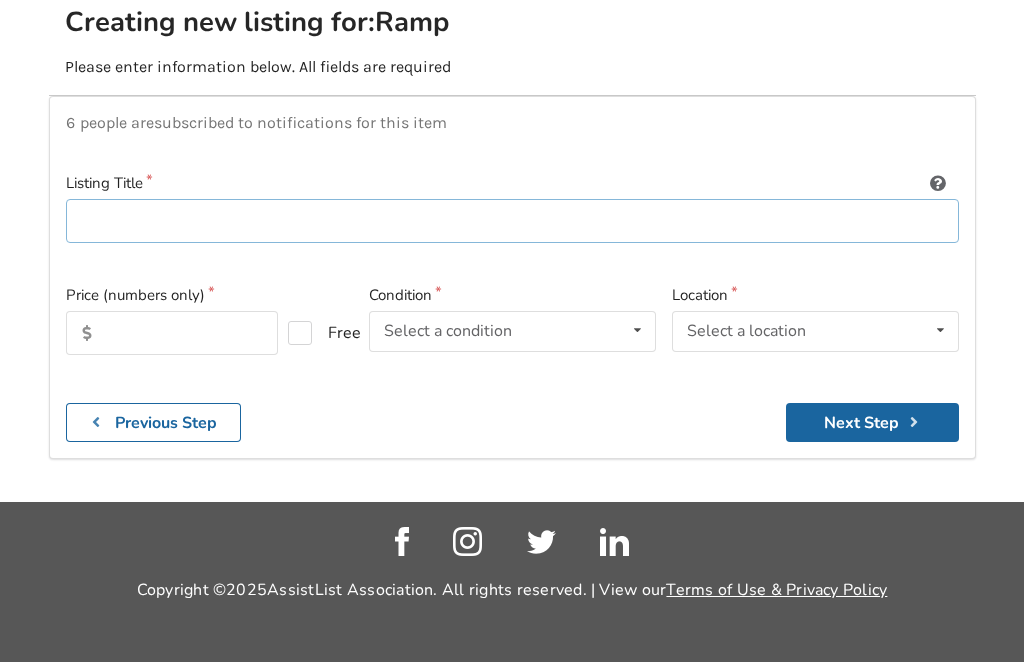 click at bounding box center (512, 221) 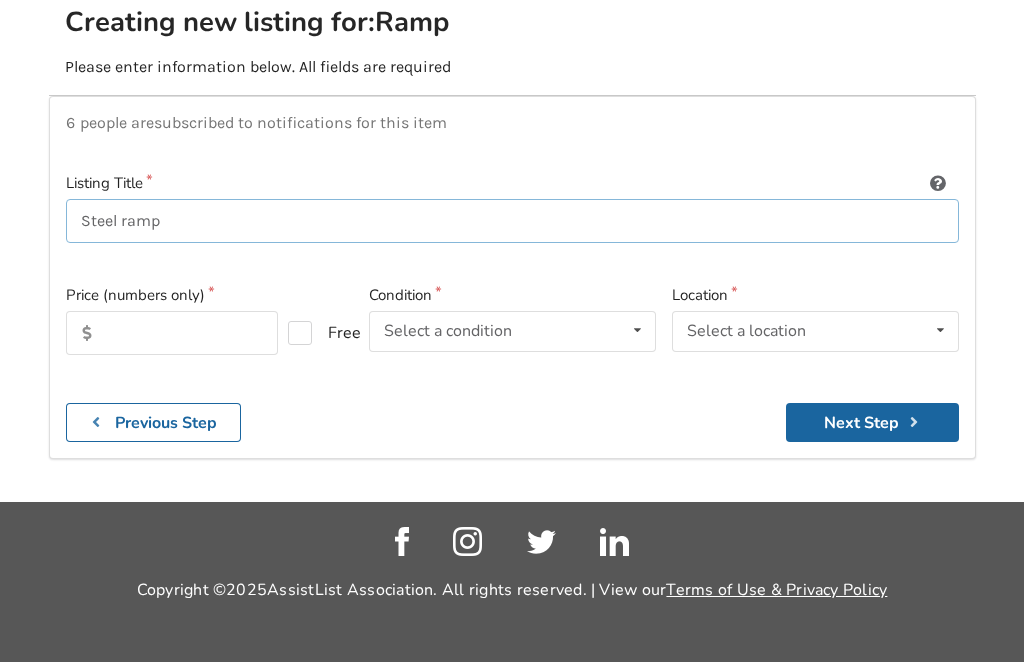 type on "Steel ramp" 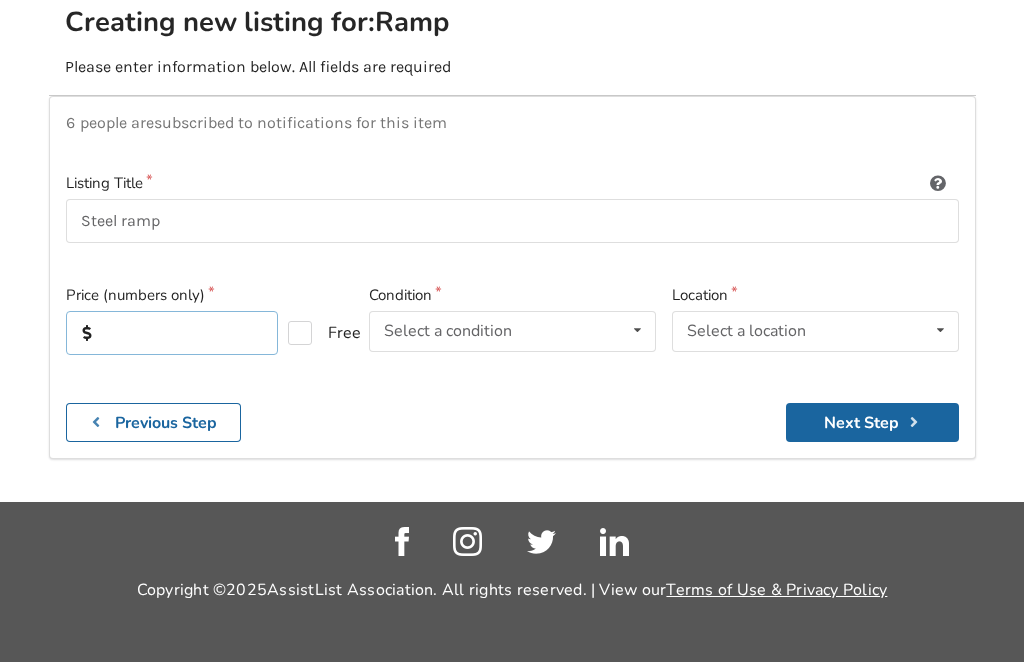 click at bounding box center (172, 333) 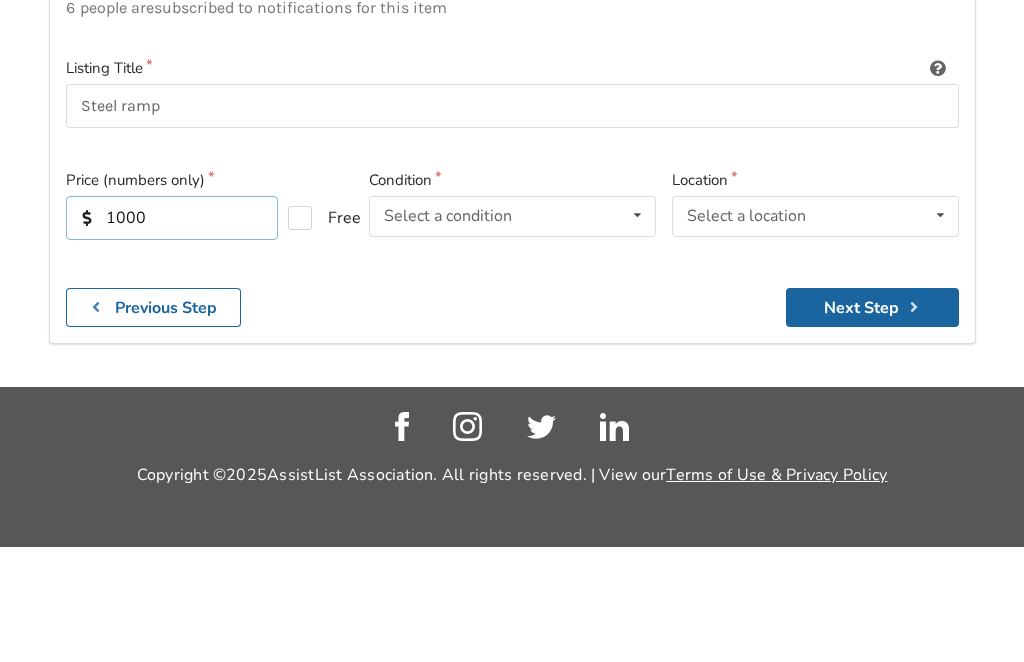 type on "1000" 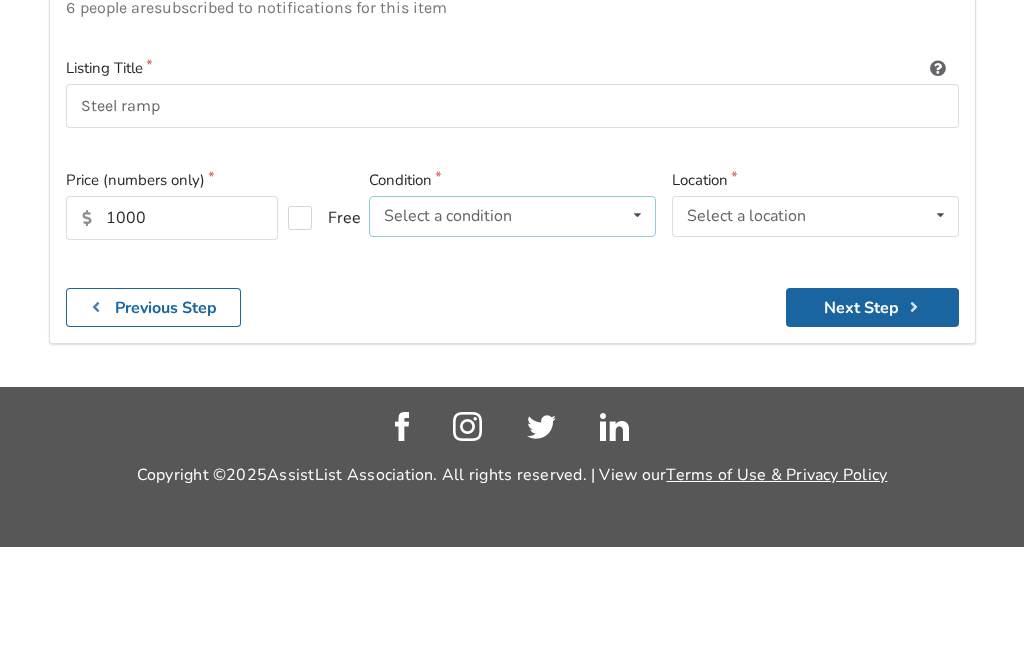 click at bounding box center [637, 330] 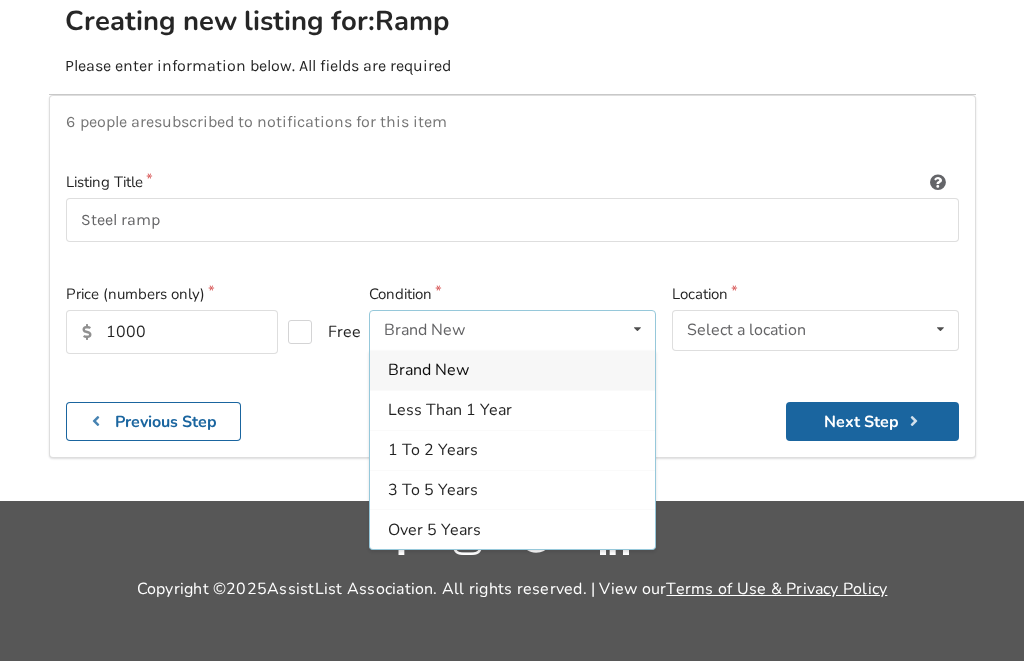 click on "1 To 2 Years" at bounding box center [433, 451] 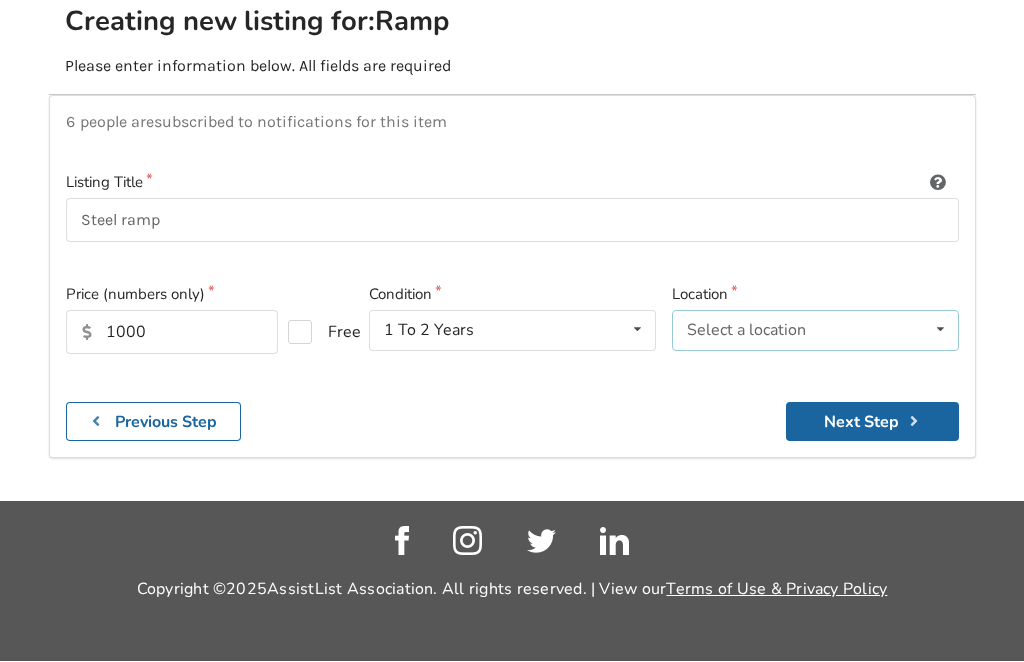 click on "Select a location Abbotsford Burnaby Chilliwack Coquitlam Delta Langley Maple Ridge Mission New Westminster Northern Interior BC North Vancouver Northwest BC Pitt Meadows Port Coquitlam Port Moody Richmond Surrey Vancouver West Vancouver White Rock Other" at bounding box center [815, 331] 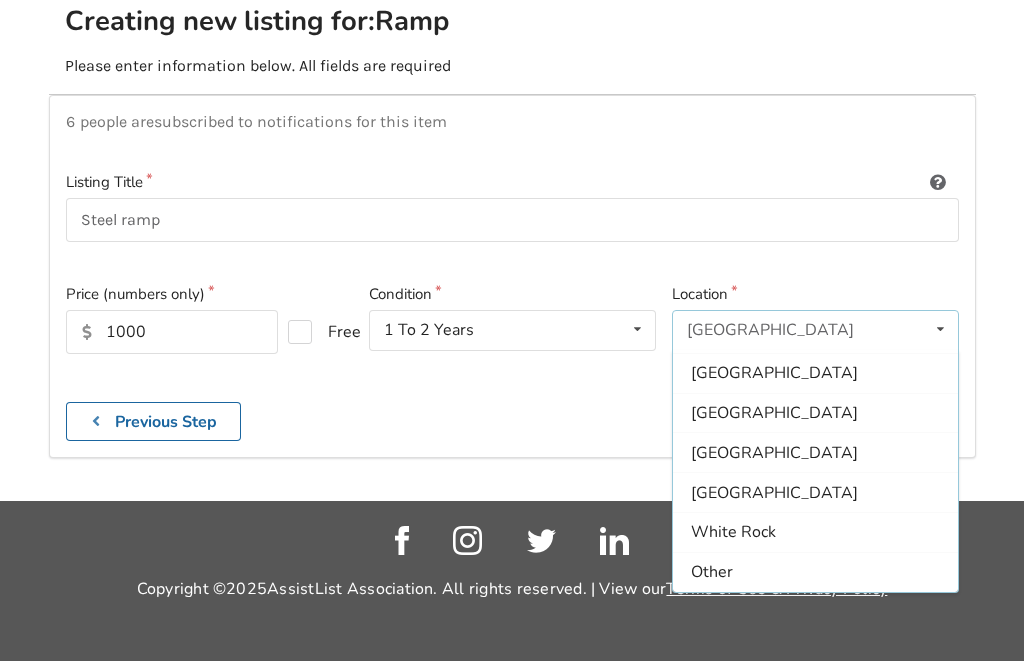 scroll, scrollTop: 595, scrollLeft: 0, axis: vertical 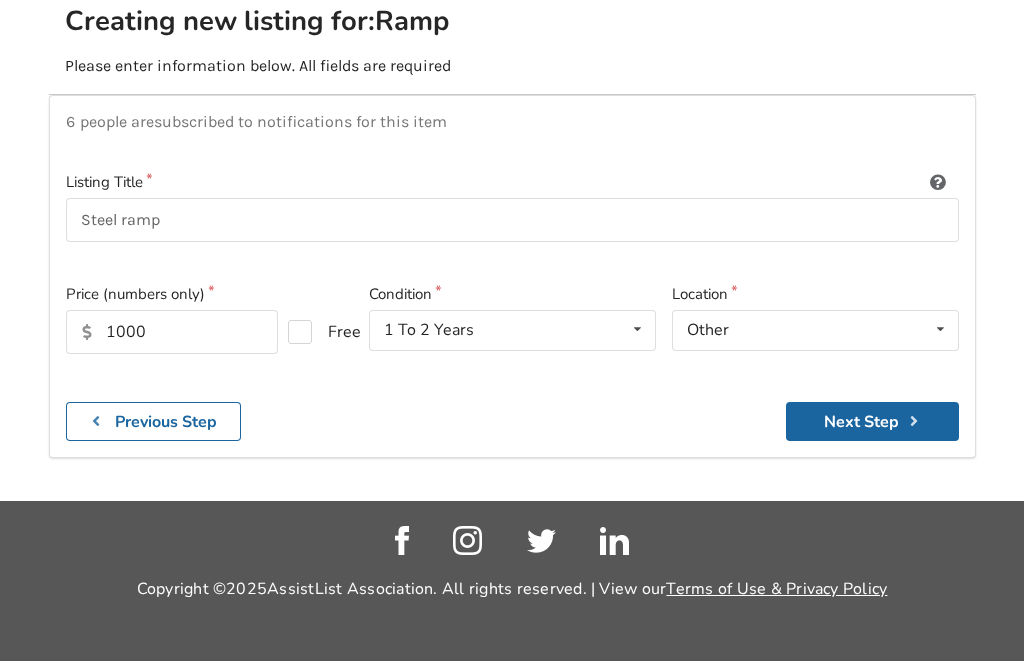 click on "Next Step" at bounding box center (872, 422) 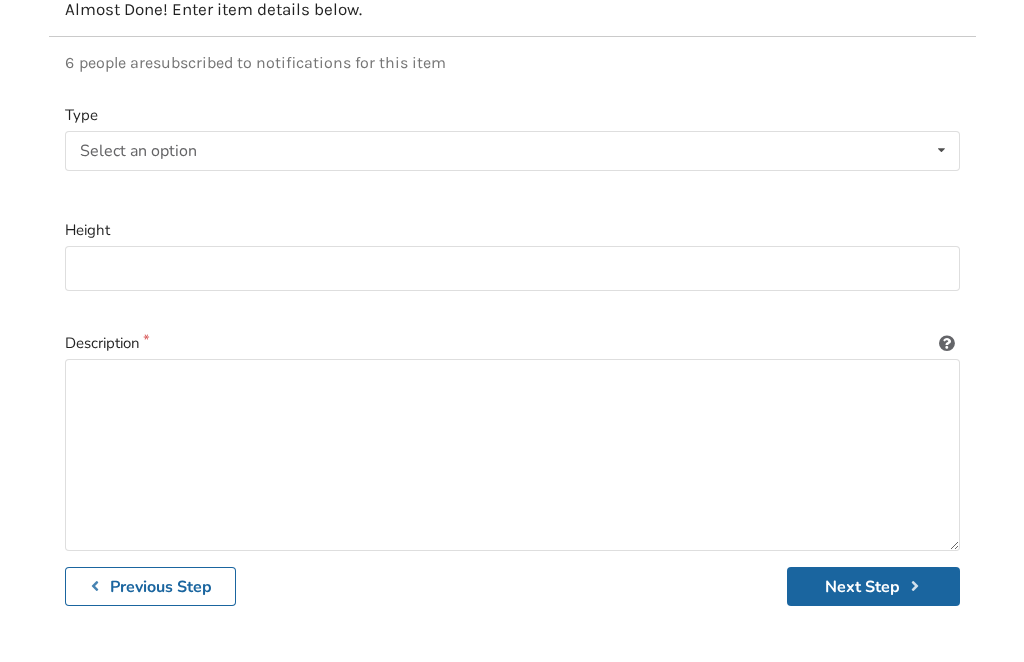 scroll, scrollTop: 242, scrollLeft: 0, axis: vertical 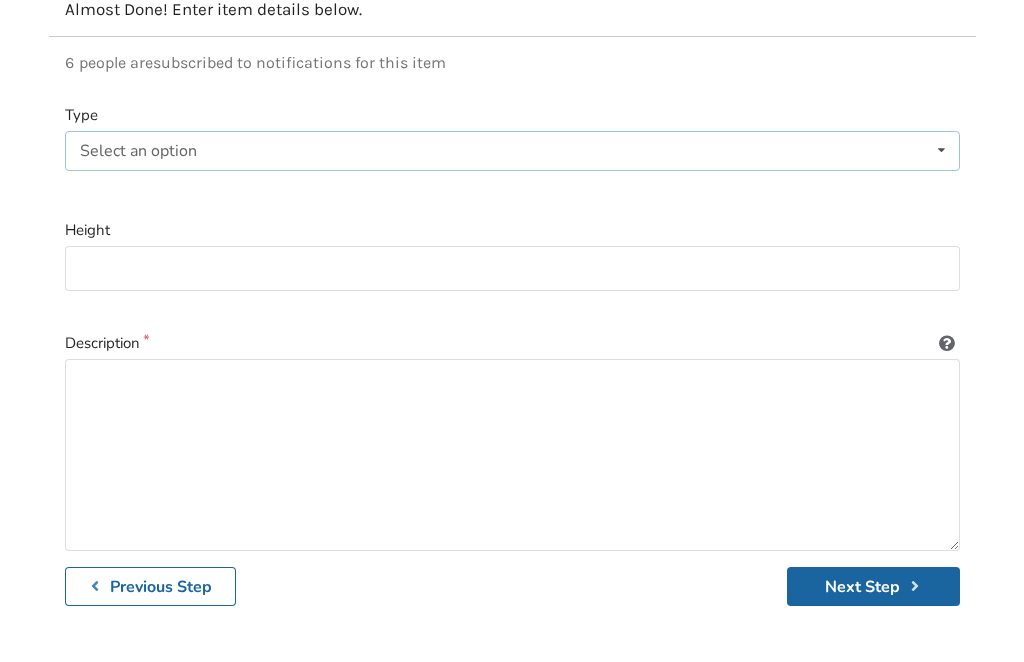 click on "Select an option Metal Wood Rubber" at bounding box center (512, 151) 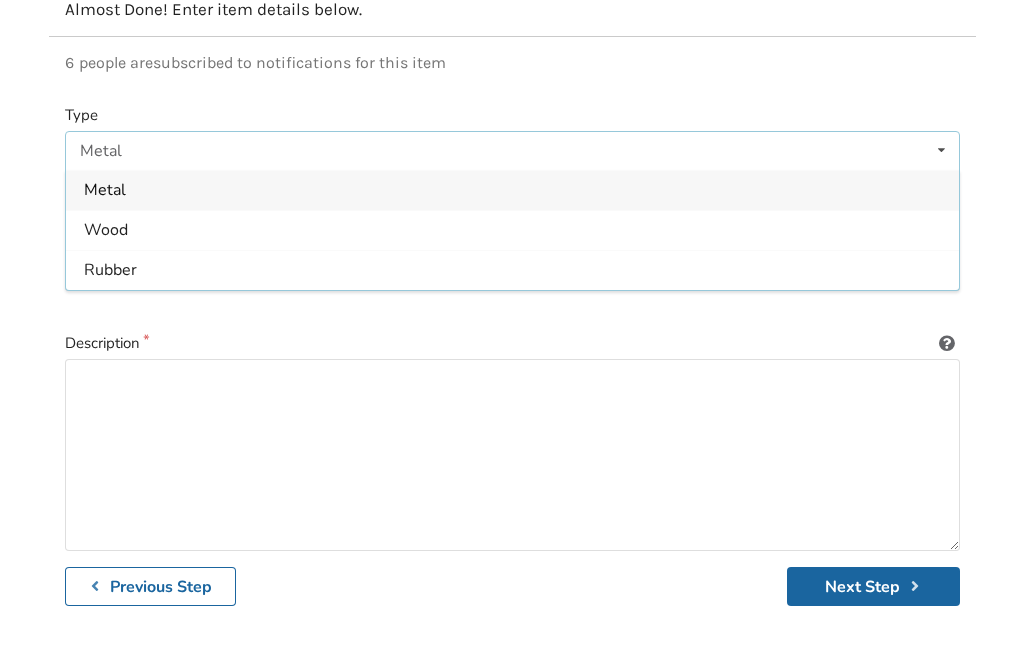 click on "Metal Metal Wood Rubber" at bounding box center [512, 151] 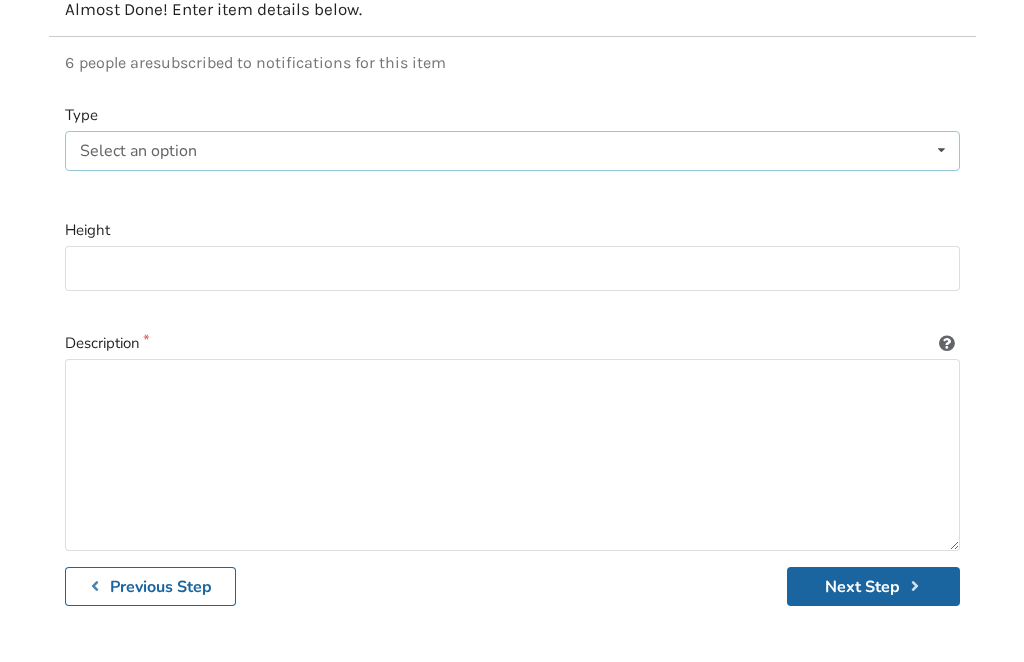 click on "Select an option Metal Wood Rubber" at bounding box center (512, 151) 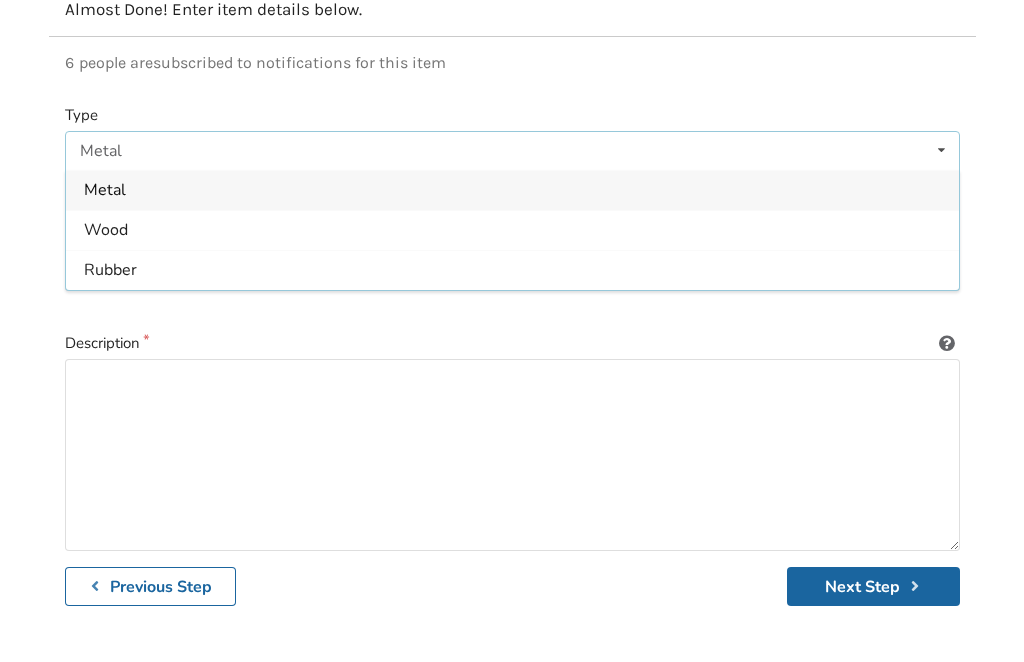 click on "Metal" at bounding box center [105, 191] 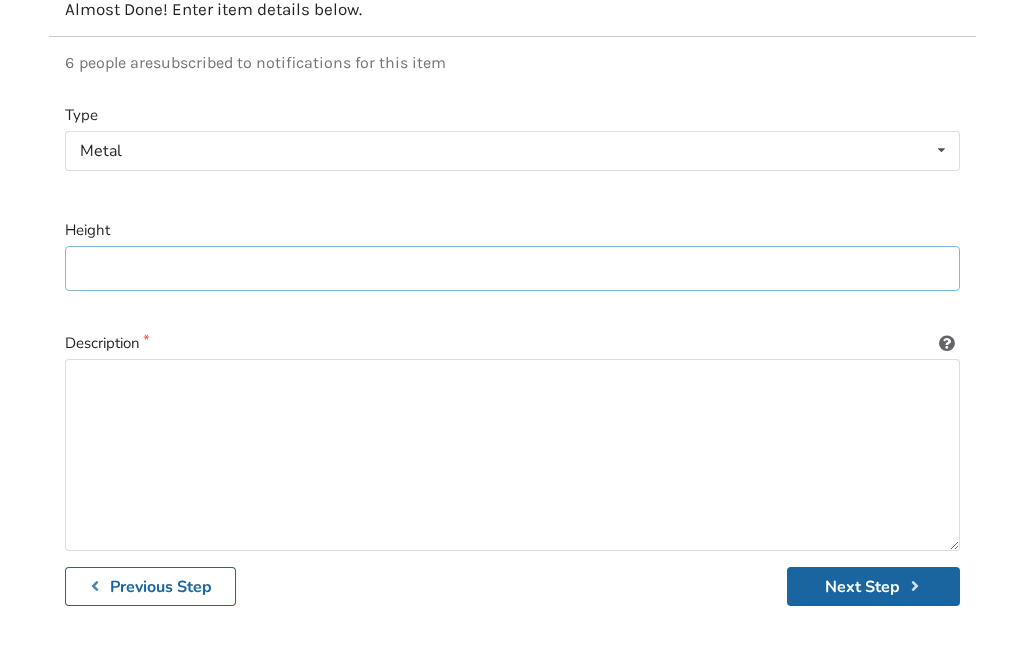 click at bounding box center [512, 268] 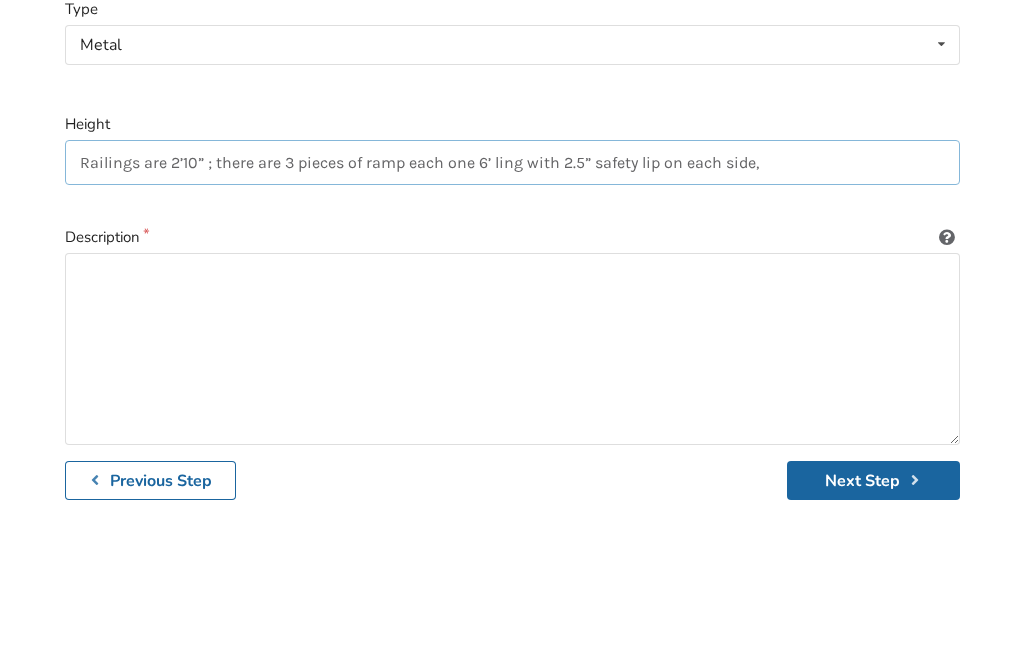 click on "Railings are 2’10” ; there are 3 pieces of ramp each one 6’ ling with 2.5” safety lip on each side," at bounding box center (512, 269) 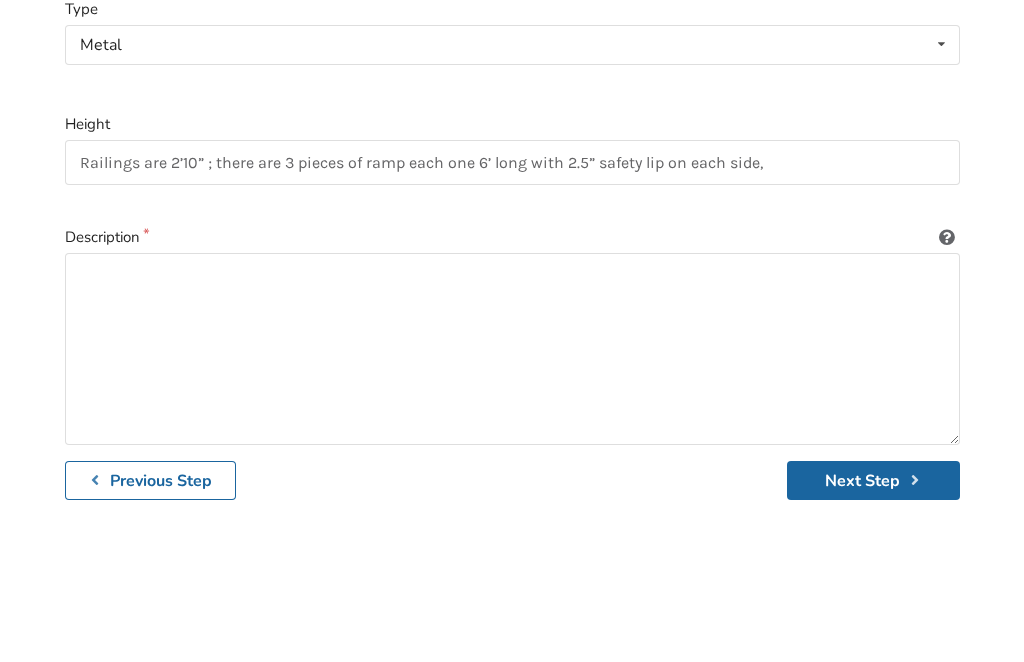 scroll, scrollTop: 349, scrollLeft: 0, axis: vertical 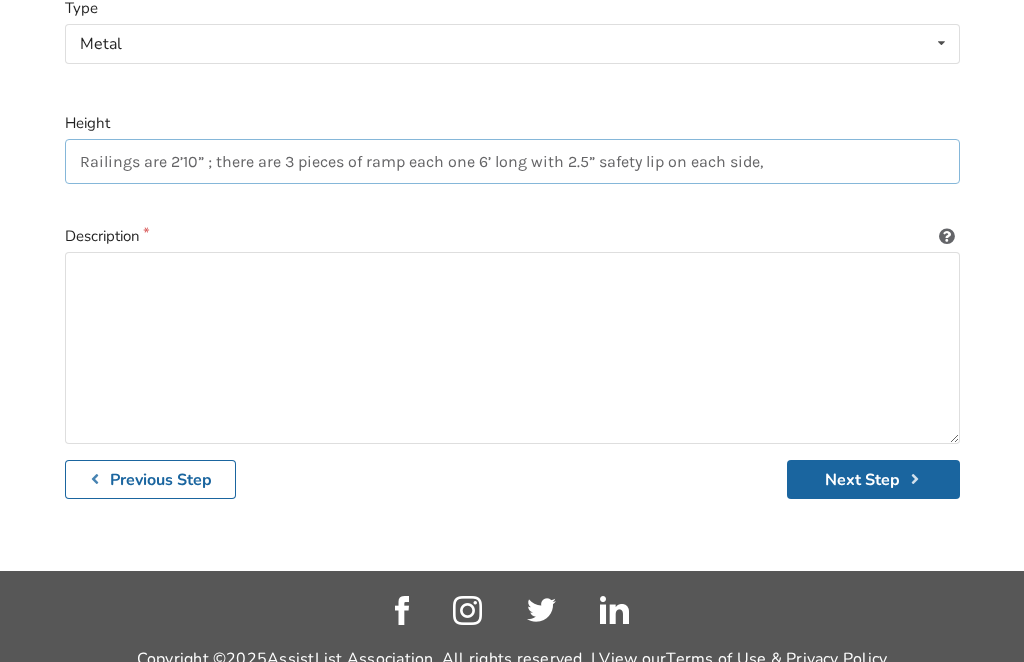 click on "Railings are 2’10” ; there are 3 pieces of ramp each one 6’ long with 2.5” safety lip on each side," at bounding box center (512, 161) 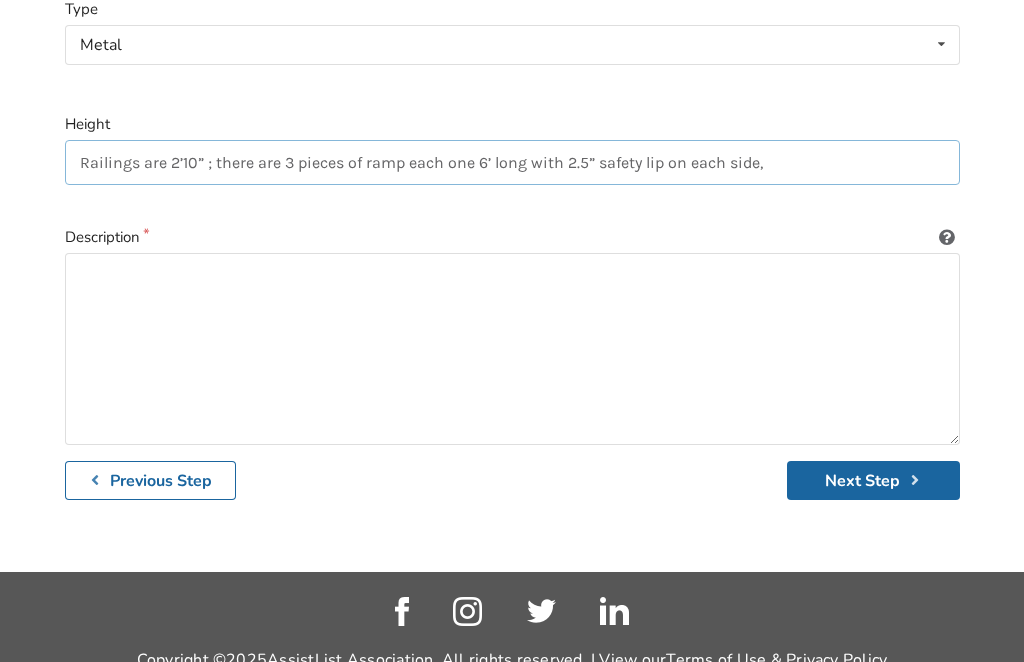 click on "Railings are 2’10” ; there are 3 pieces of ramp each one 6’ long with 2.5” safety lip on each side," at bounding box center [512, 162] 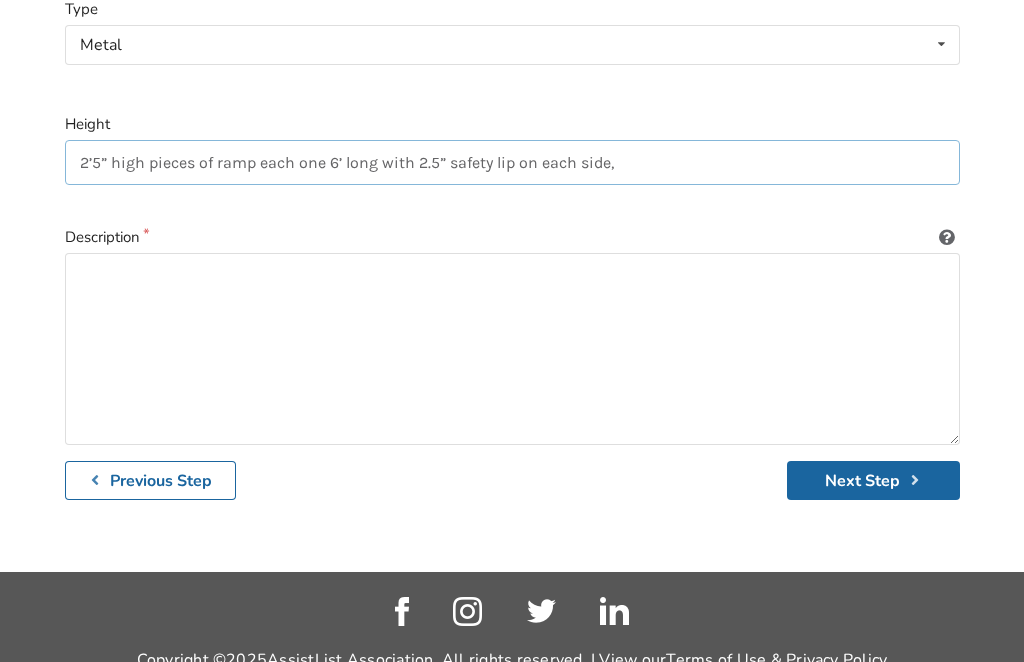 type on "2’5” high pieces of ramp each one 6’ long with 2.5” safety lip on each side," 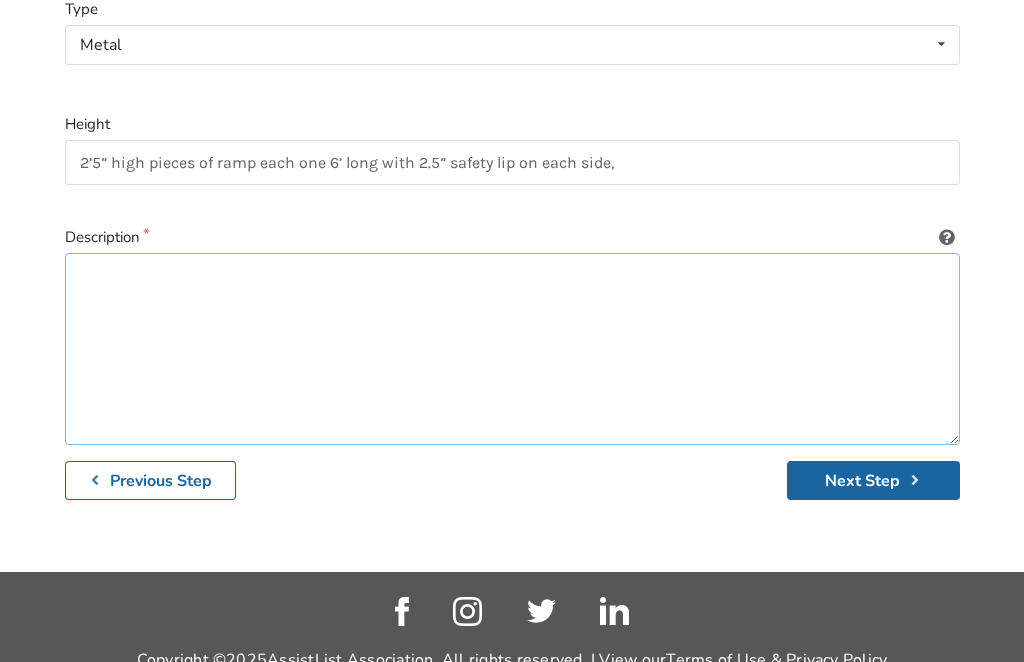 click at bounding box center [512, 349] 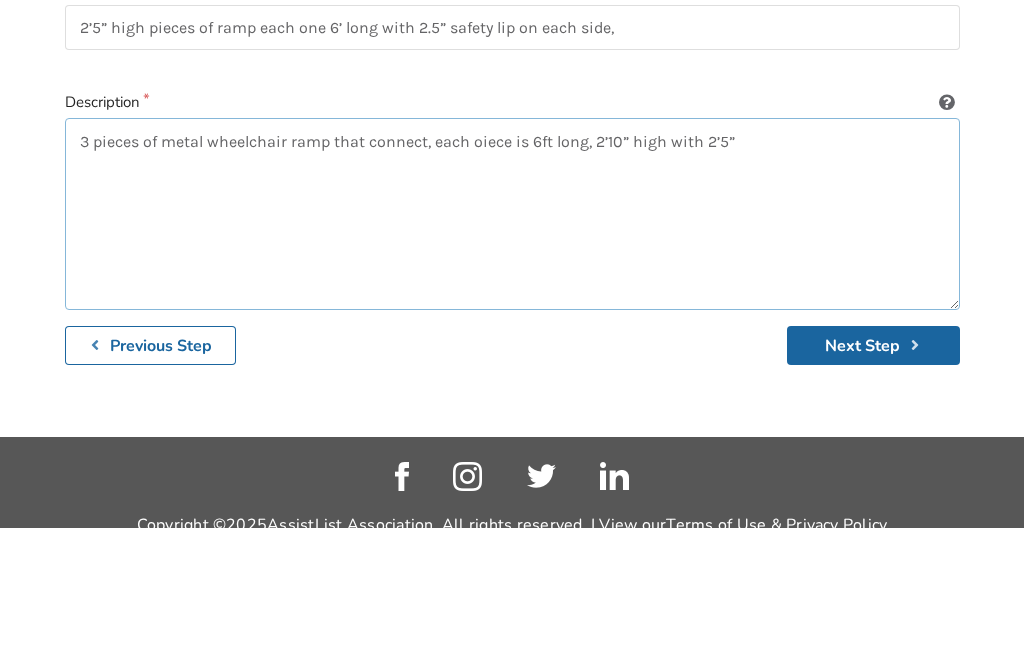 click on "3 pieces of metal wheelchair ramp that connect, each oiece is 6ft long, 2’10” high with 2’5”" at bounding box center [512, 349] 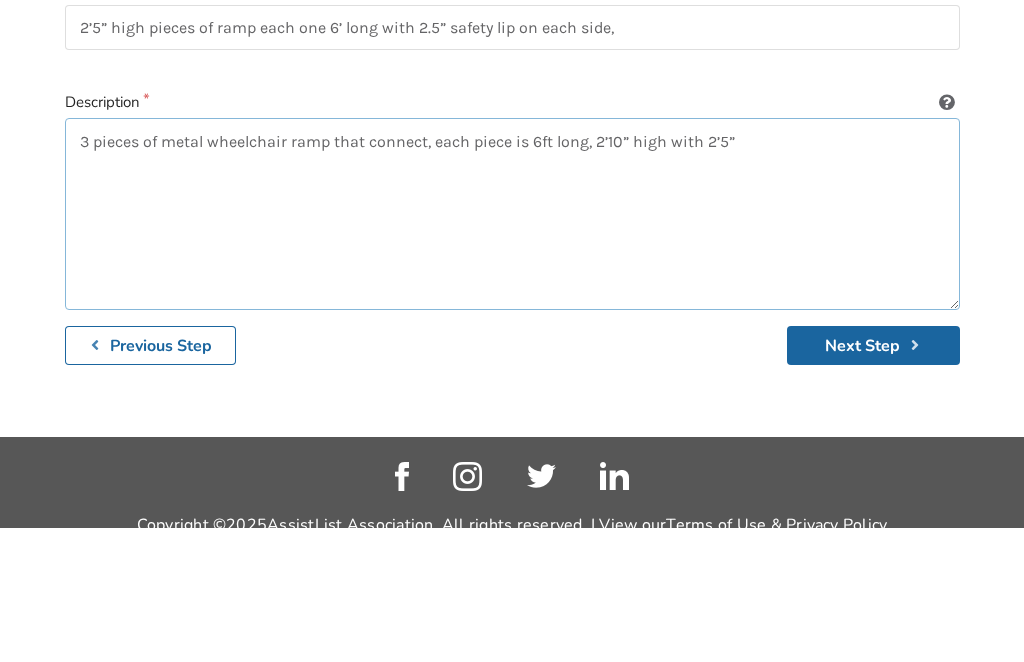 click on "3 pieces of metal wheelchair ramp that connect, each piece is 6ft long, 2’10” high with 2’5”" at bounding box center (512, 349) 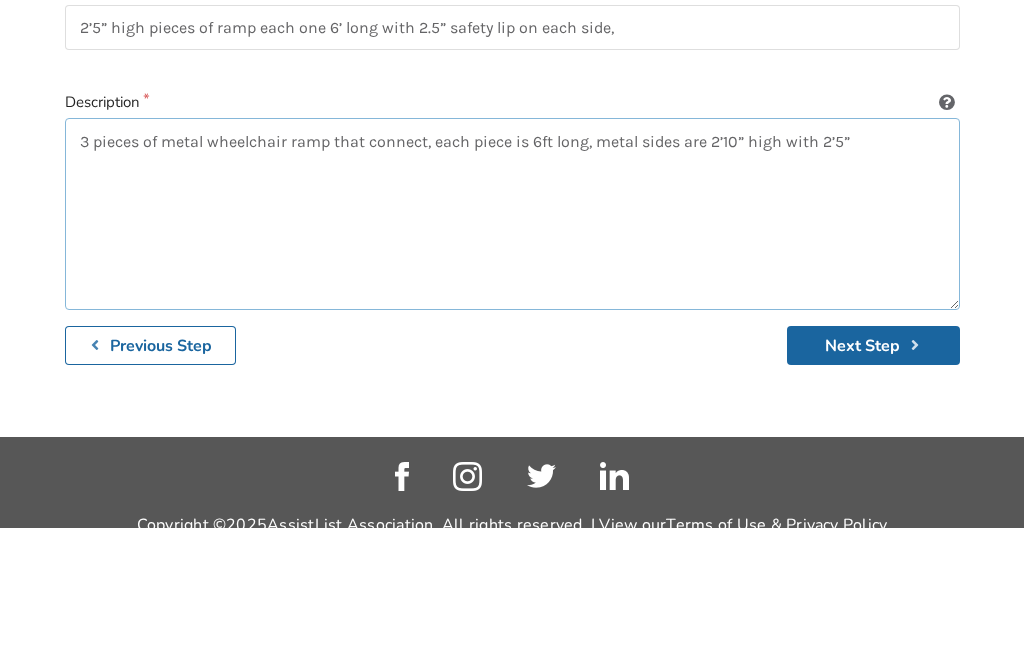click on "3 pieces of metal wheelchair ramp that connect, each piece is 6ft long, metal sides are 2’10” high with 2’5”" at bounding box center [512, 349] 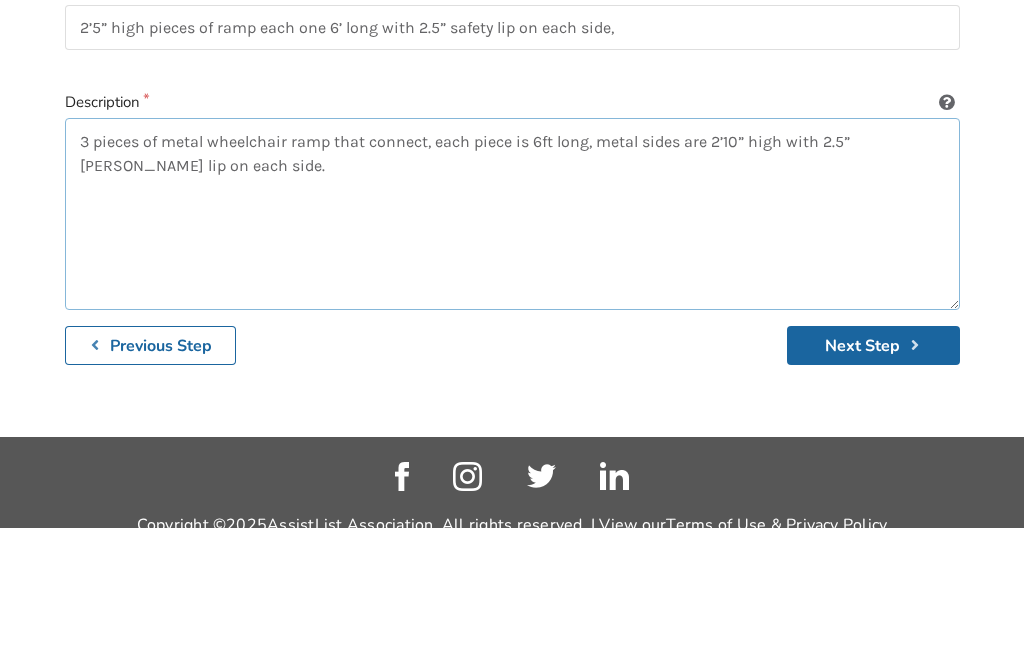 click on "3 pieces of metal wheelchair ramp that connect, each piece is 6ft long, metal sides are 2’10” high with 2.5” safet lip on each side." at bounding box center (512, 349) 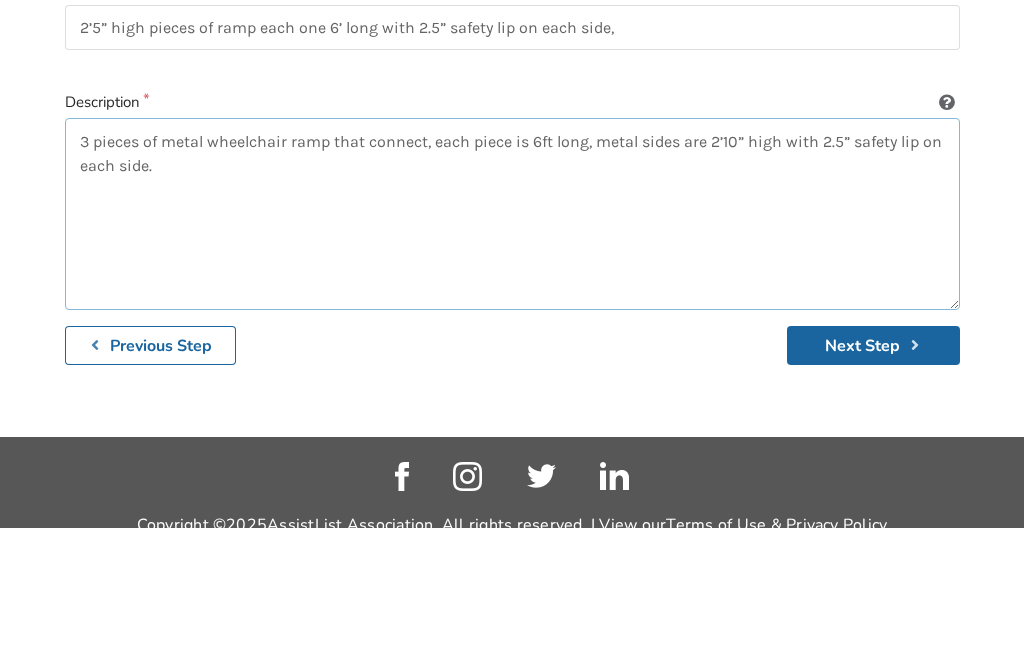 click on "3 pieces of metal wheelchair ramp that connect, each piece is 6ft long, metal sides are 2’10” high with 2.5” safety lip on each side." at bounding box center [512, 349] 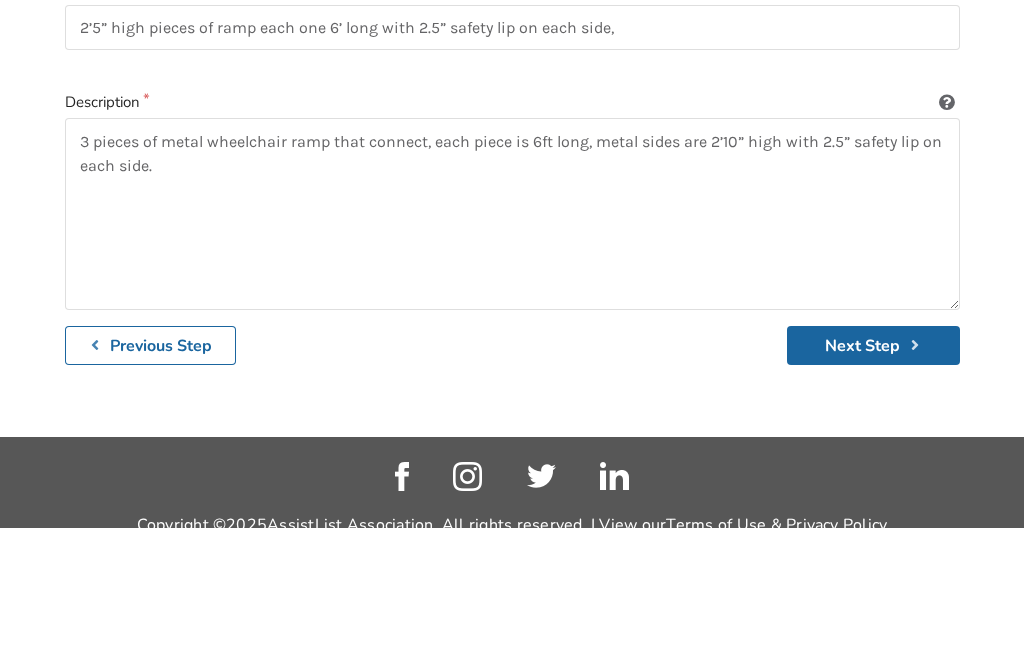 scroll, scrollTop: 349, scrollLeft: 0, axis: vertical 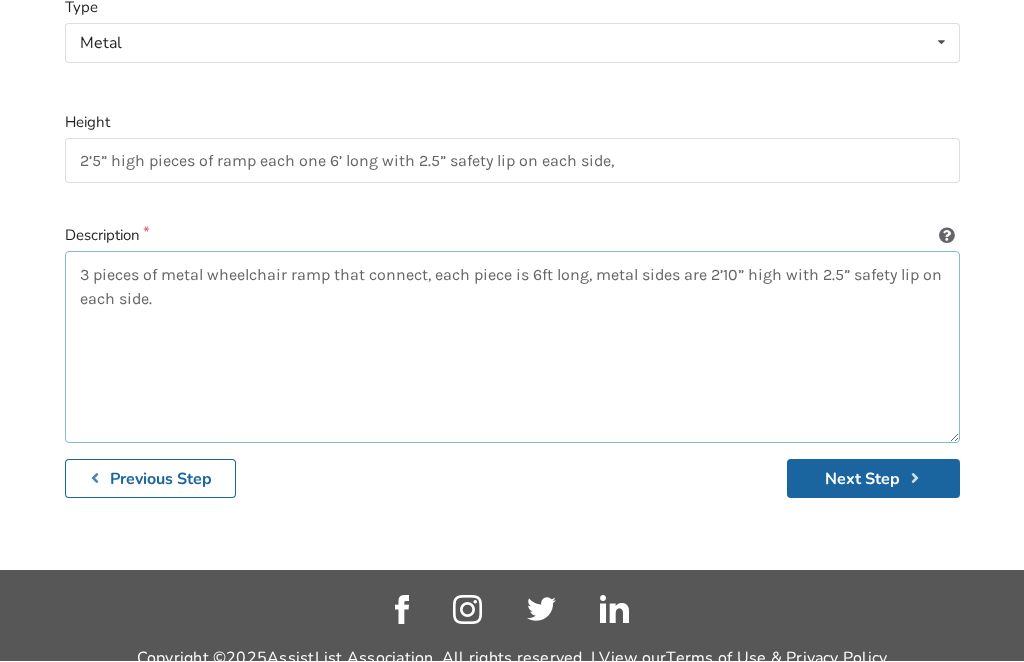type on "3 pieces of metal wheelchair ramp that connect, each piece is 6ft long, metal sides are 2’10” high with 2.5” safety lip on each side." 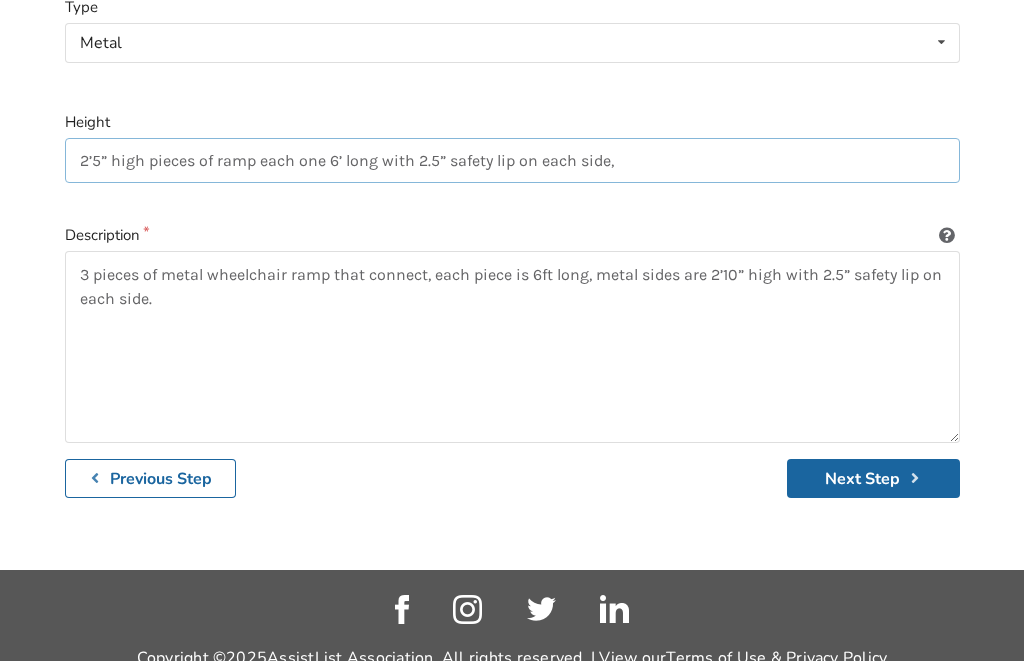 click on "2’5” high pieces of ramp each one 6’ long with 2.5” safety lip on each side," at bounding box center (512, 161) 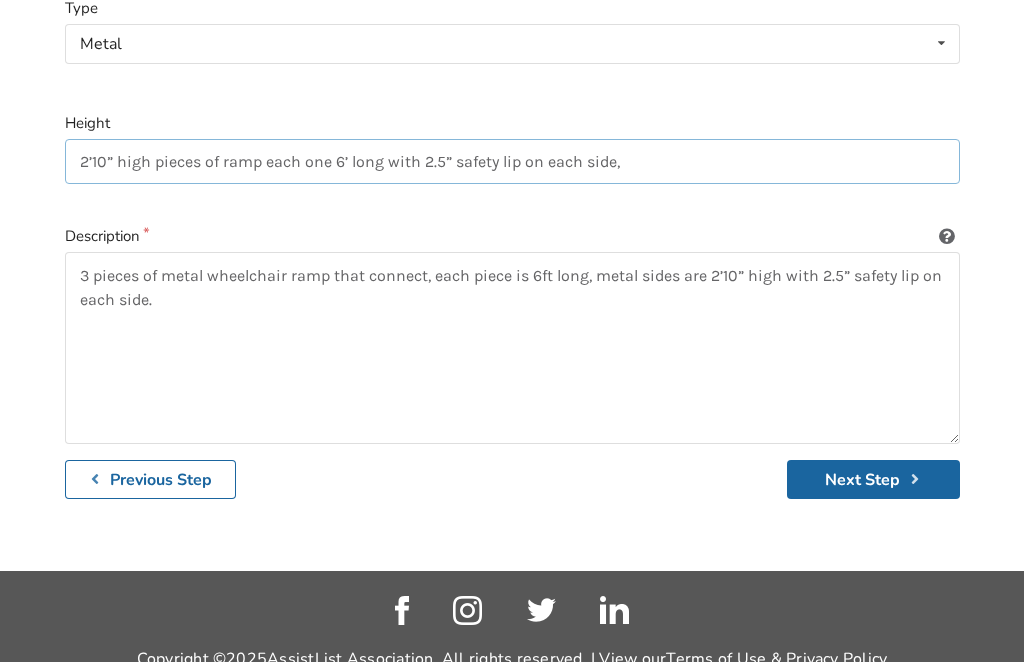 click on "2’10” high pieces of ramp each one 6’ long with 2.5” safety lip on each side," at bounding box center (512, 161) 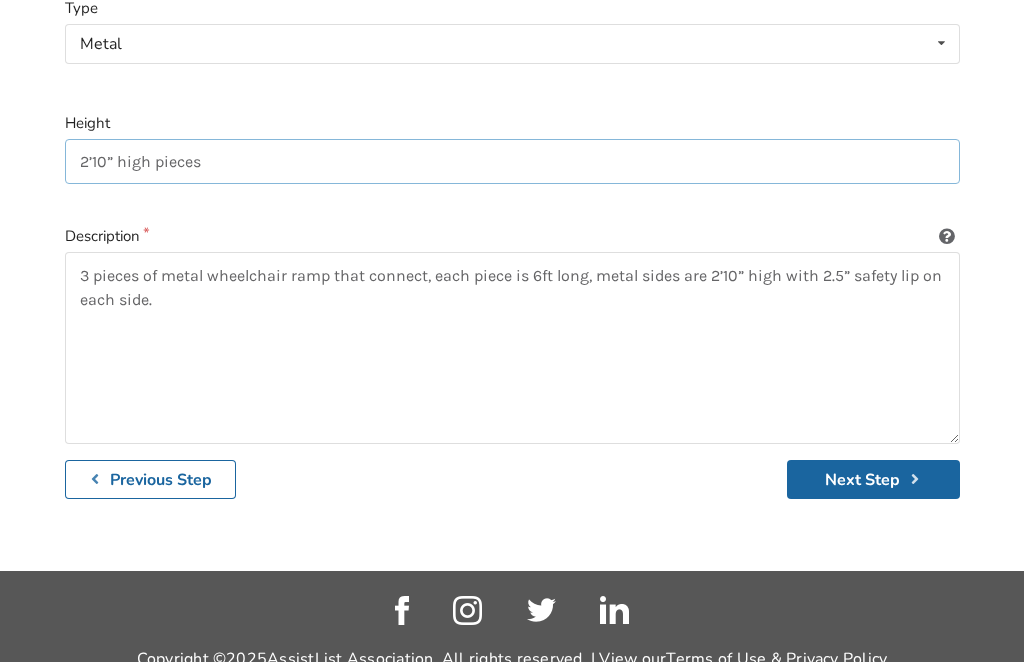 type on "2’10” high" 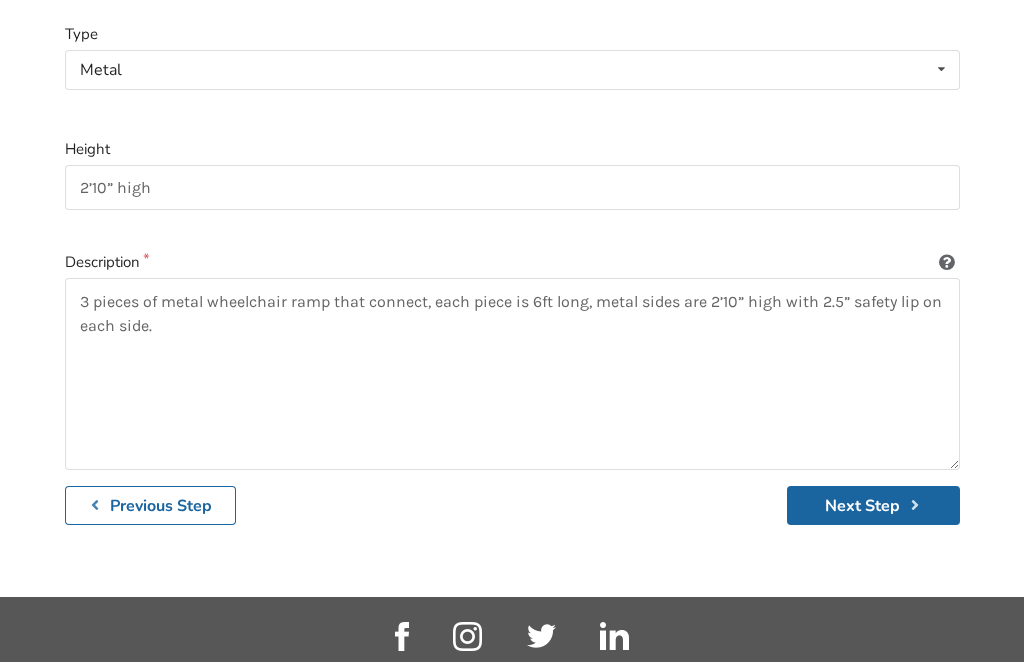 scroll, scrollTop: 325, scrollLeft: 0, axis: vertical 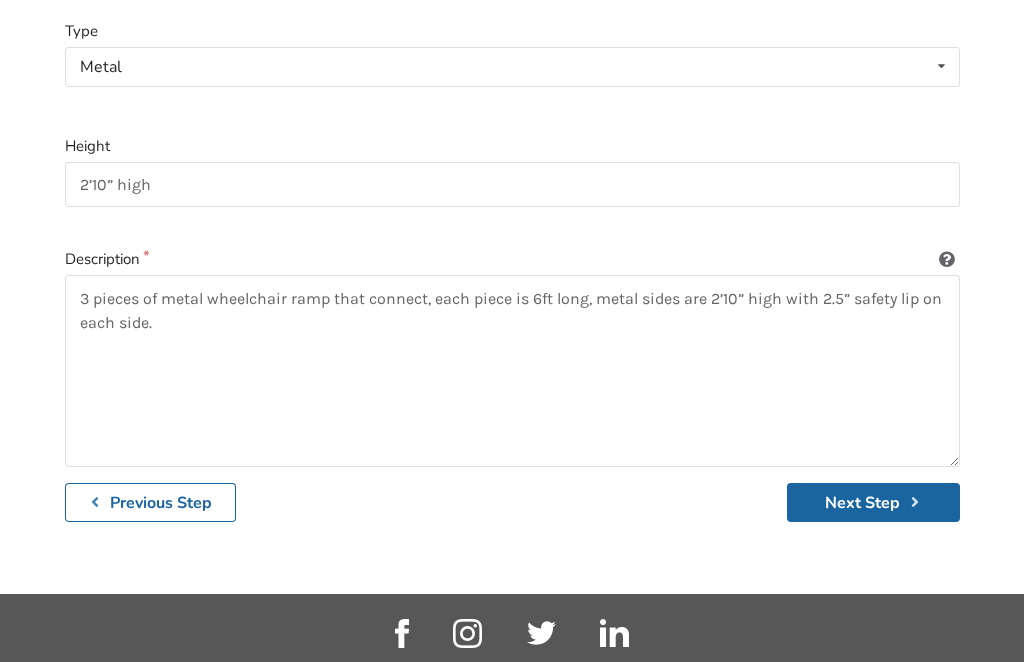 click on "Next Step" at bounding box center [873, 503] 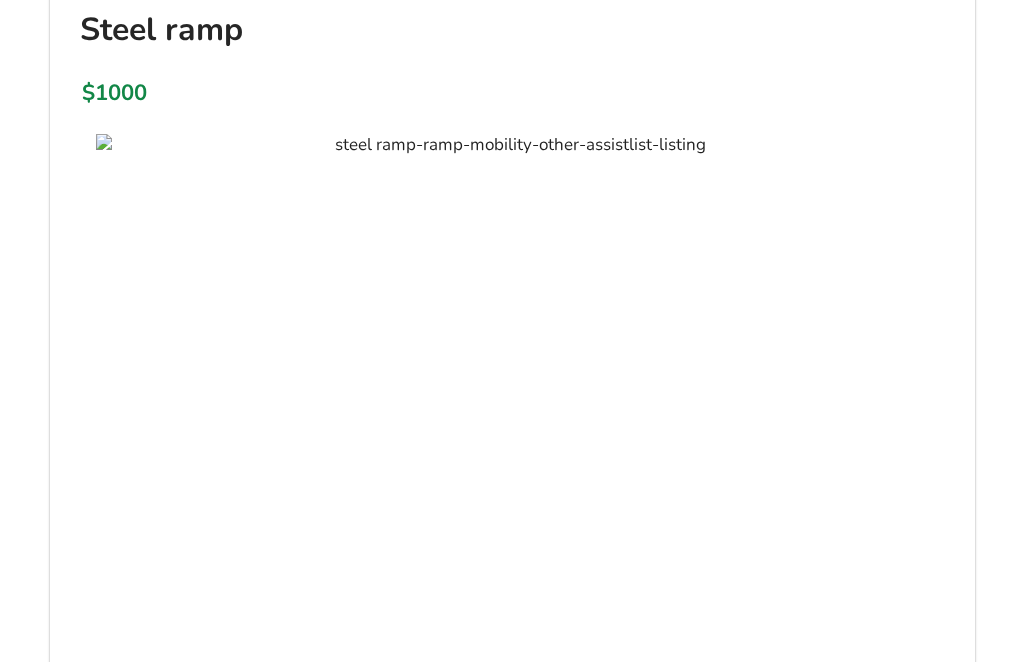 scroll, scrollTop: 326, scrollLeft: 0, axis: vertical 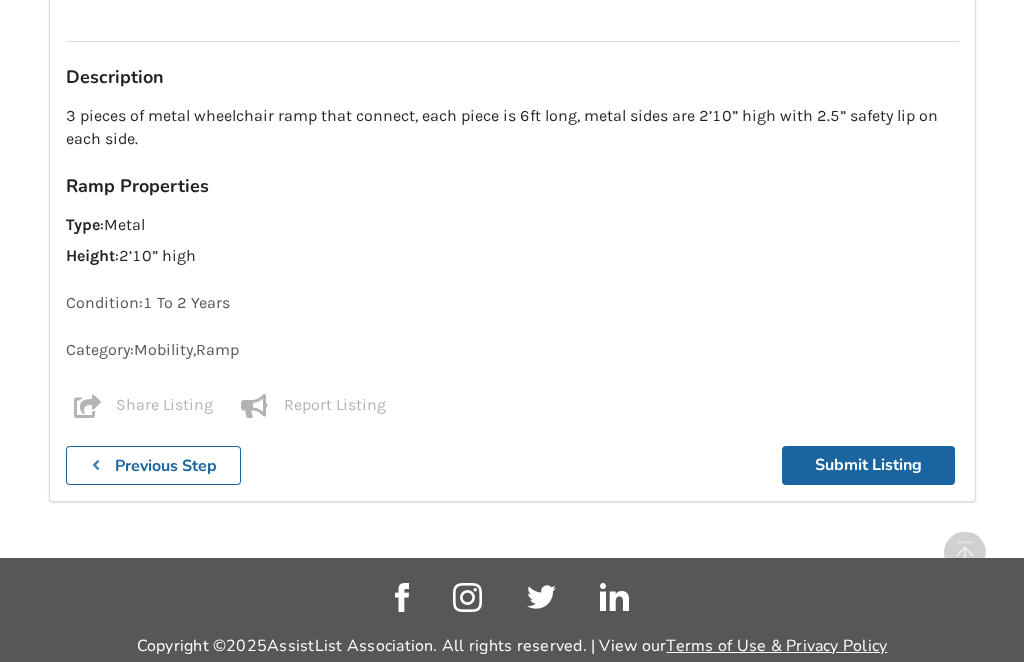 click on "Submit Listing" at bounding box center [868, 466] 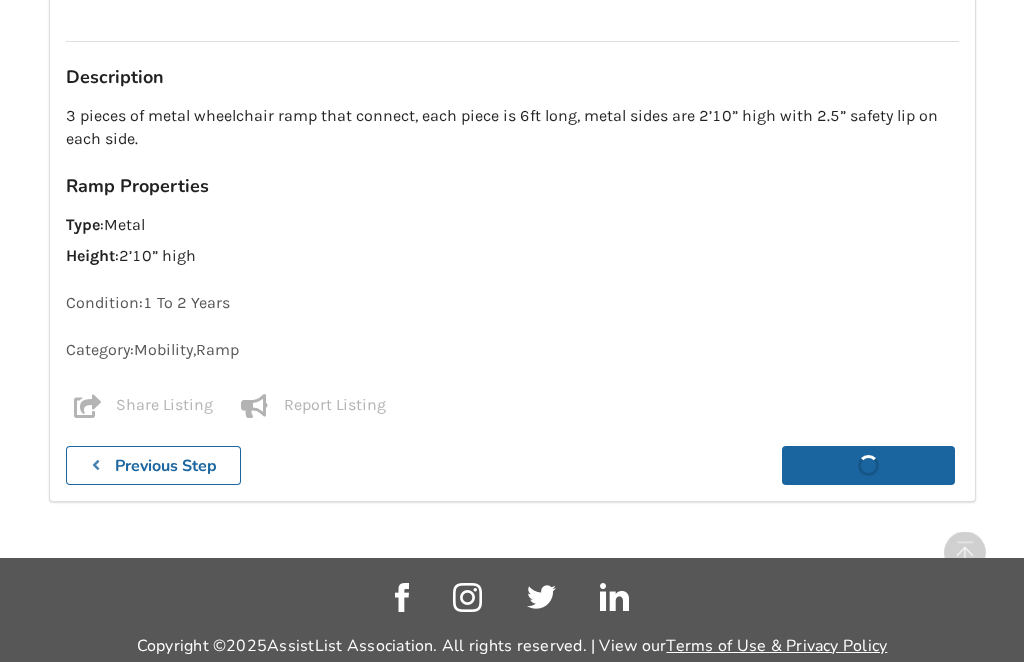 scroll, scrollTop: 1656, scrollLeft: 0, axis: vertical 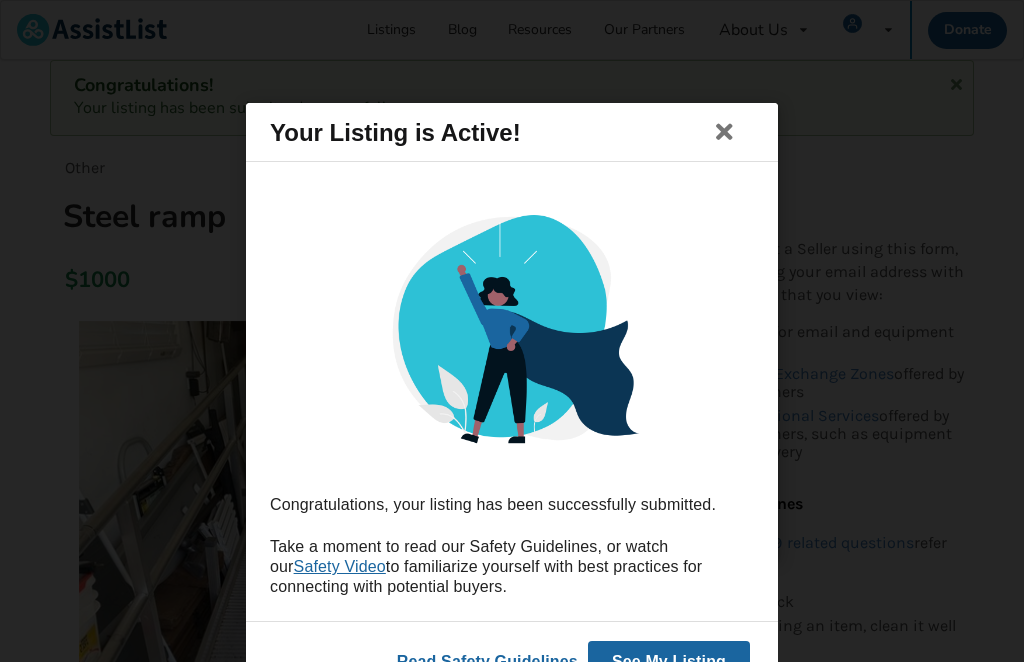 click on "See My Listing" at bounding box center (669, 662) 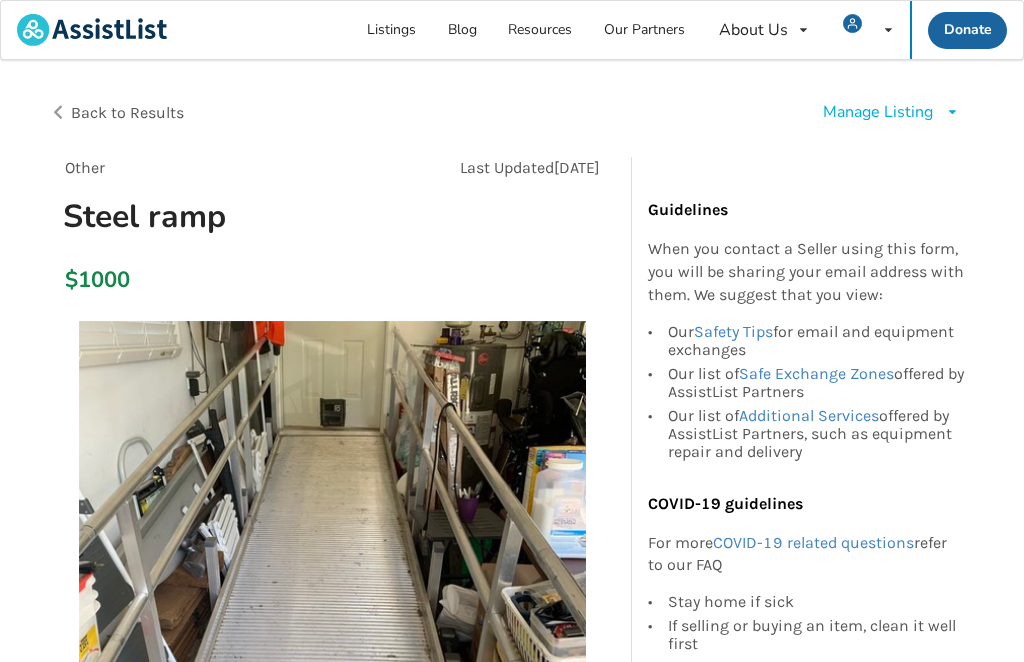 click on "Listings" at bounding box center [392, 30] 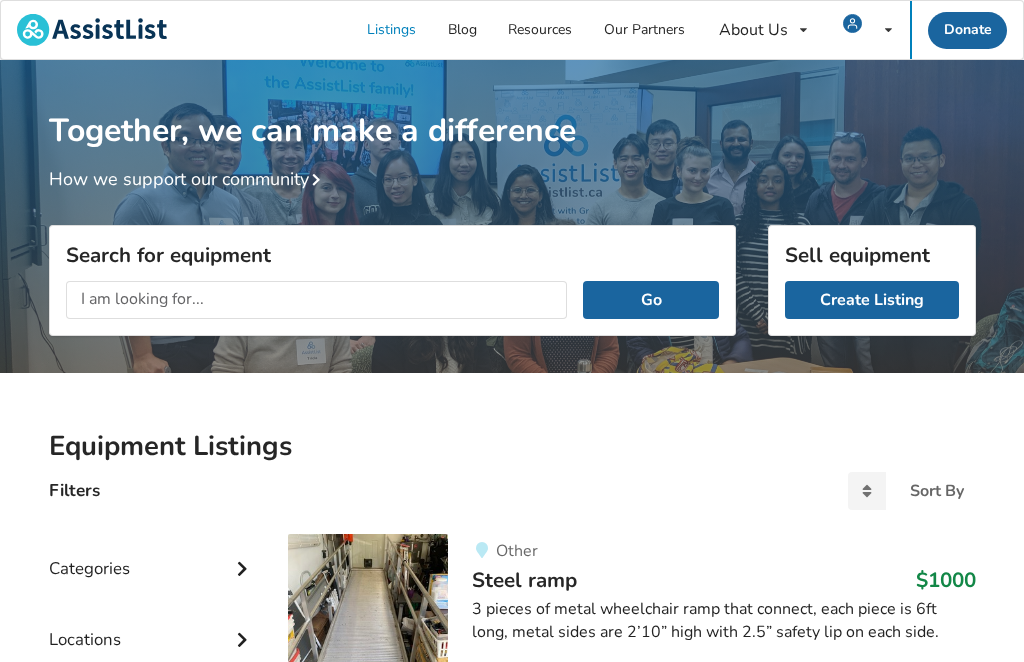 scroll, scrollTop: 0, scrollLeft: 0, axis: both 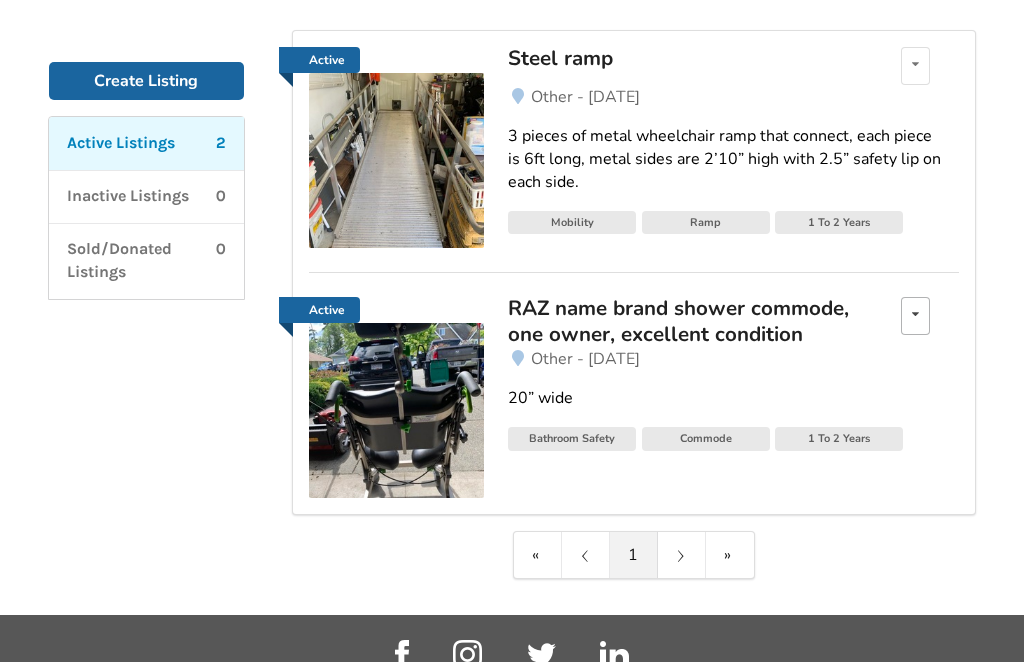 click on "Edit listing Renew listing Mark as Sold Delete listing" at bounding box center (915, 316) 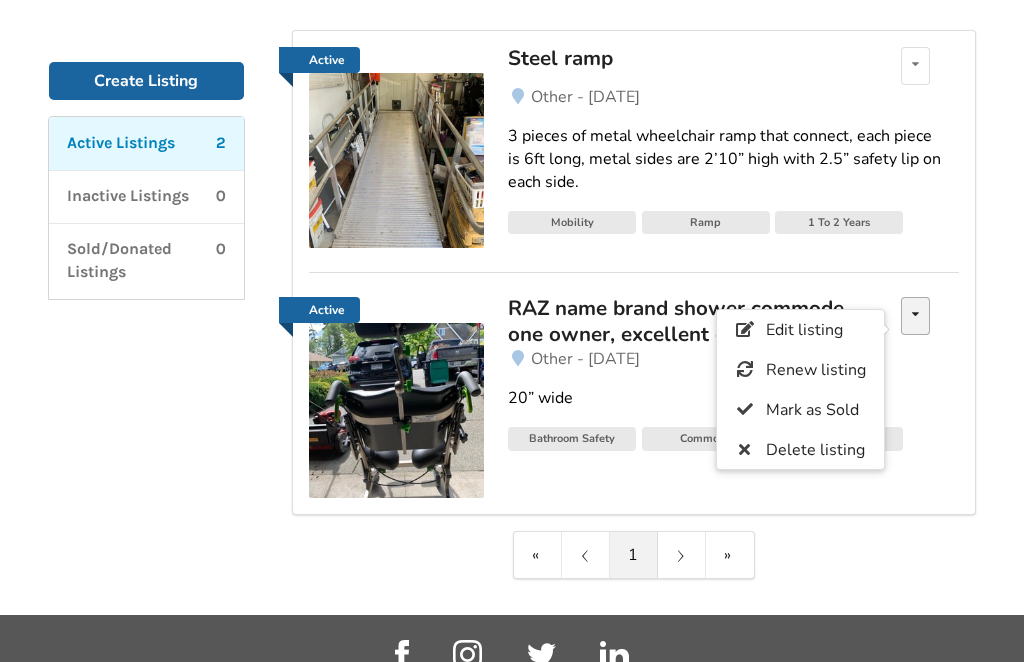 click on "Edit listing" at bounding box center (803, 331) 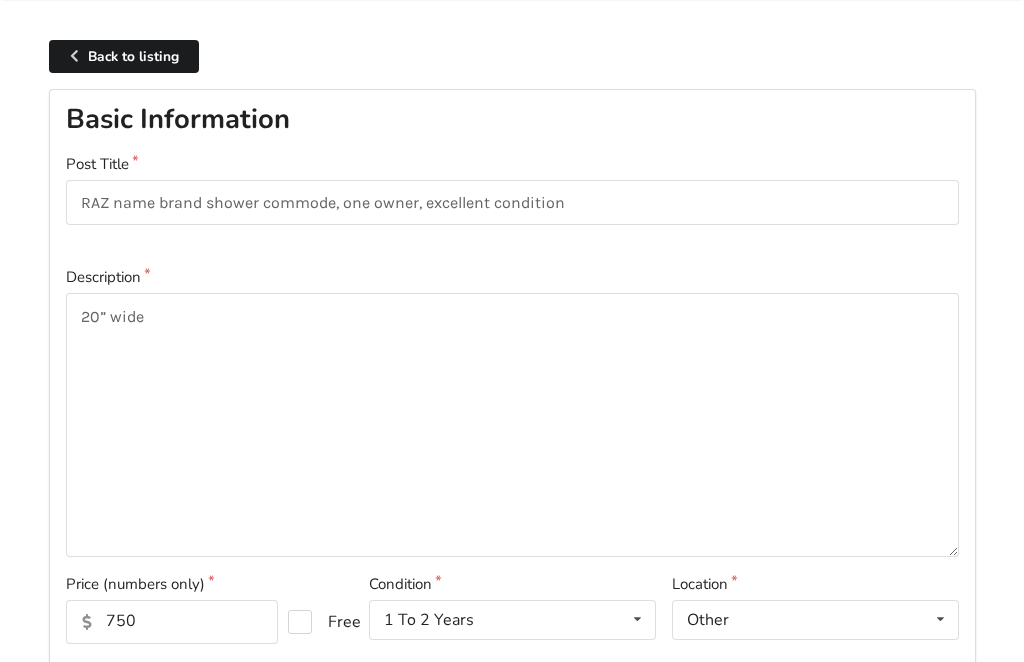 scroll, scrollTop: 0, scrollLeft: 0, axis: both 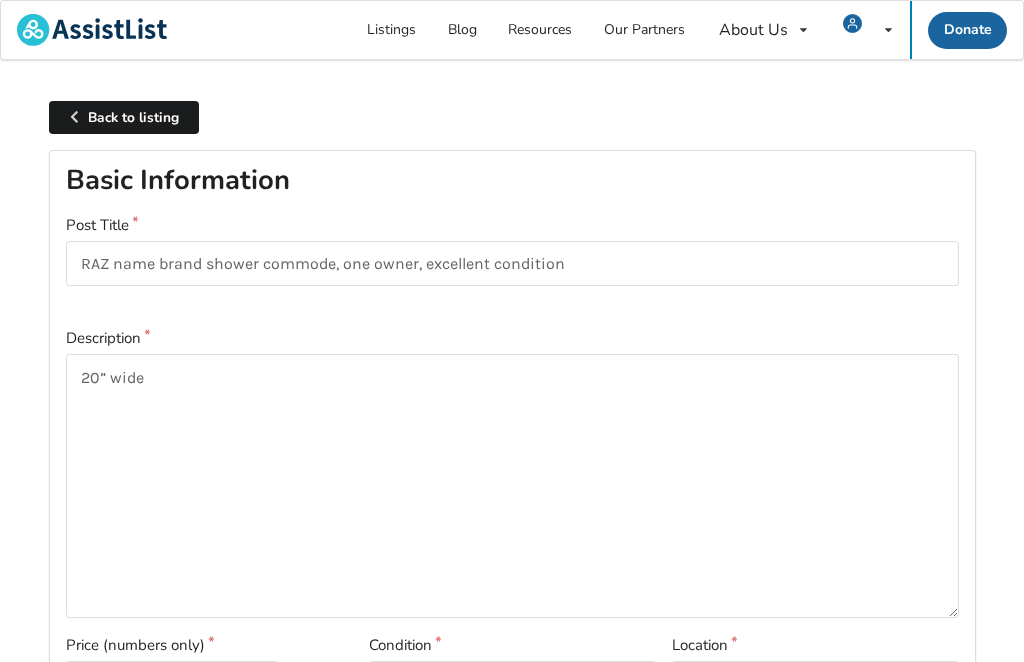 click on "Listings" at bounding box center (392, 30) 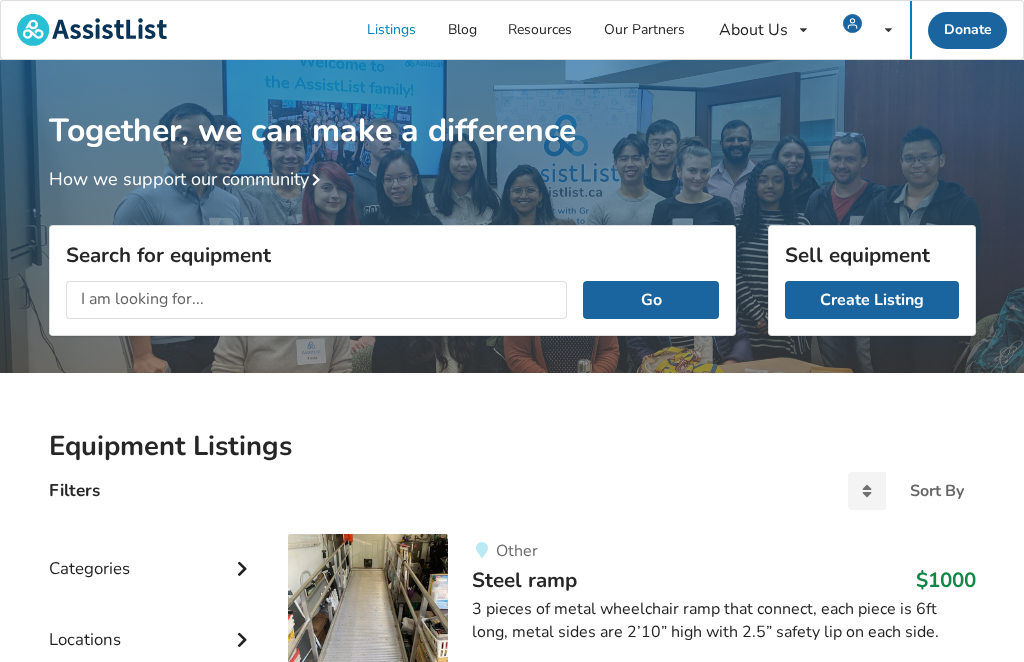 scroll, scrollTop: 0, scrollLeft: 0, axis: both 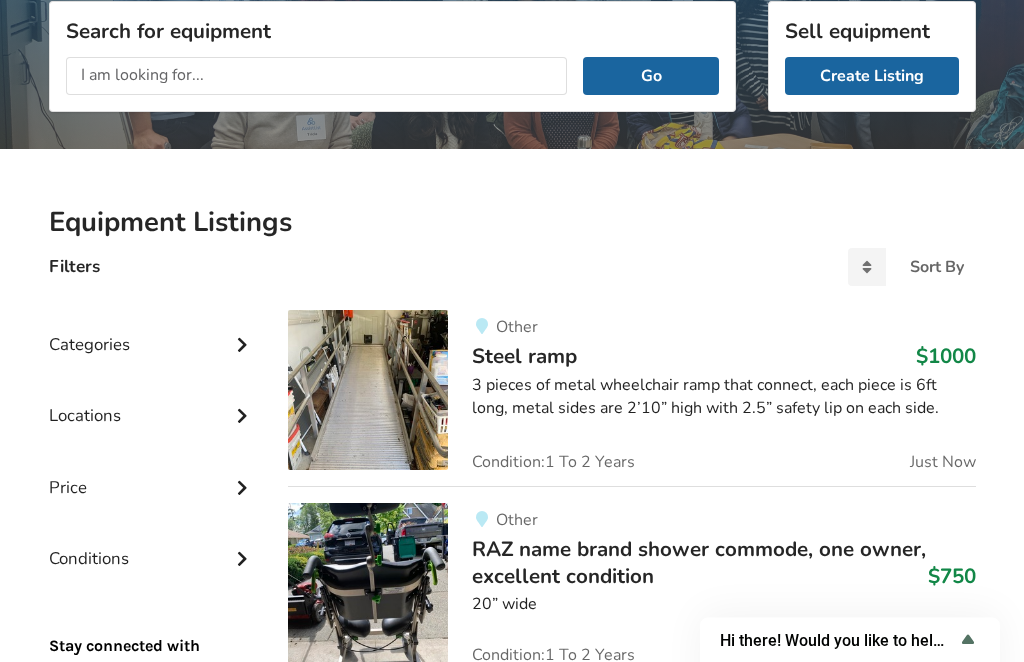 click on "Categories" at bounding box center (153, 330) 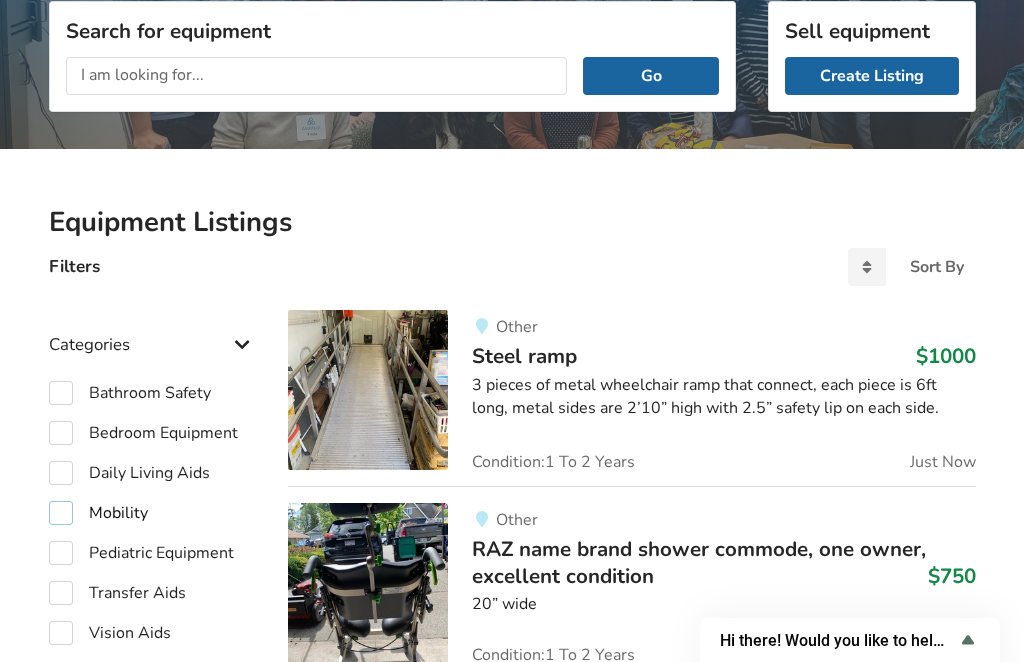 click on "Mobility" at bounding box center (98, 513) 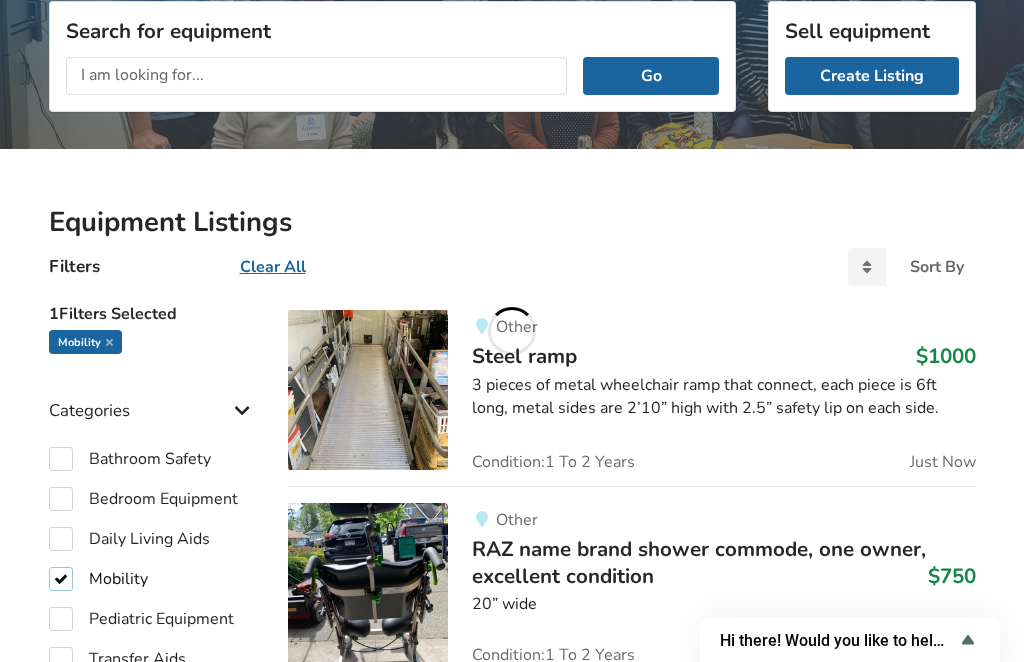 checkbox on "true" 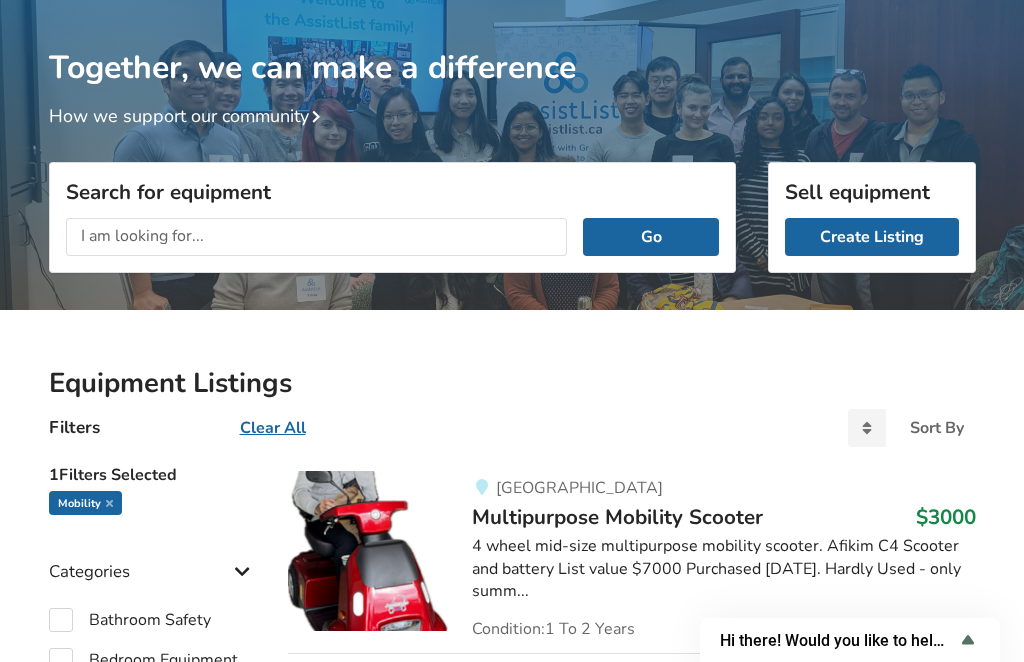 scroll, scrollTop: 0, scrollLeft: 0, axis: both 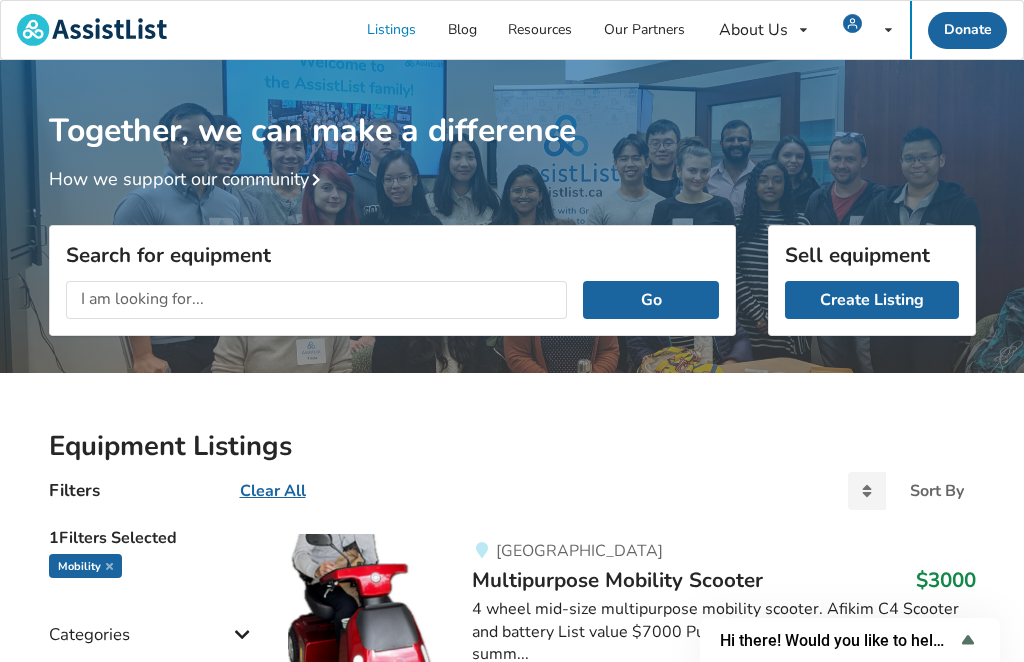 click on "Create Listing" at bounding box center [872, 300] 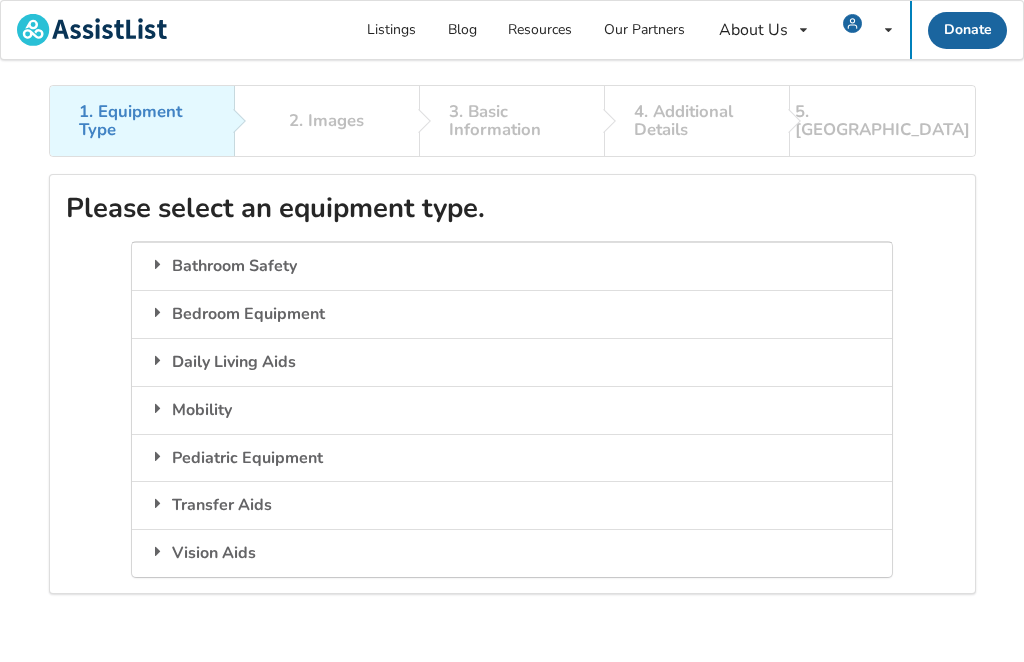 click on "Mobility" at bounding box center [511, 410] 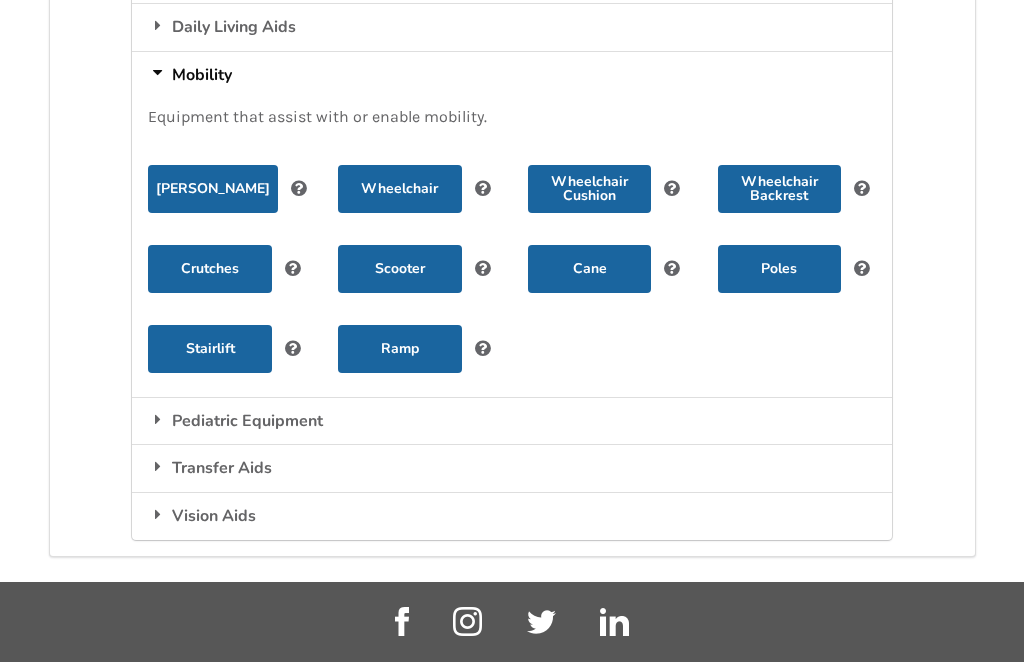 scroll, scrollTop: 343, scrollLeft: 0, axis: vertical 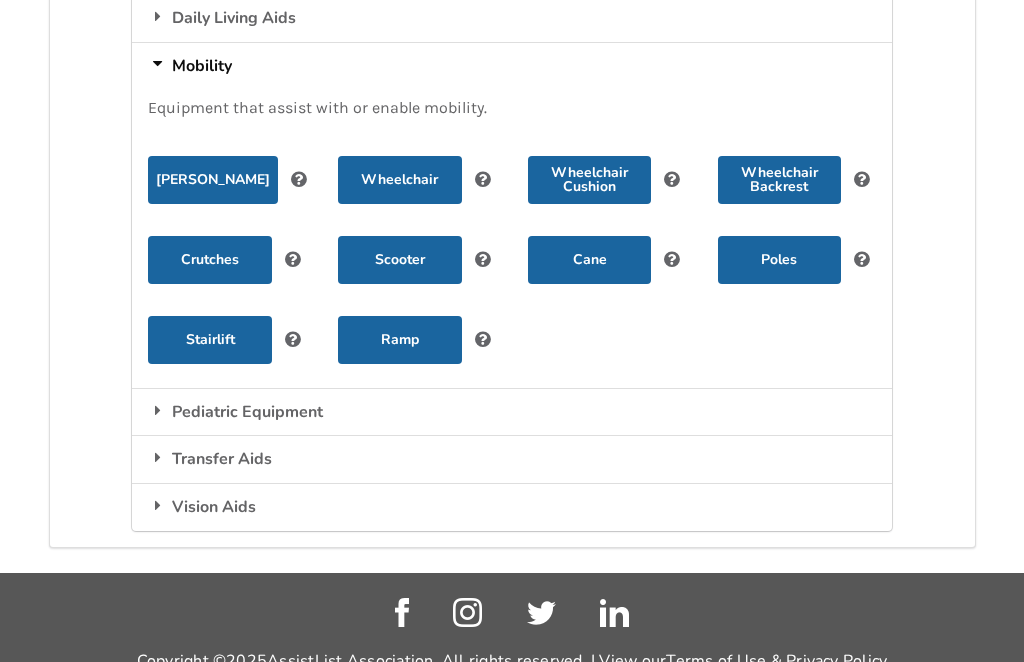click at bounding box center (158, 458) 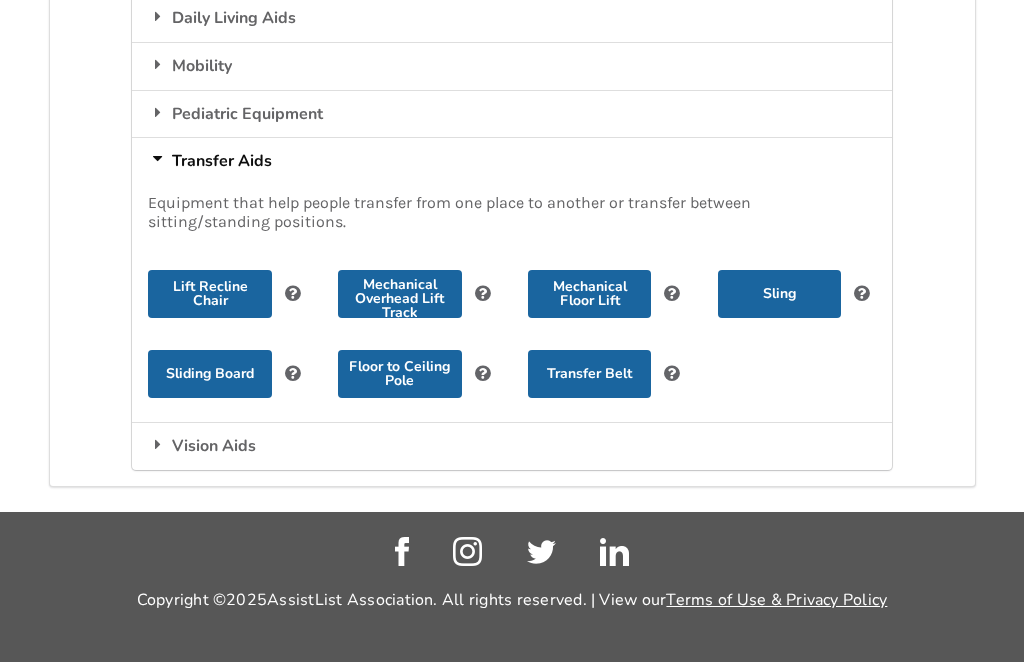 scroll, scrollTop: 282, scrollLeft: 0, axis: vertical 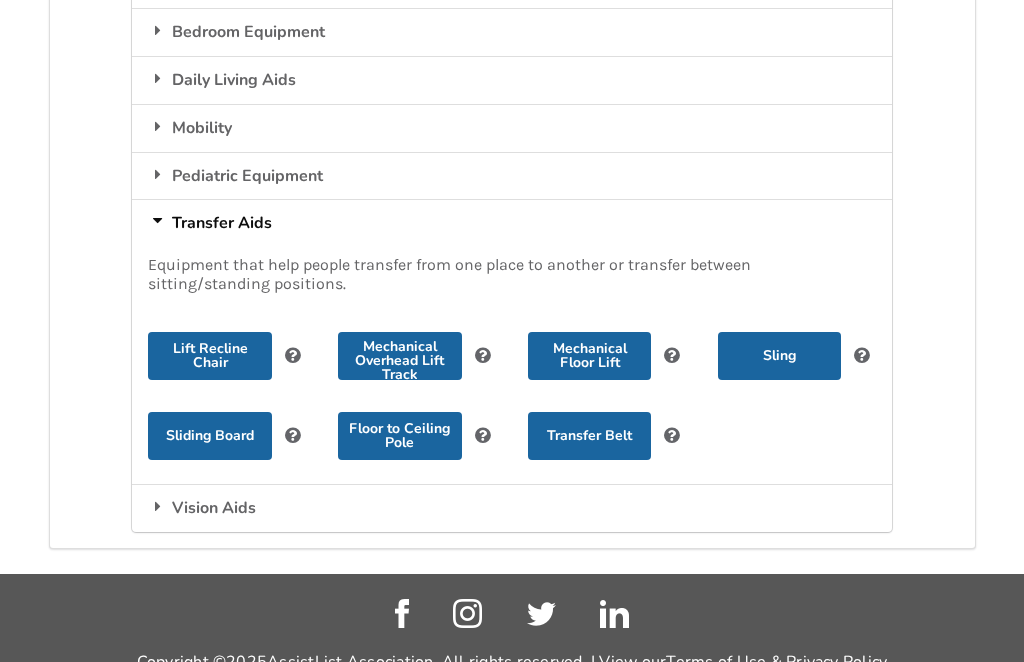 click on "Sling" at bounding box center [779, 356] 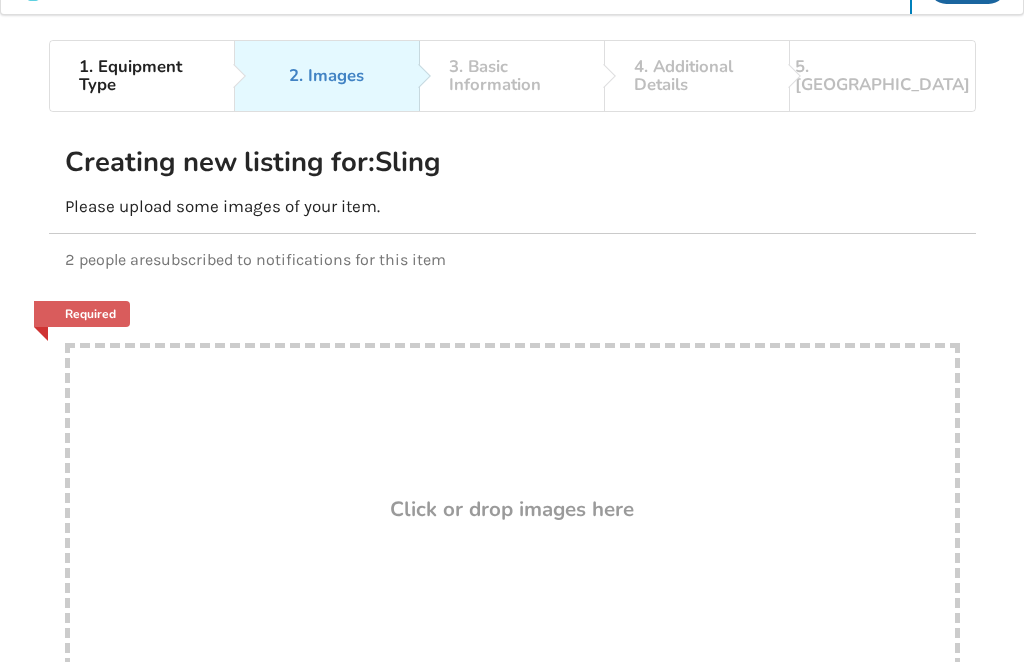 scroll, scrollTop: 52, scrollLeft: 0, axis: vertical 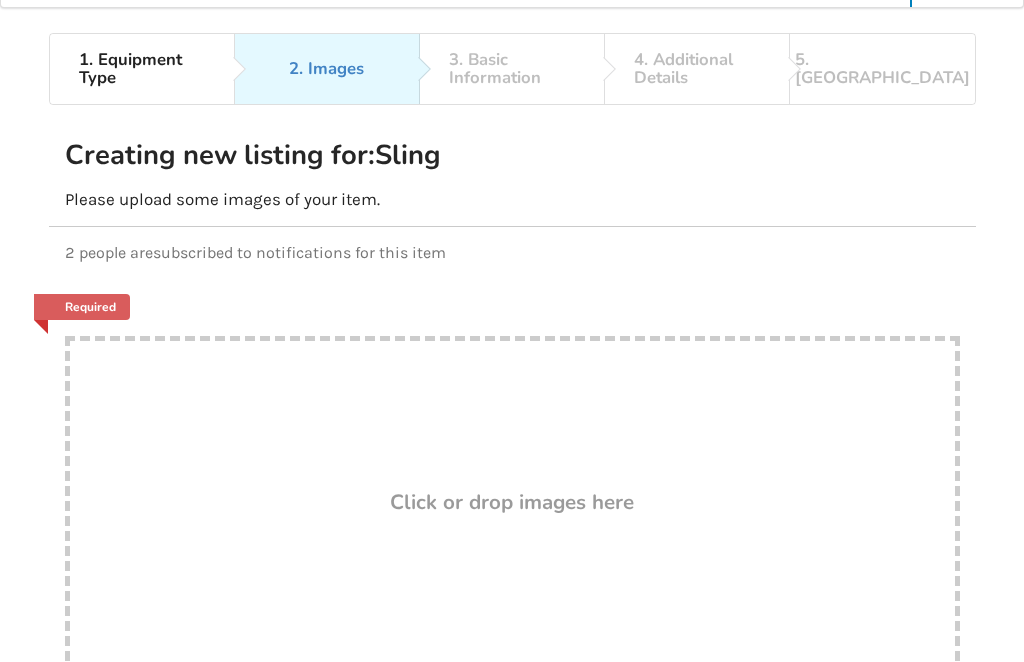 click on "Click or drop images here" at bounding box center (512, 502) 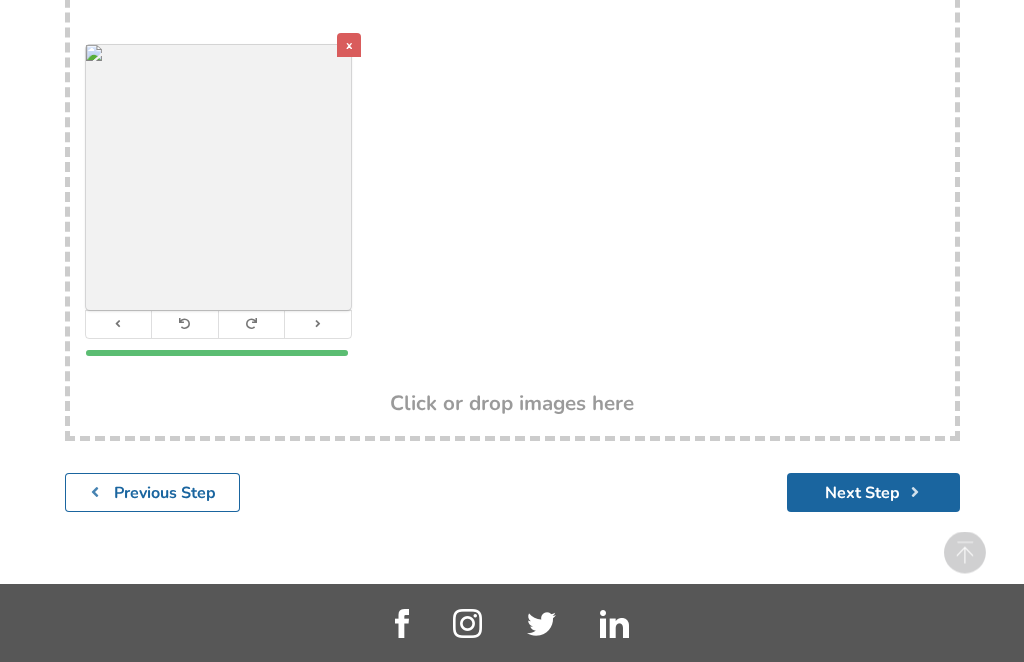 scroll, scrollTop: 754, scrollLeft: 0, axis: vertical 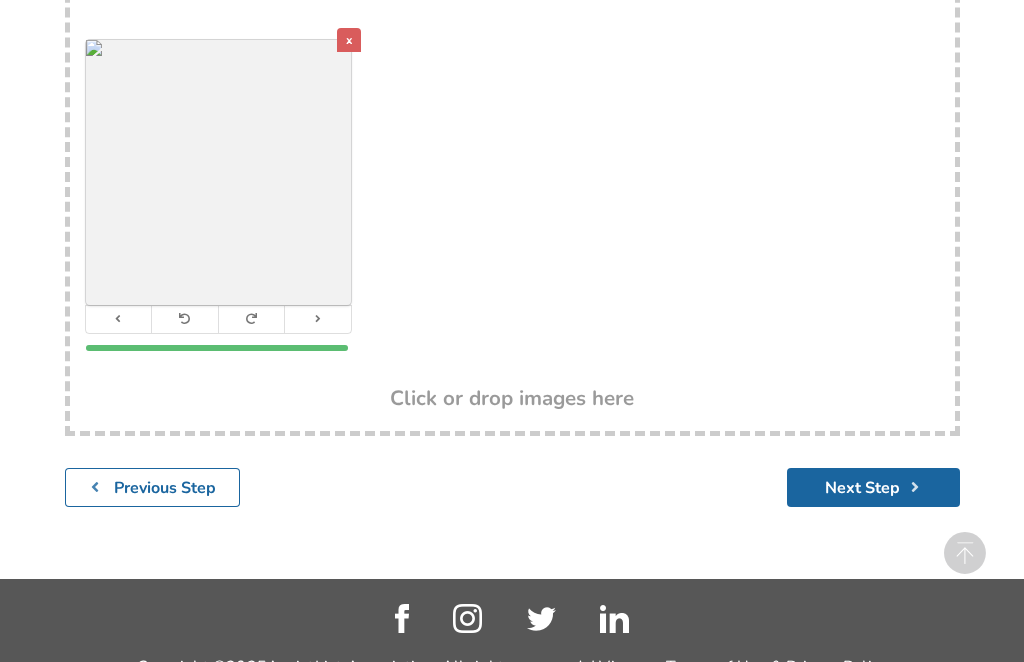 click on "Next Step" at bounding box center [873, 487] 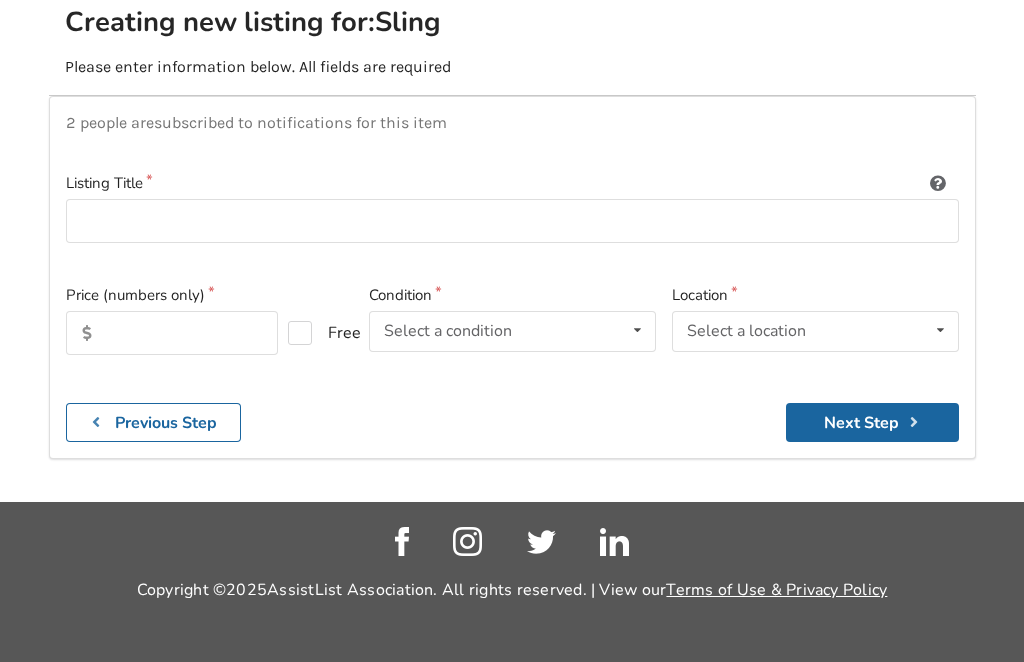 scroll, scrollTop: 241, scrollLeft: 0, axis: vertical 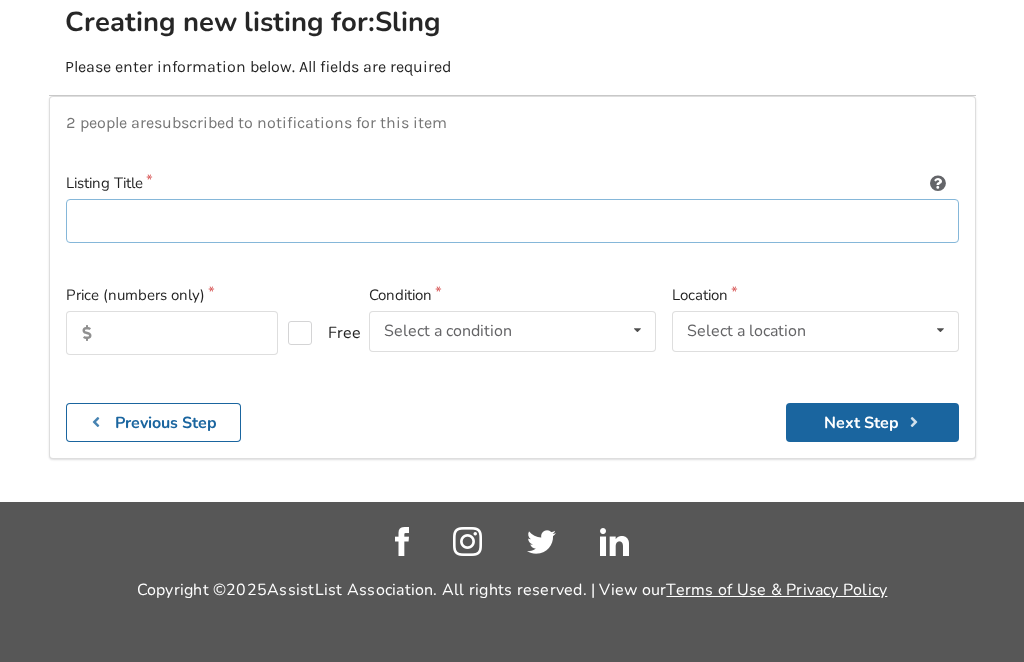 click at bounding box center (512, 221) 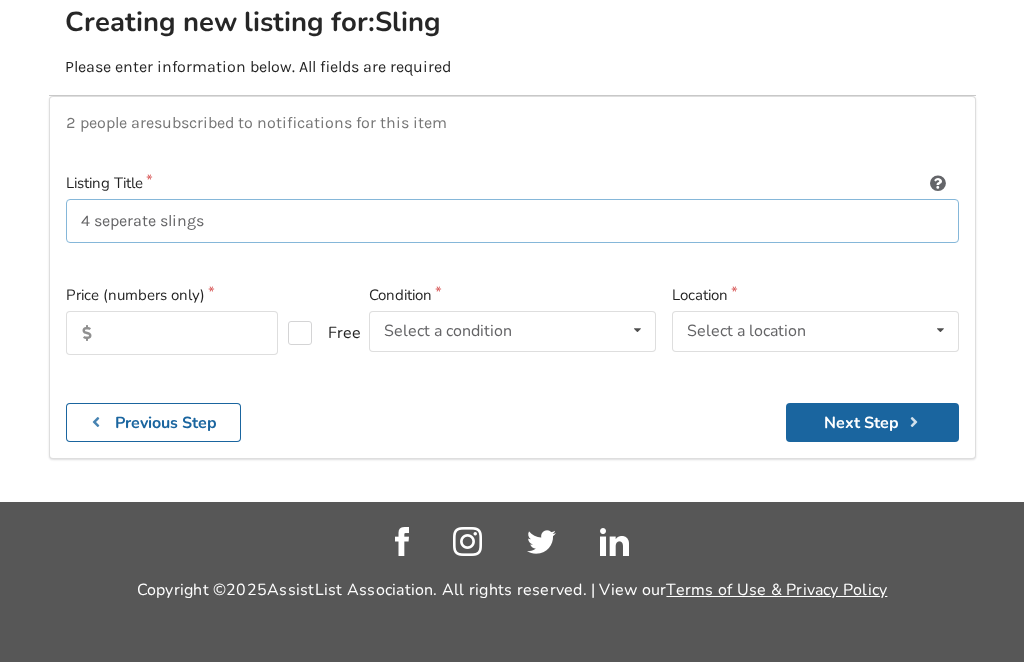 click on "4 seperate slings" at bounding box center [512, 221] 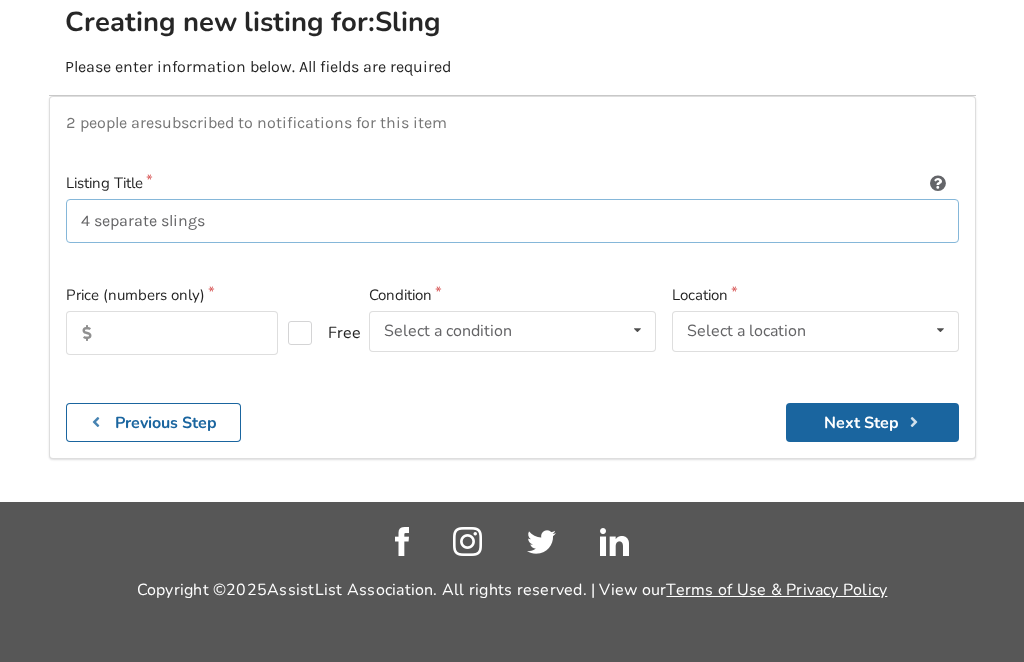 click on "4 separate slings" at bounding box center (512, 221) 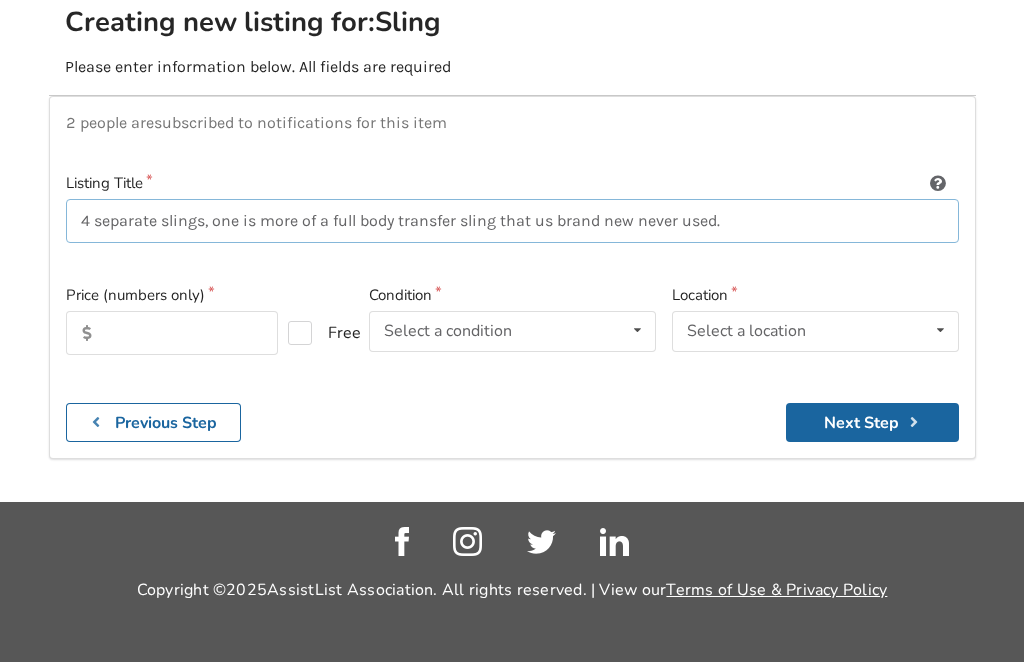 type on "4 separate slings, one is more of a full body transfer sling that us brand new never used." 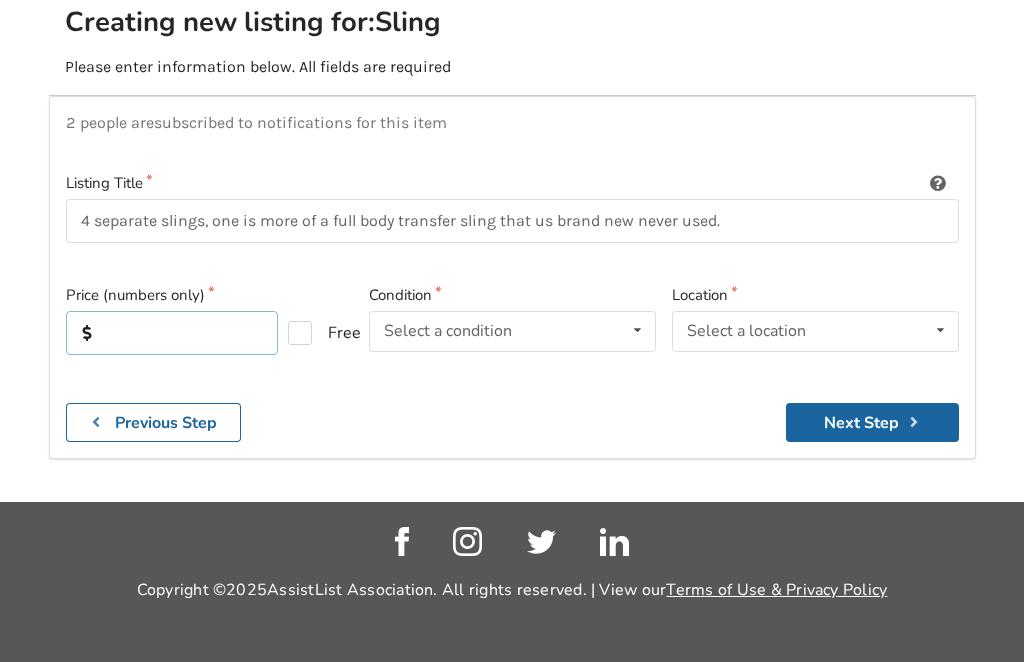 click at bounding box center [172, 333] 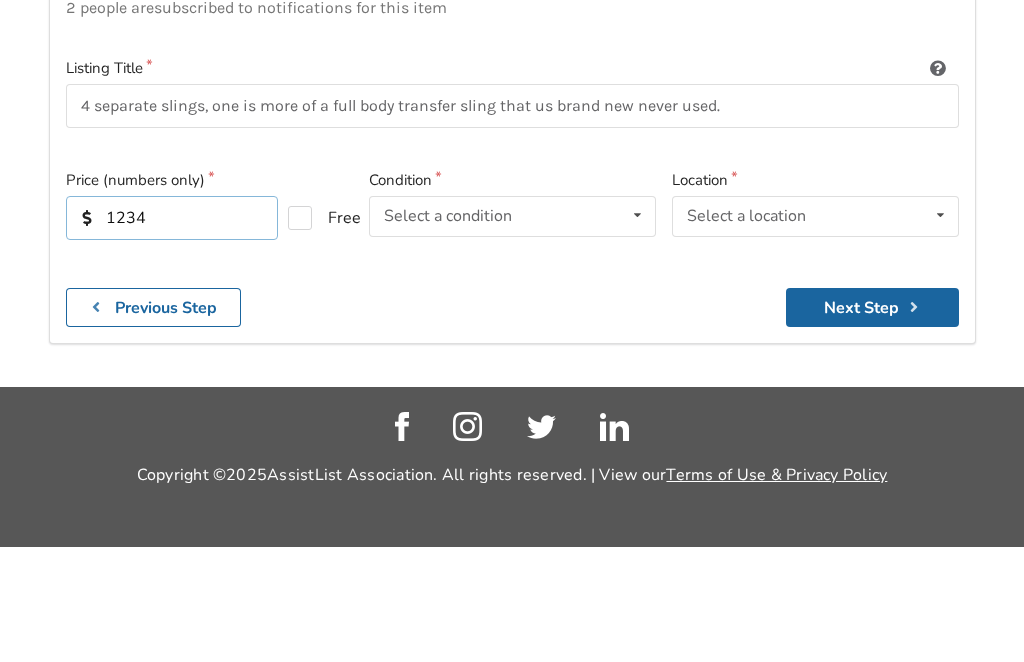 type on "1234" 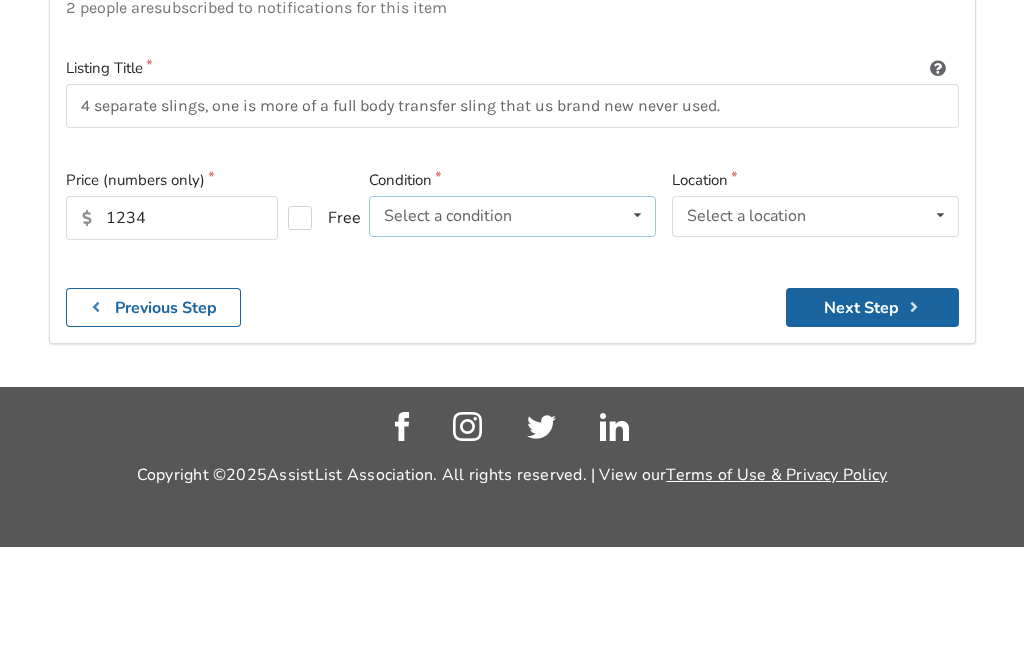 click at bounding box center [637, 330] 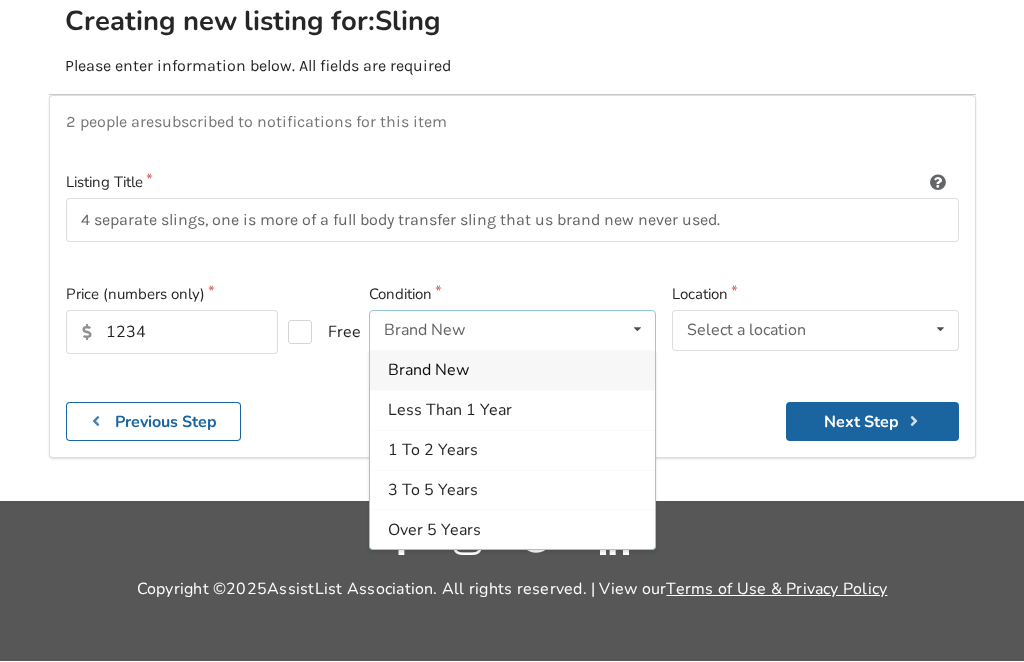 click on "1 To 2 Years" at bounding box center [433, 451] 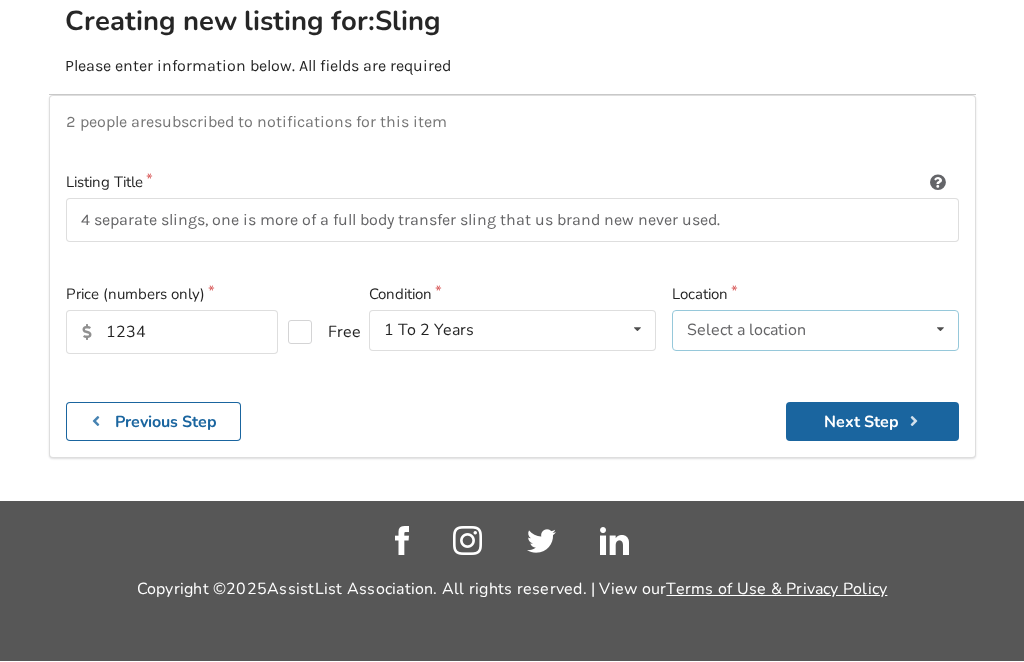 click at bounding box center [940, 330] 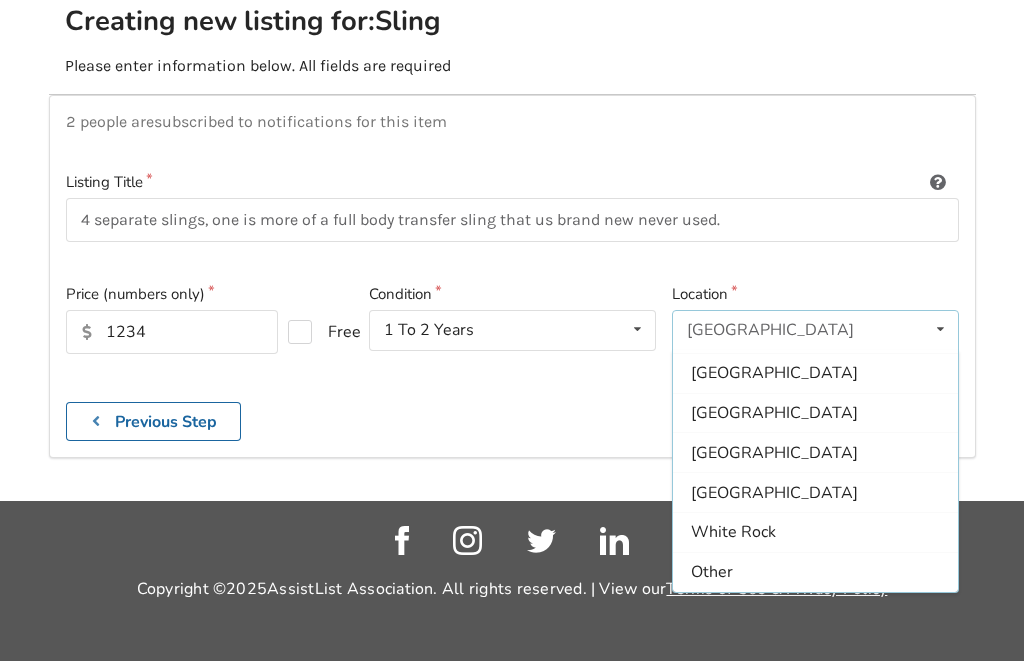 scroll, scrollTop: 595, scrollLeft: 0, axis: vertical 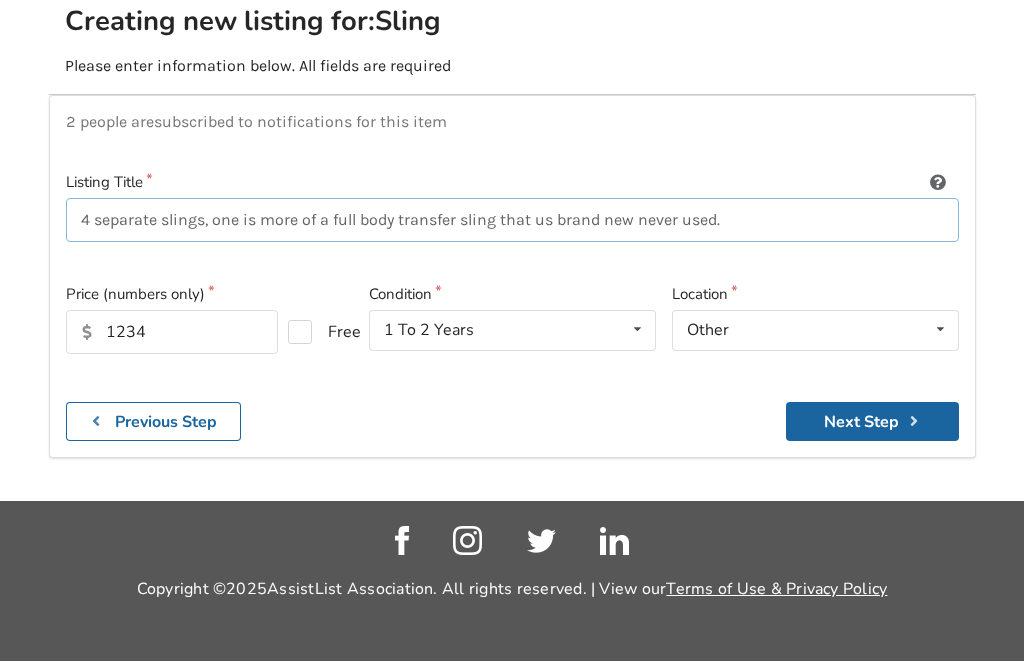 click on "4 separate slings, one is more of a full body transfer sling that us brand new never used." at bounding box center [512, 221] 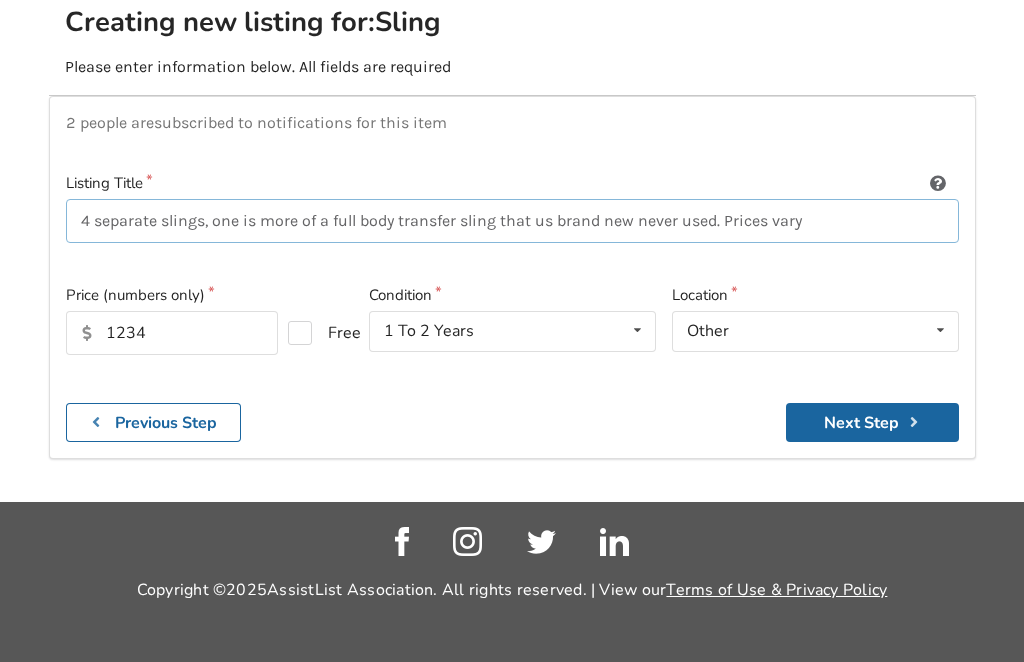 type on "4 separate slings, one is more of a full body transfer sling that us brand new never used. Prices vary." 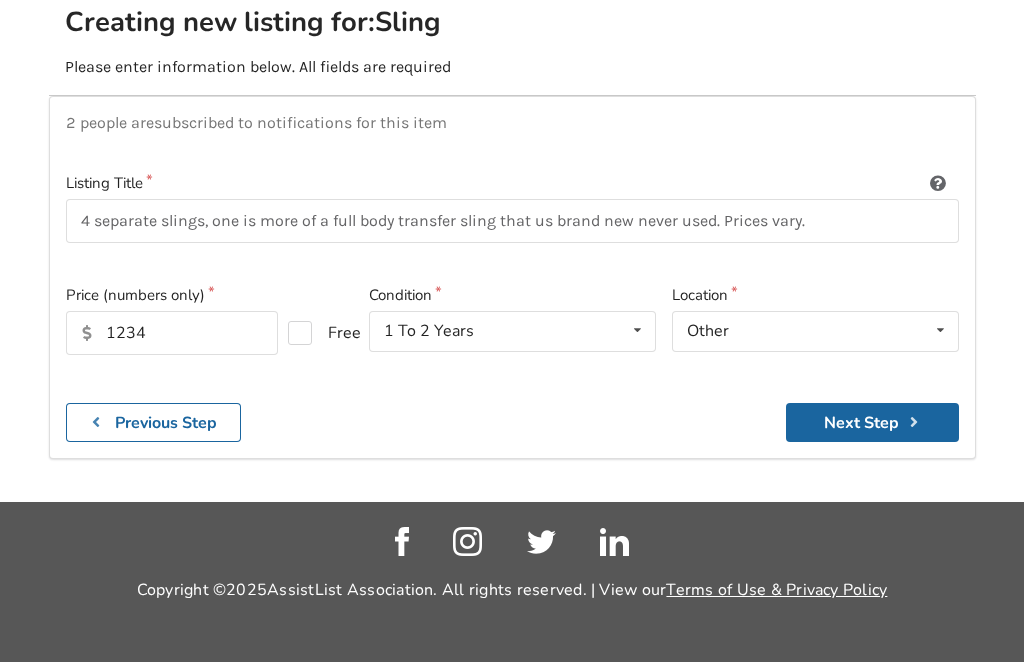 click on "Next Step" at bounding box center (872, 422) 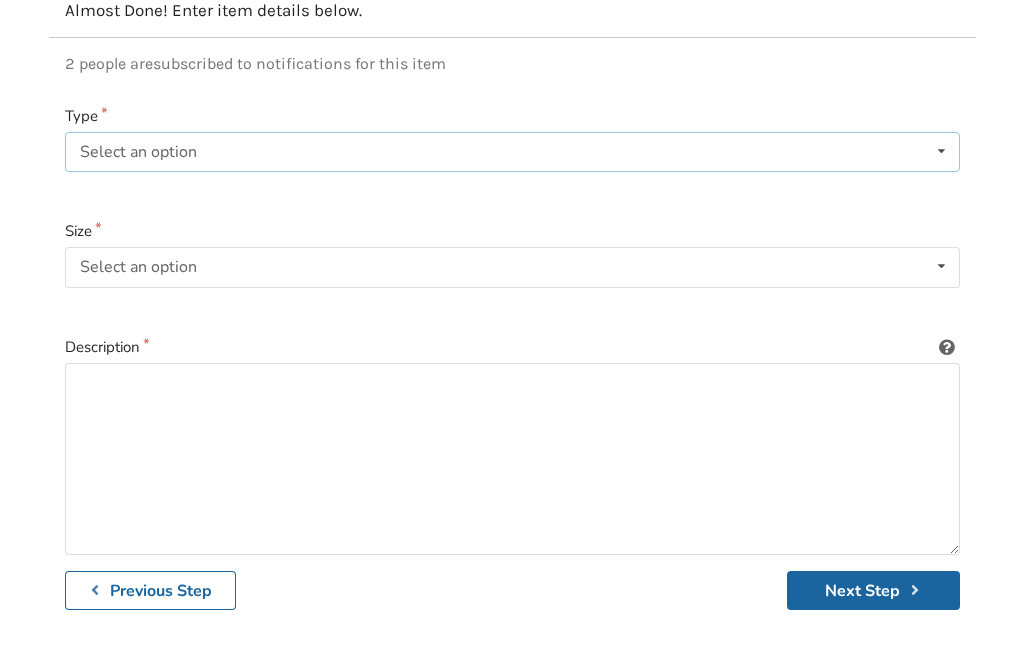 click at bounding box center [941, 151] 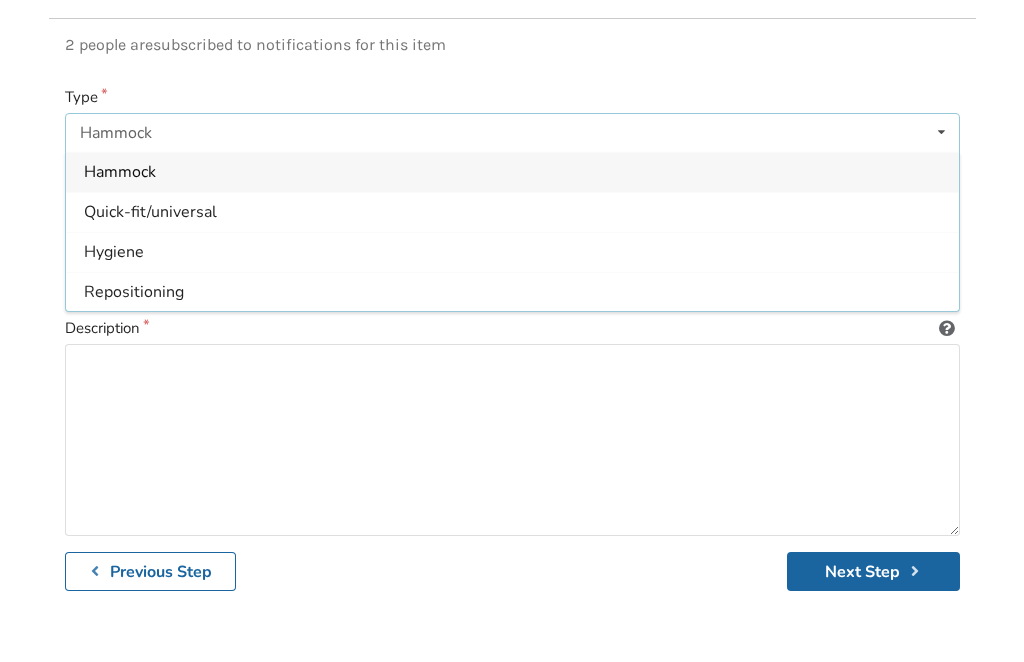 scroll, scrollTop: 259, scrollLeft: 0, axis: vertical 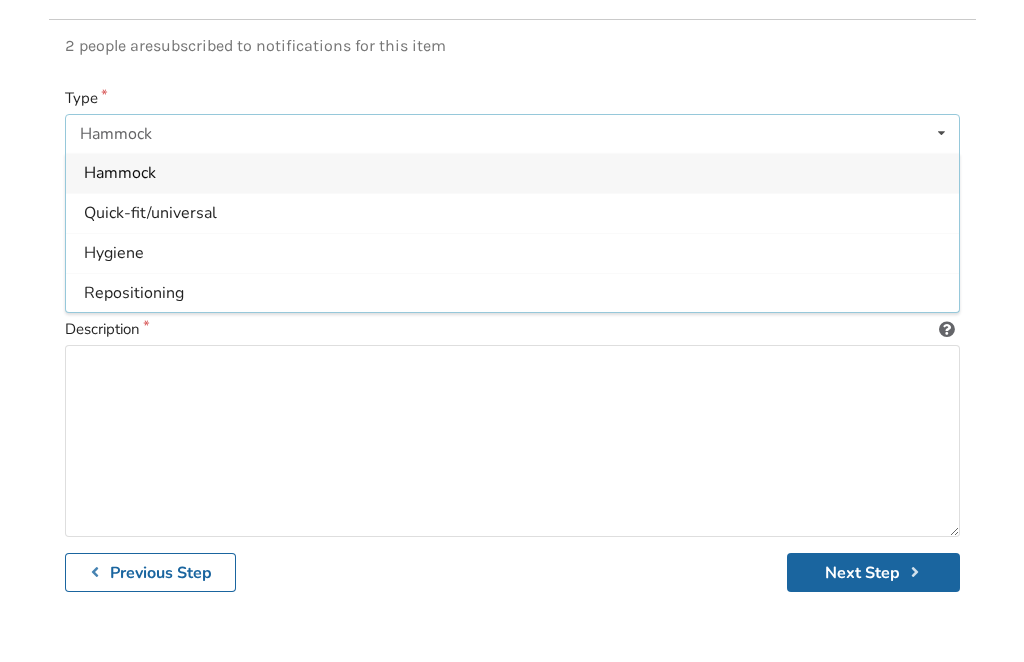 click on "Hammock" at bounding box center [120, 174] 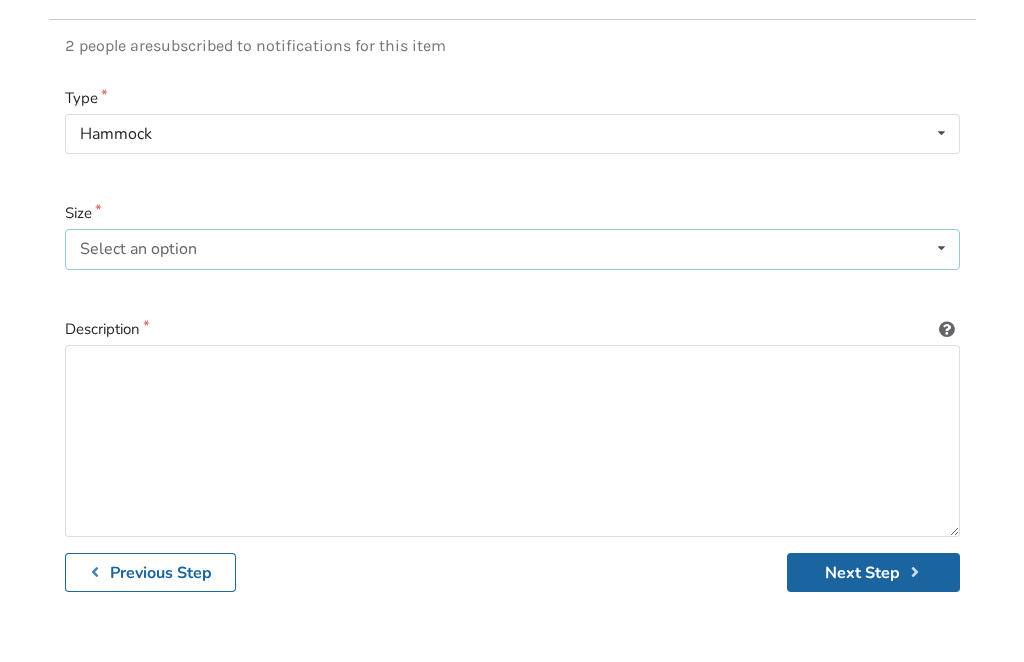 click at bounding box center (941, 248) 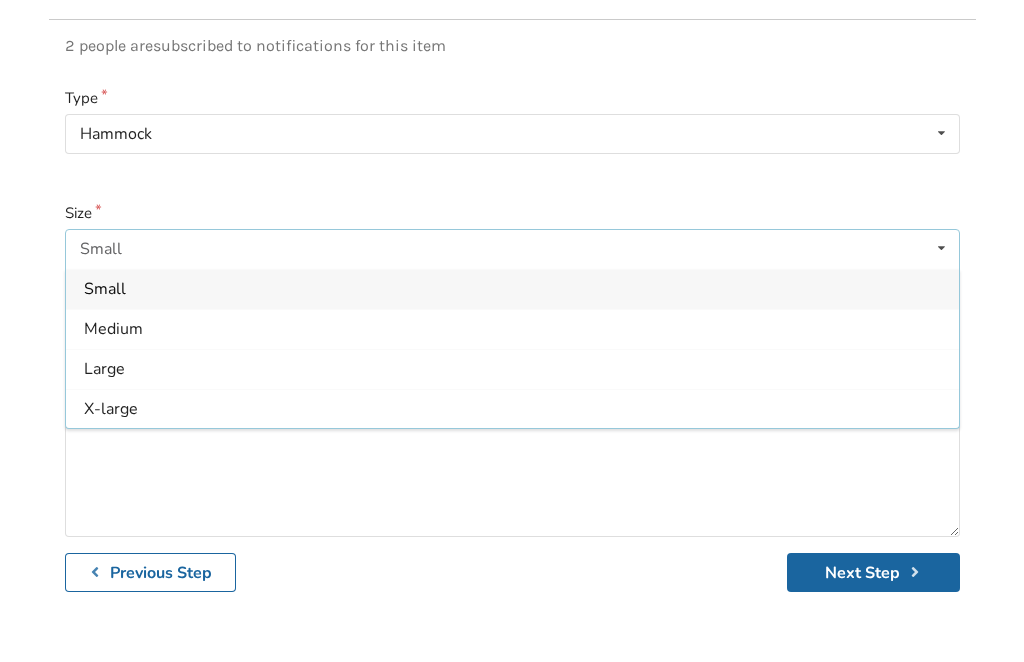 click on "Medium" at bounding box center [113, 329] 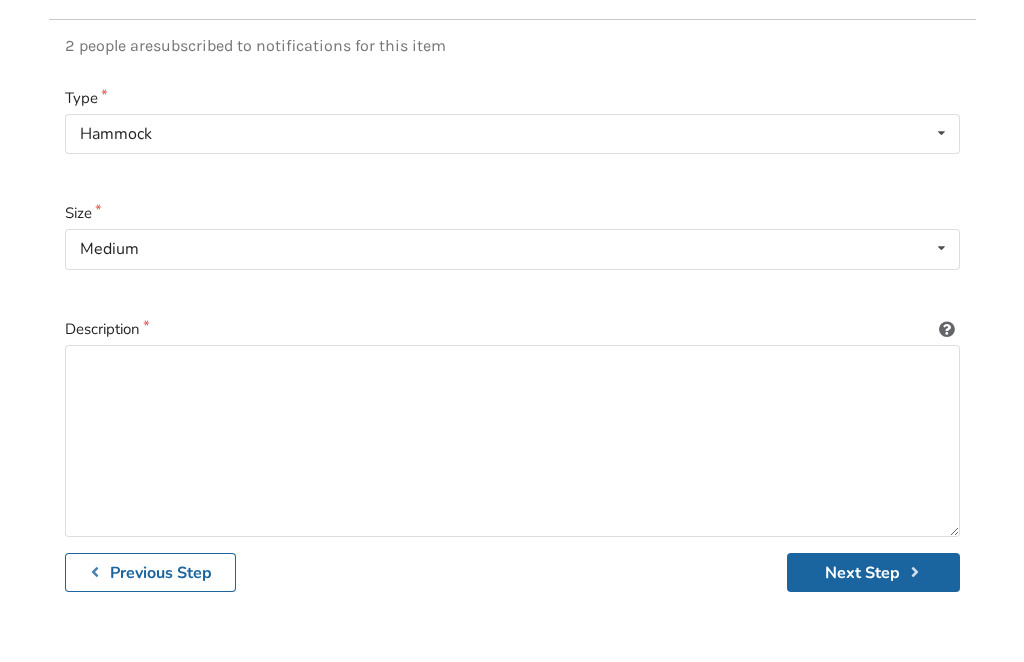 click on "Next Step" at bounding box center (873, 572) 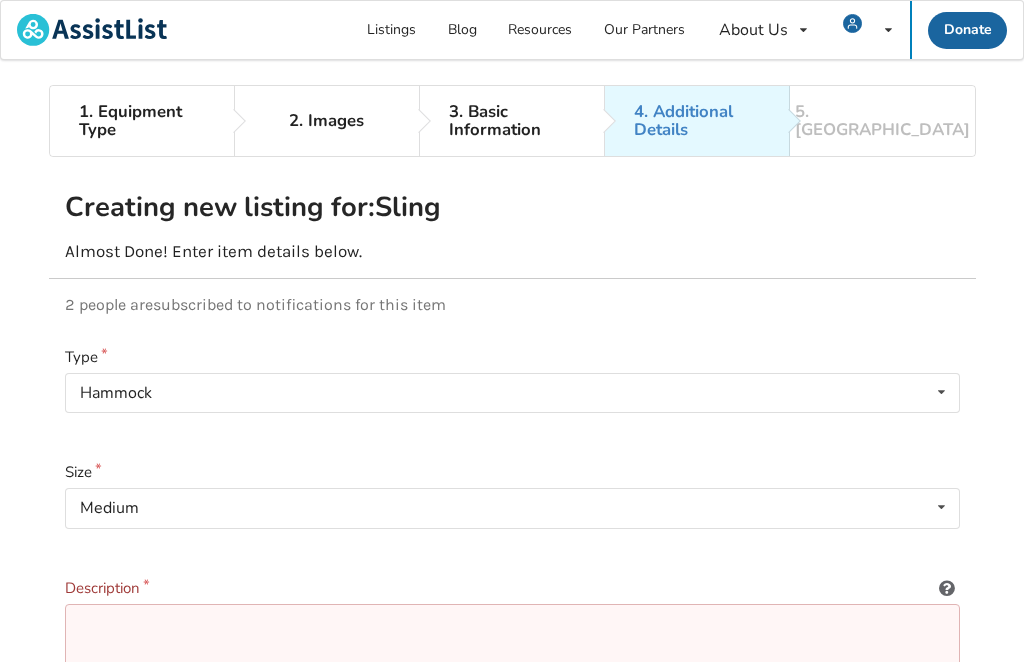 click at bounding box center [512, 700] 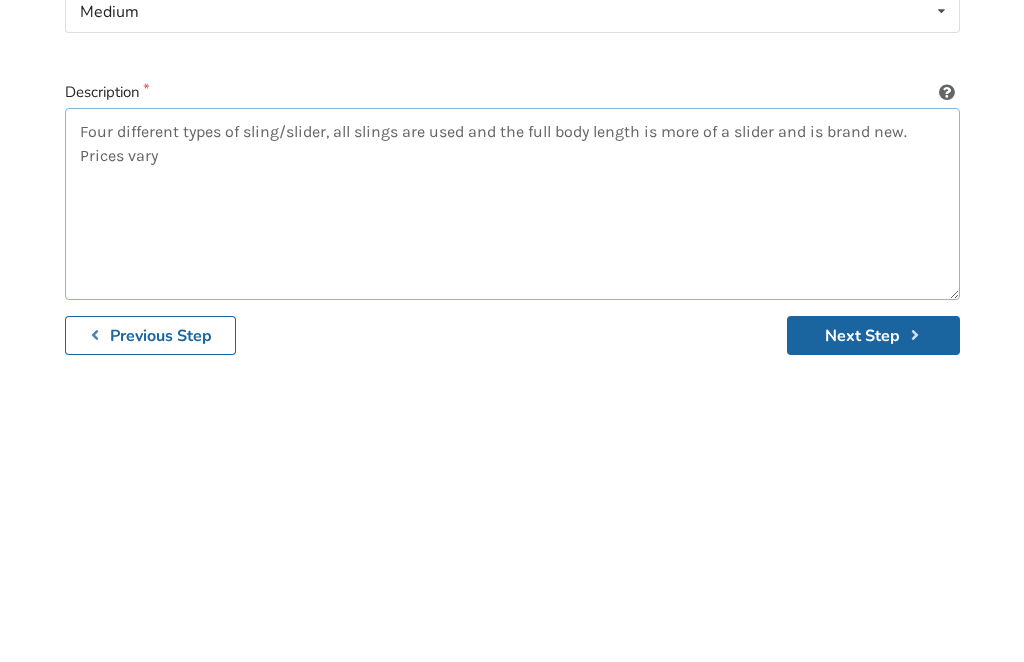 type on "Four different types of sling/slider, all slings are used and the full body length is more of a slider and is brand new. Prices vary." 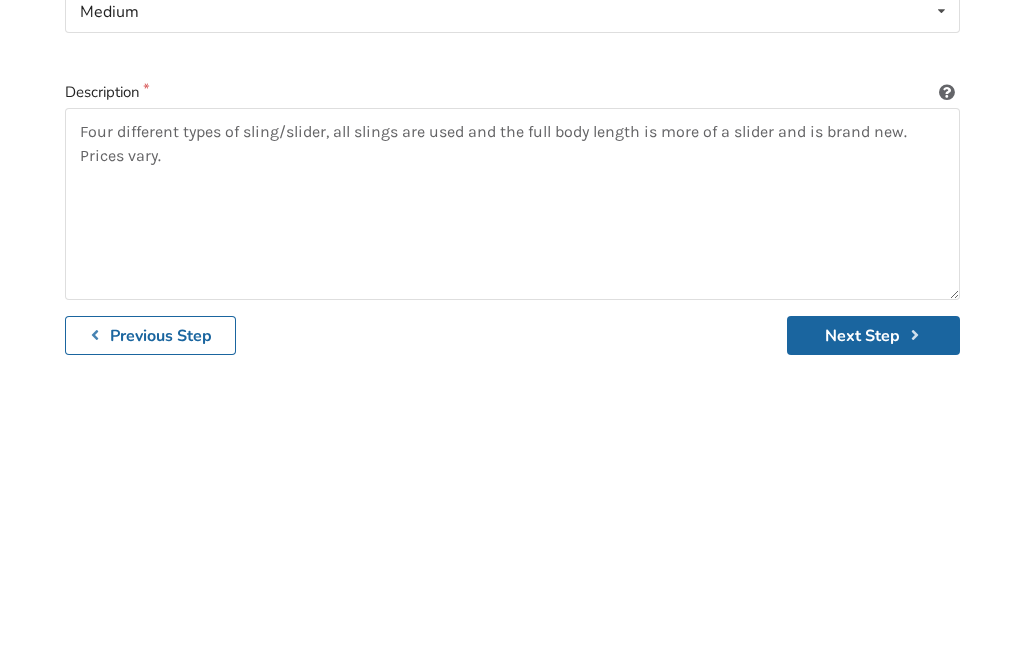 scroll, scrollTop: 351, scrollLeft: 0, axis: vertical 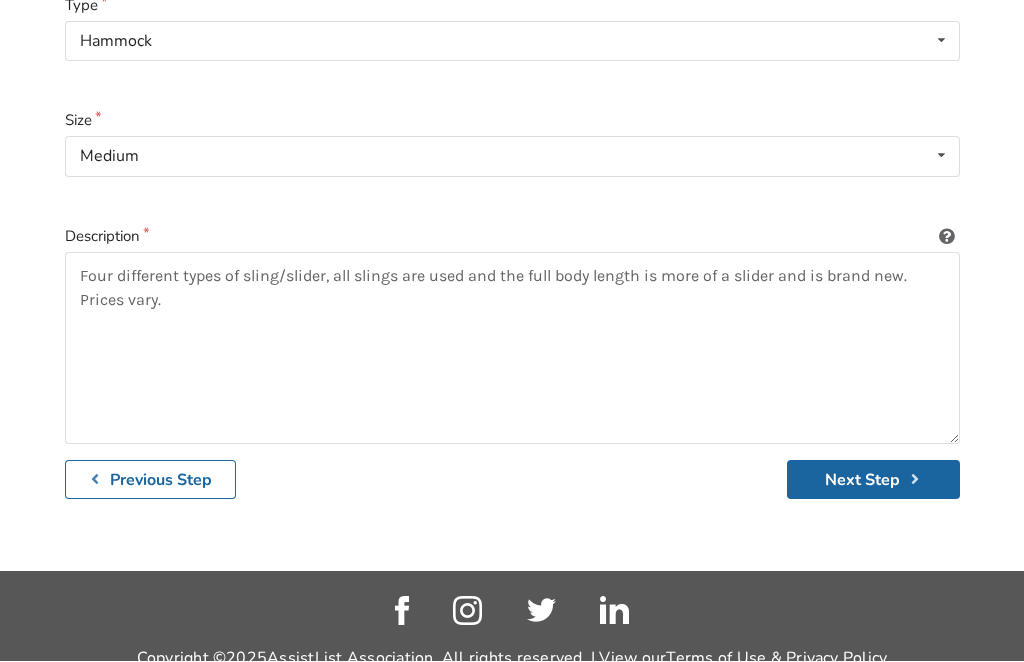 click on "Next Step" at bounding box center [873, 480] 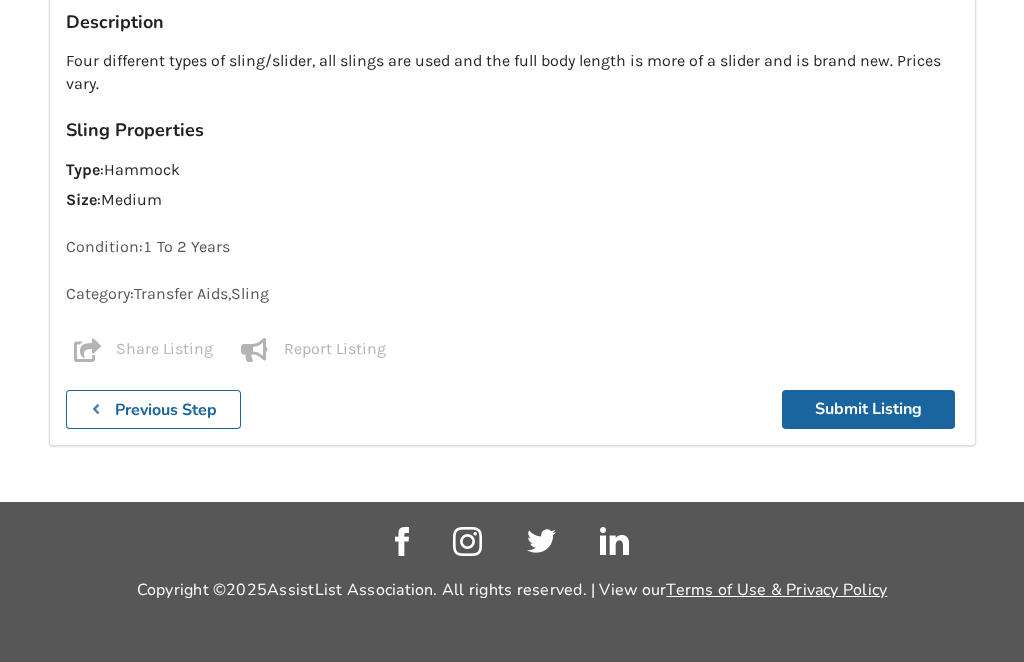 scroll, scrollTop: 1252, scrollLeft: 0, axis: vertical 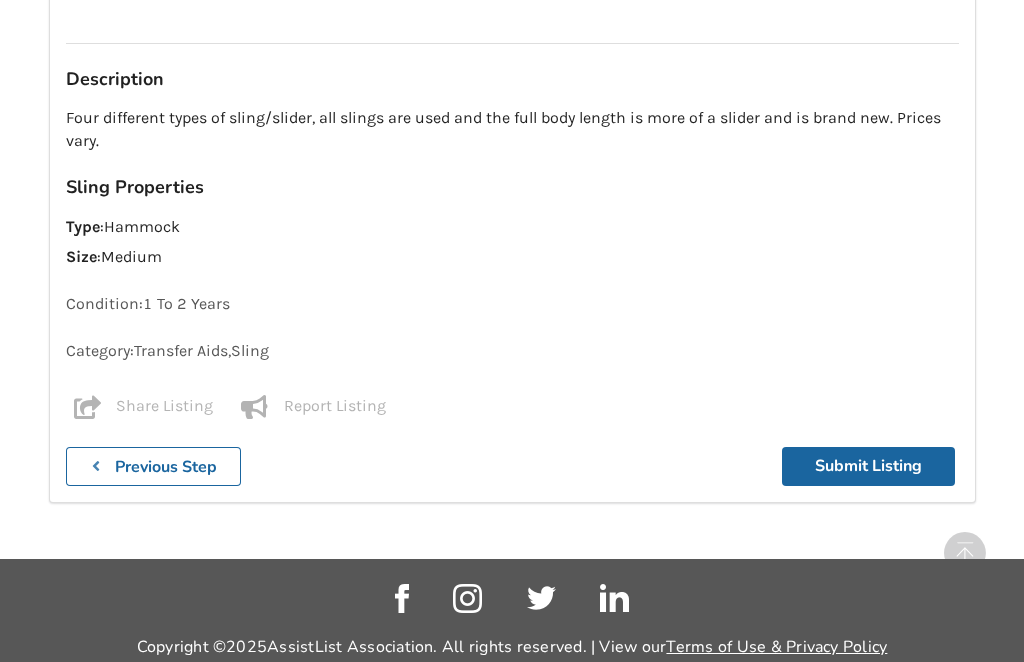 click on "Submit Listing" at bounding box center (868, 466) 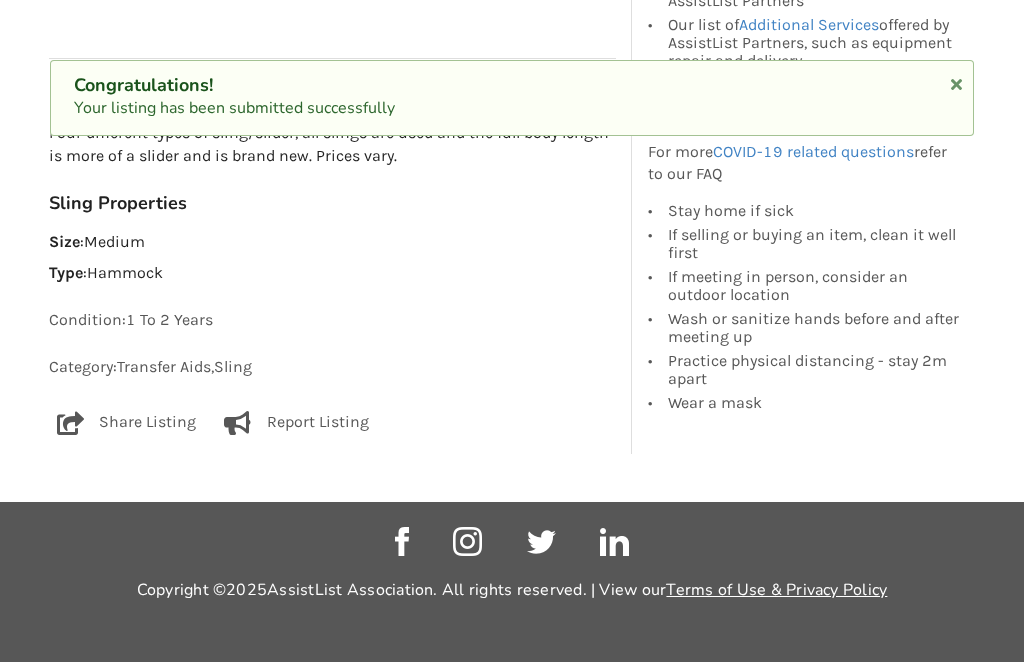scroll, scrollTop: 0, scrollLeft: 0, axis: both 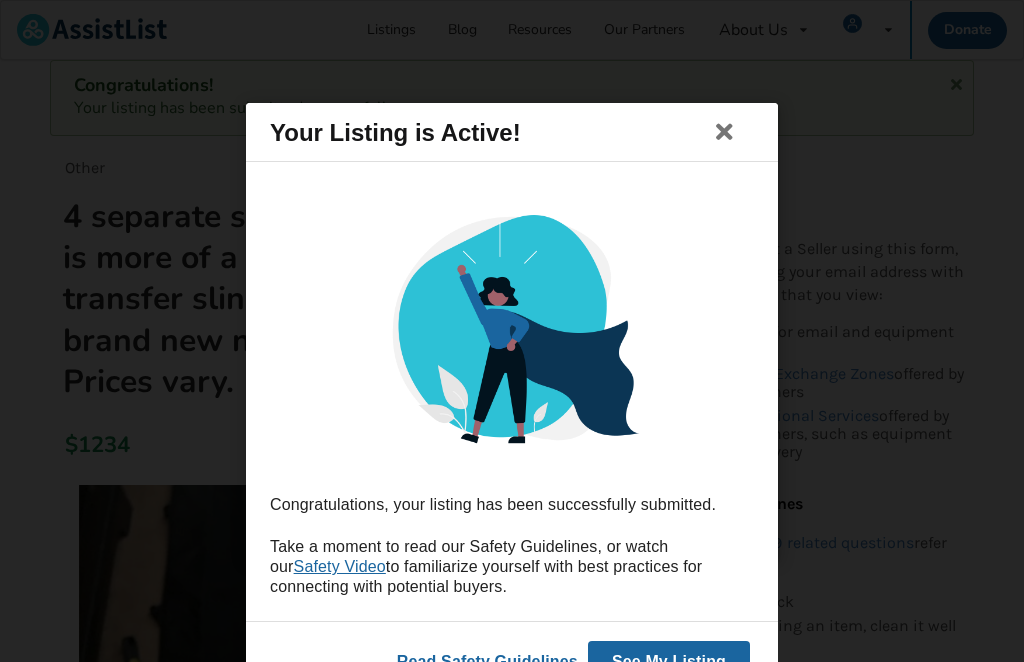 click on "See My Listing" at bounding box center (669, 662) 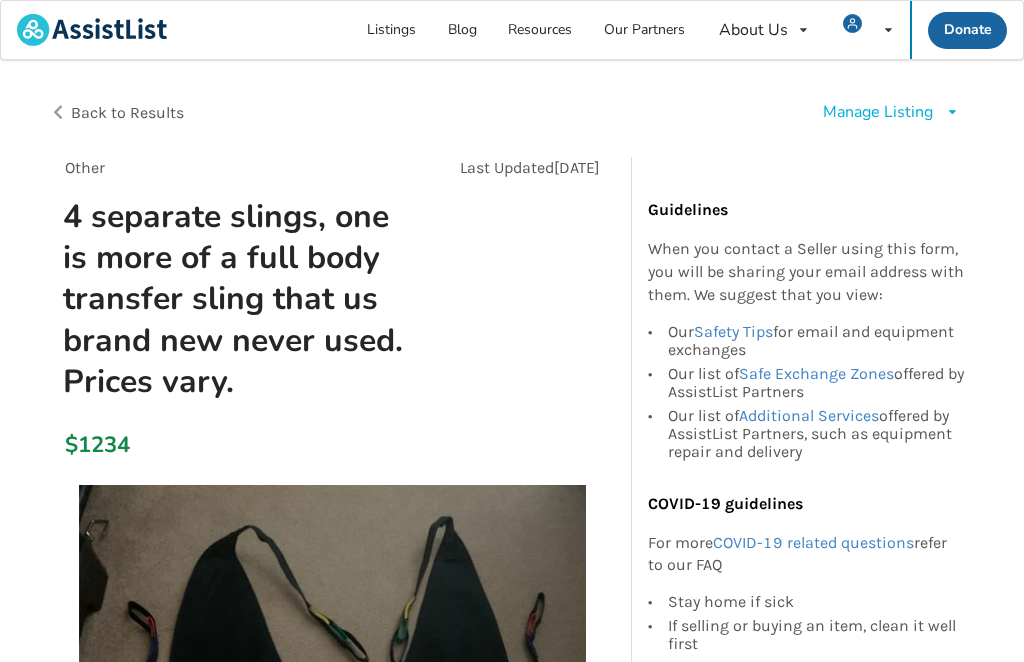 click on "Listings" at bounding box center (392, 30) 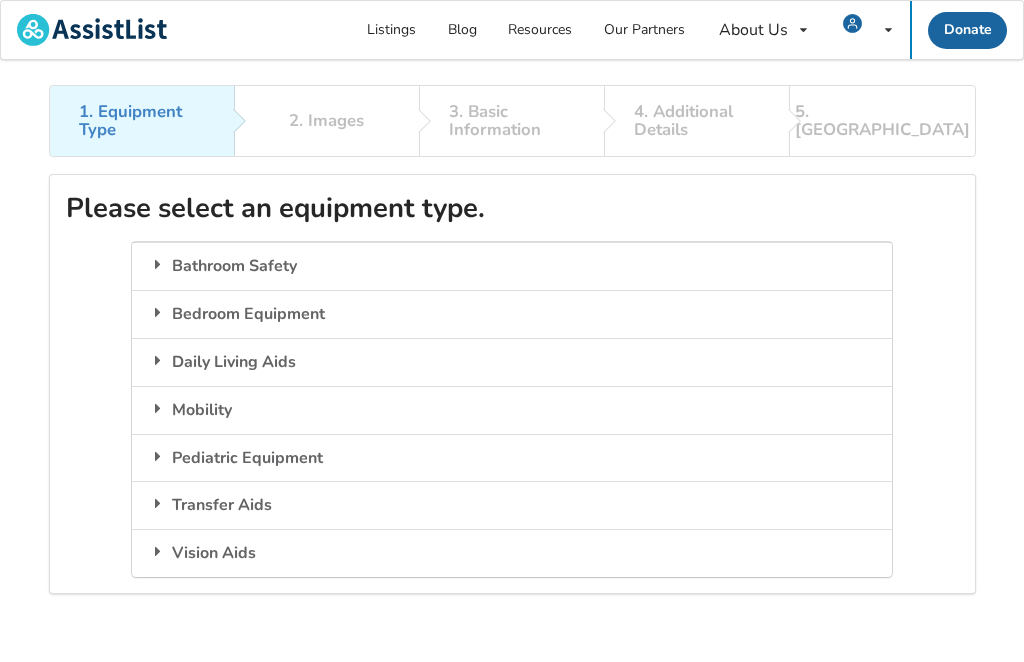scroll, scrollTop: 0, scrollLeft: 0, axis: both 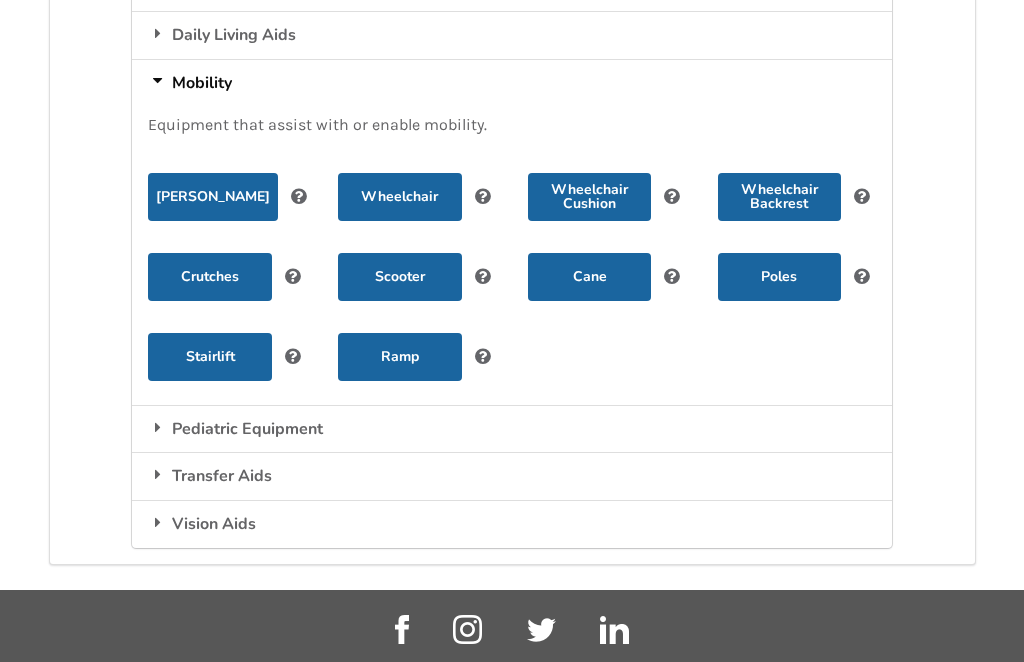 click on "Transfer Aids" at bounding box center [511, 476] 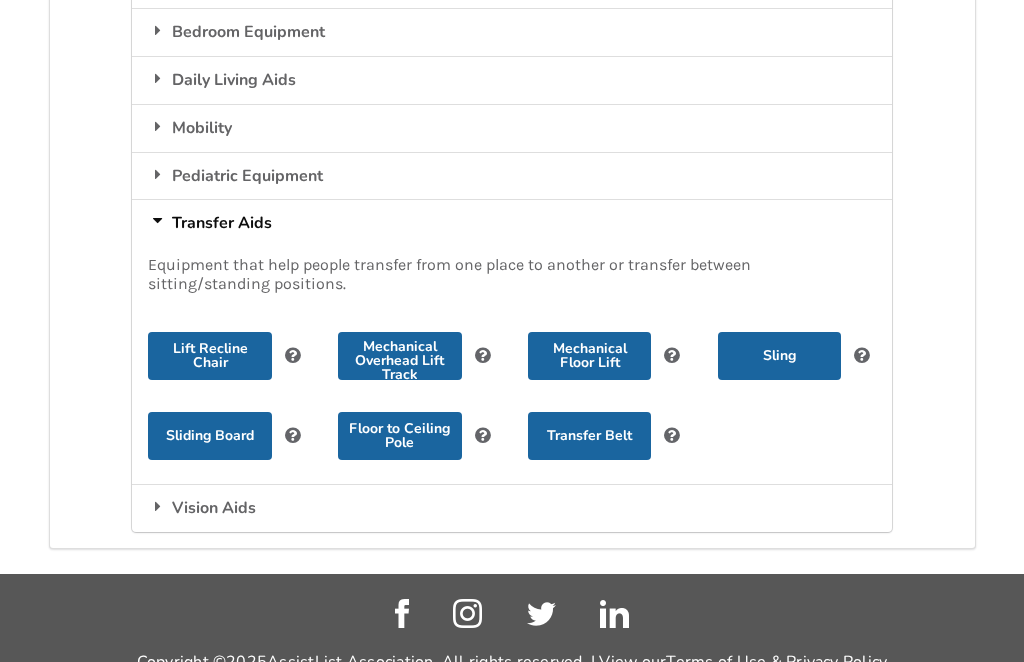 click on "Mobility" at bounding box center (511, 128) 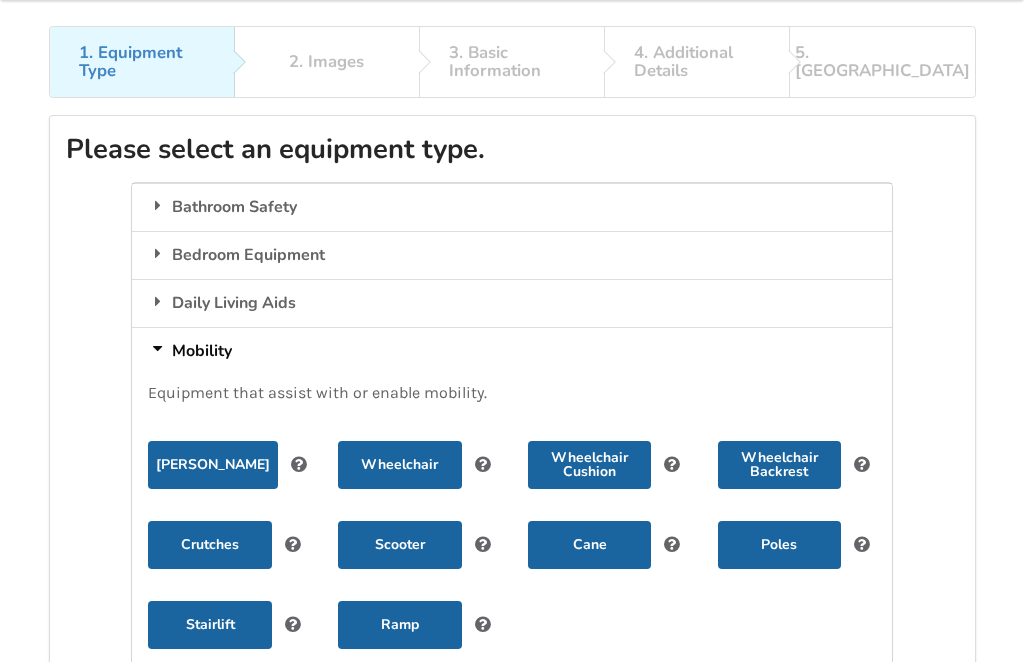 scroll, scrollTop: 59, scrollLeft: 0, axis: vertical 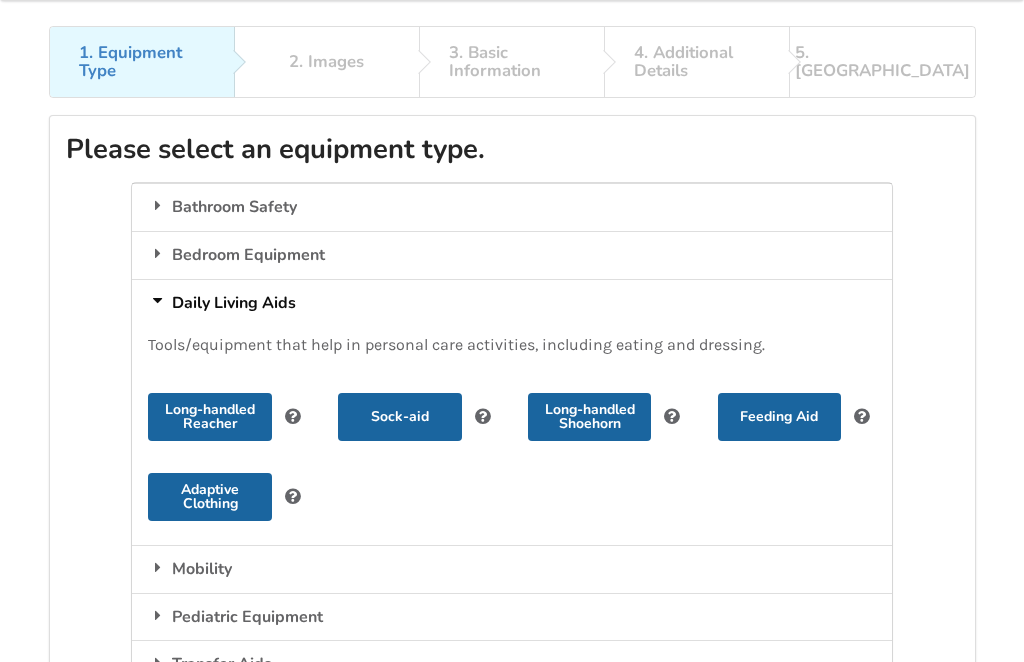 click on "Mobility" at bounding box center [511, 569] 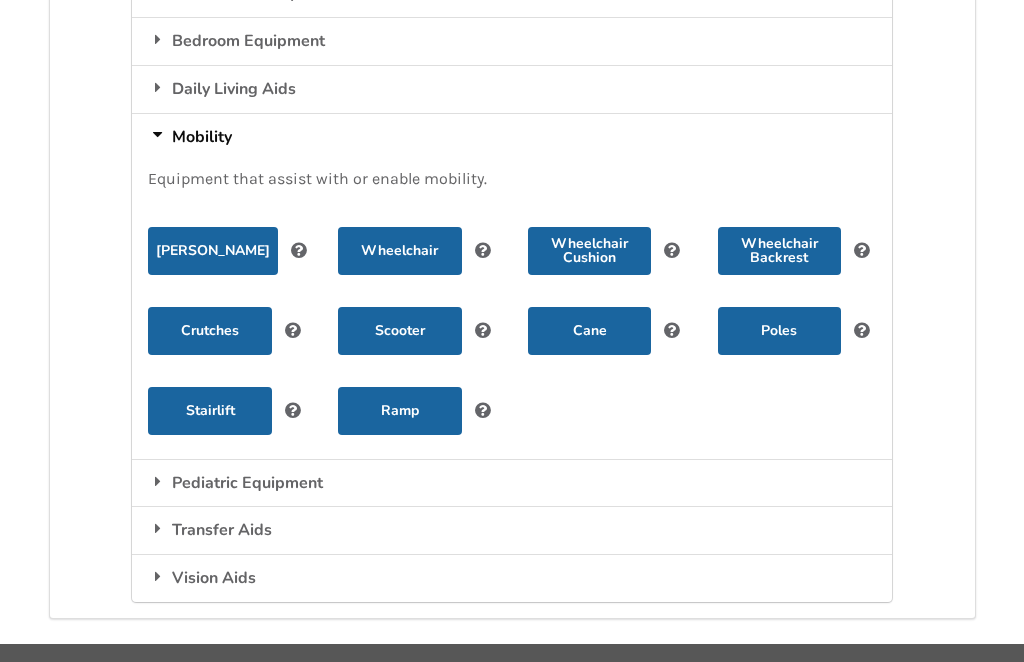 scroll, scrollTop: 273, scrollLeft: 0, axis: vertical 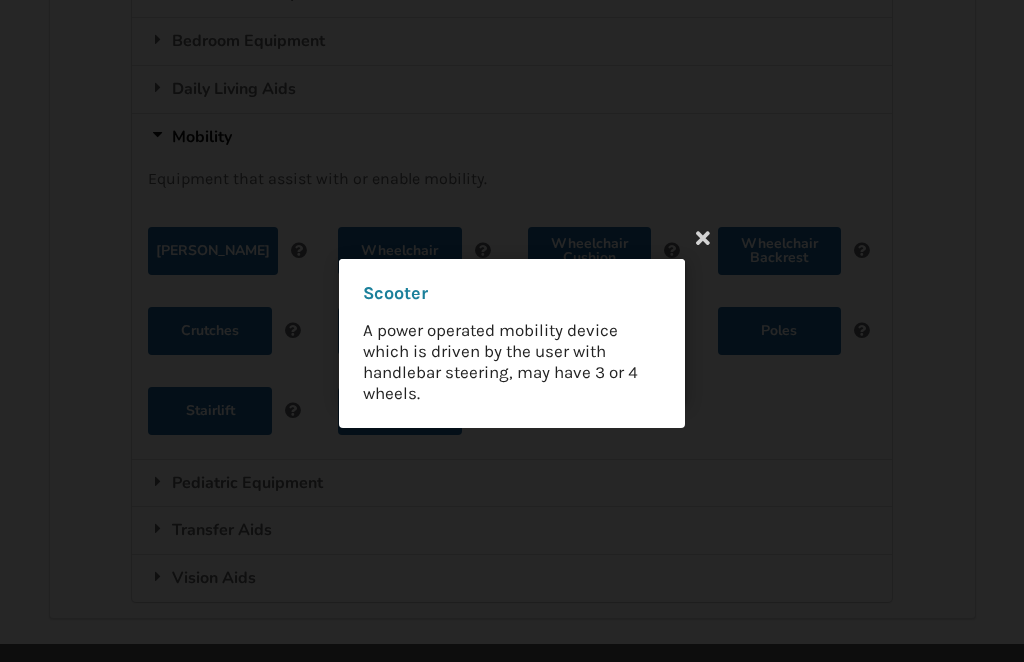 click at bounding box center (703, 237) 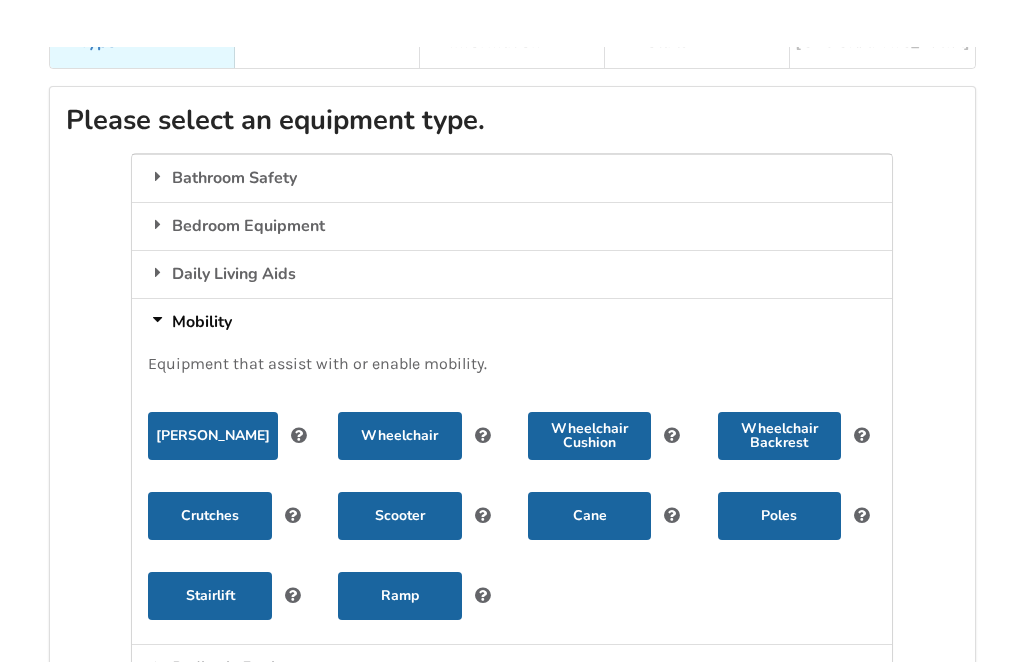 scroll, scrollTop: 0, scrollLeft: 0, axis: both 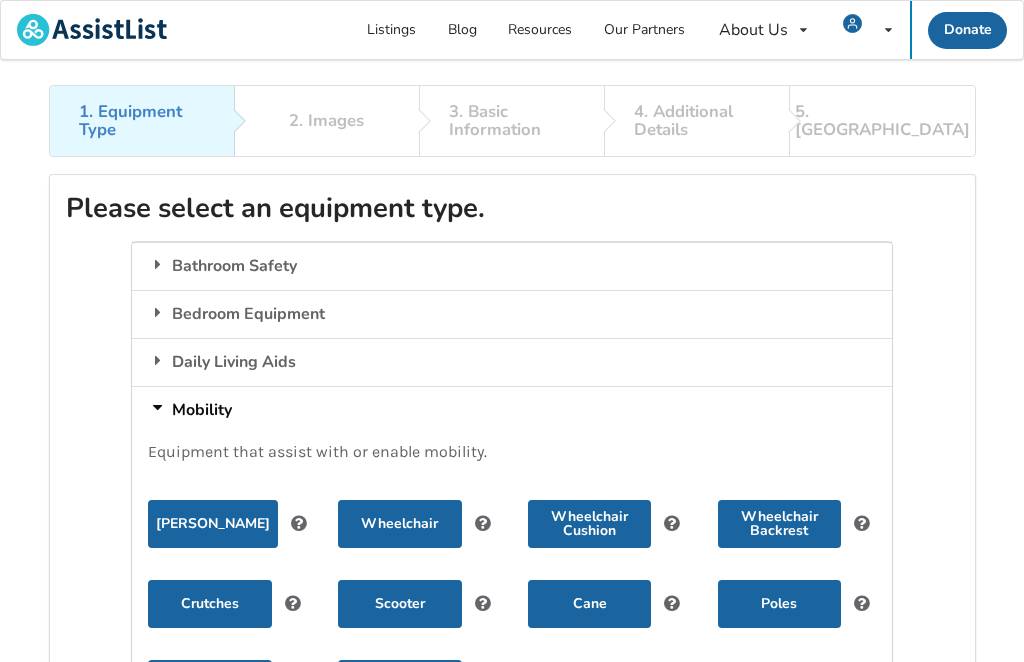 click on "Listings" at bounding box center [392, 30] 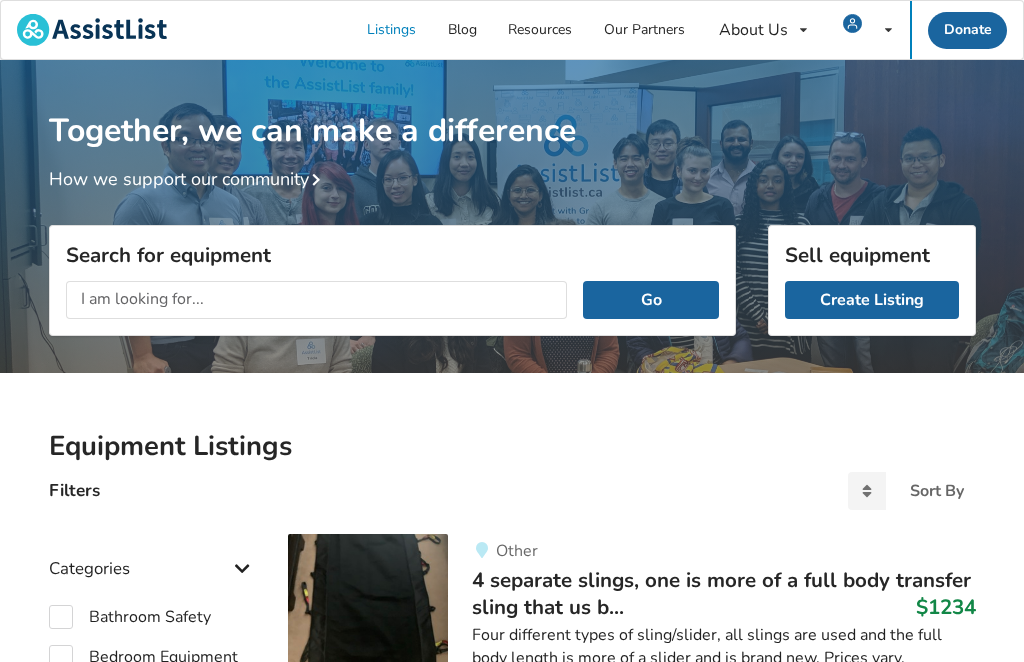 scroll, scrollTop: 0, scrollLeft: 0, axis: both 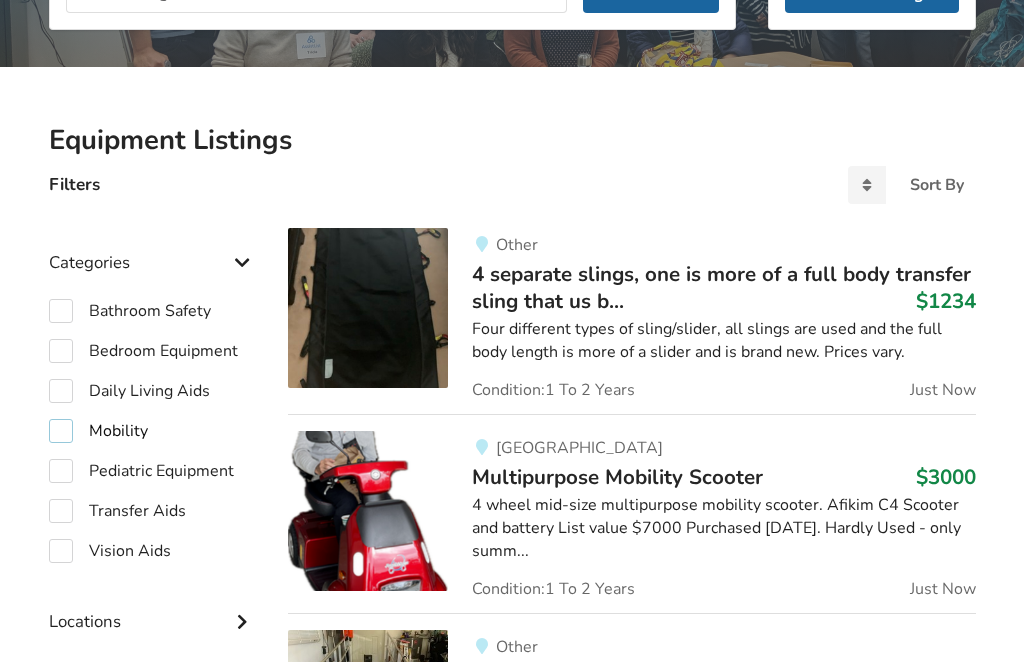click on "Mobility" at bounding box center (98, 432) 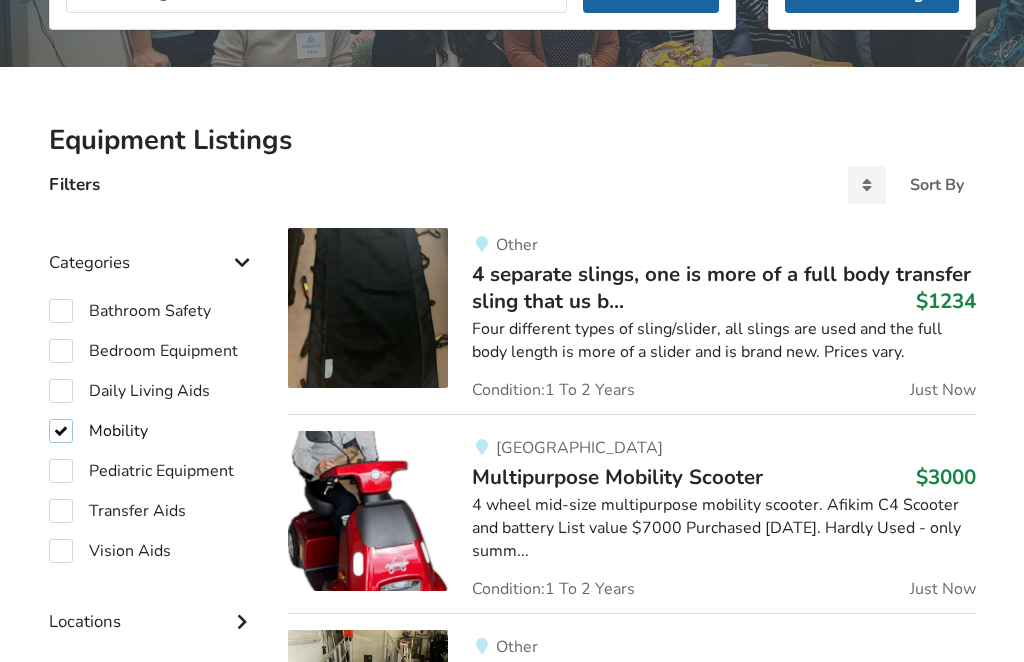 checkbox on "true" 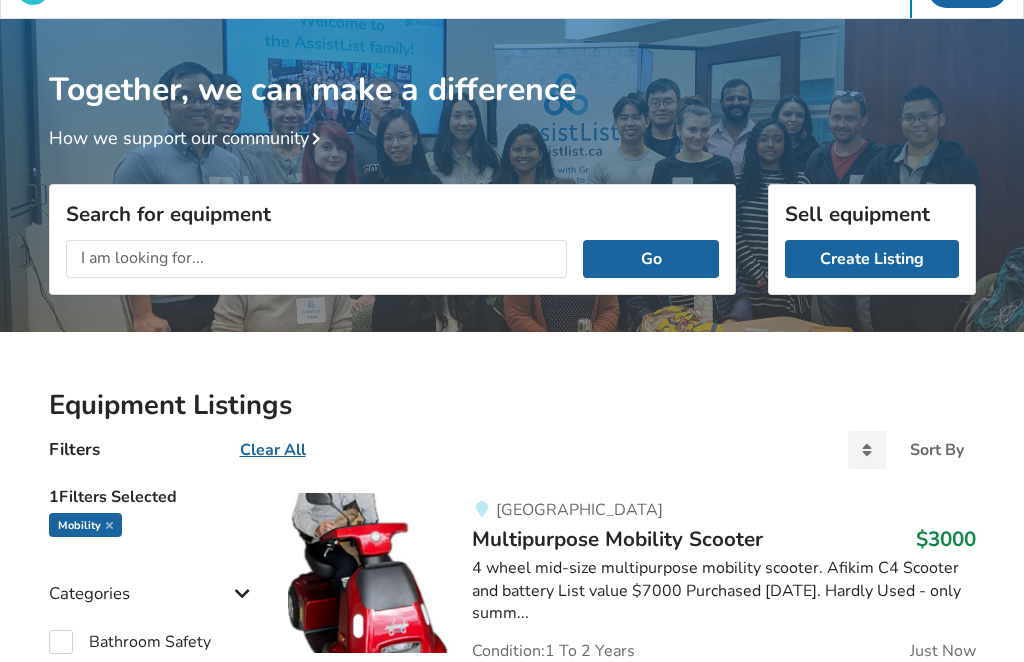 scroll, scrollTop: 0, scrollLeft: 0, axis: both 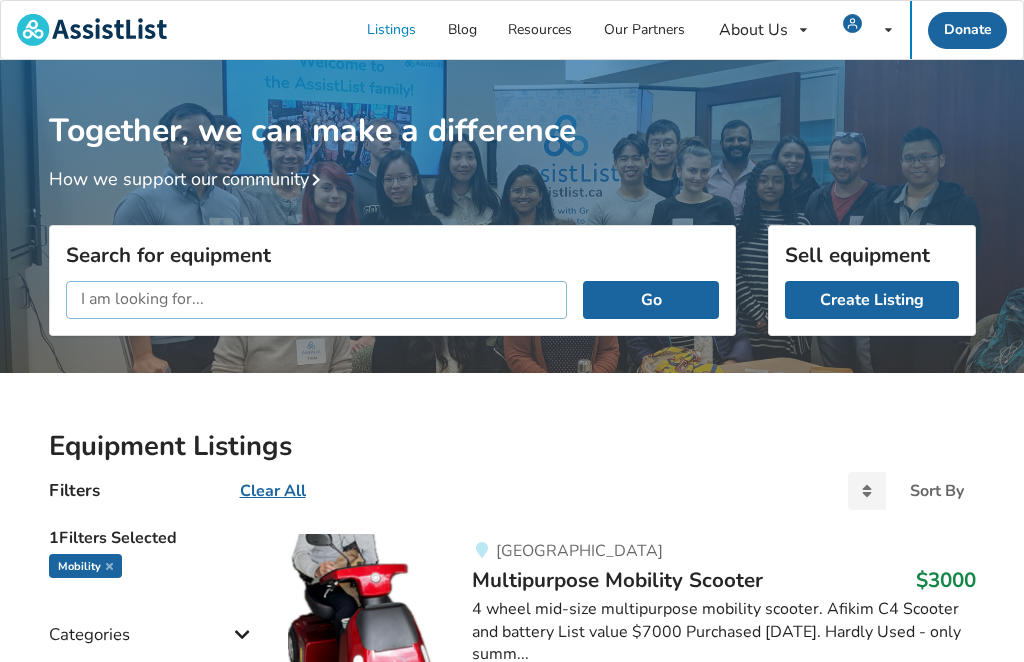 click at bounding box center [317, 300] 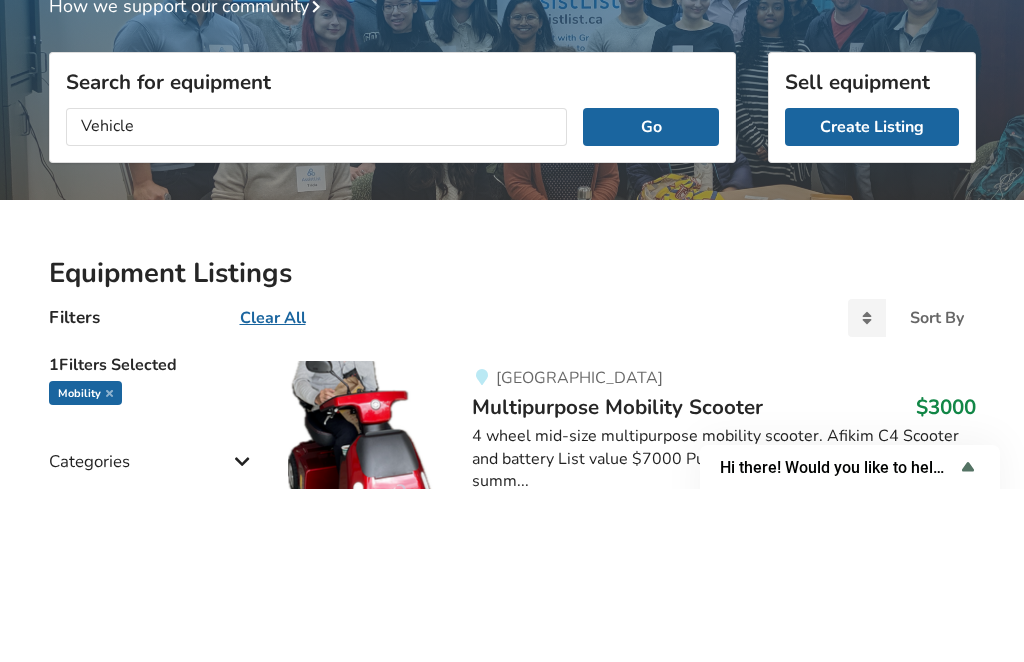 click on "Go" at bounding box center (650, 300) 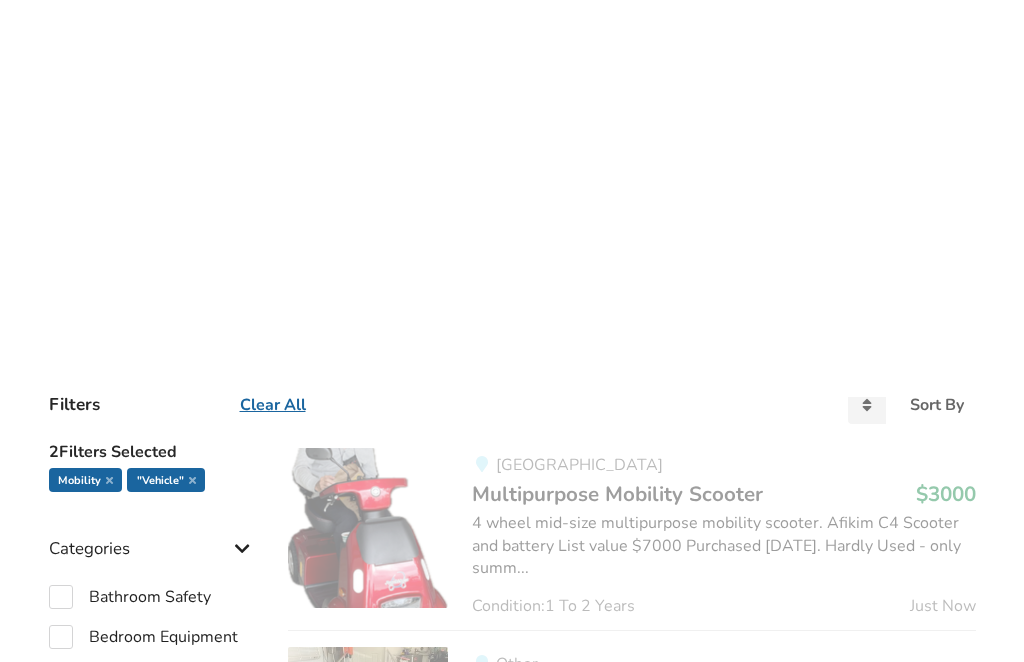 scroll, scrollTop: 0, scrollLeft: 0, axis: both 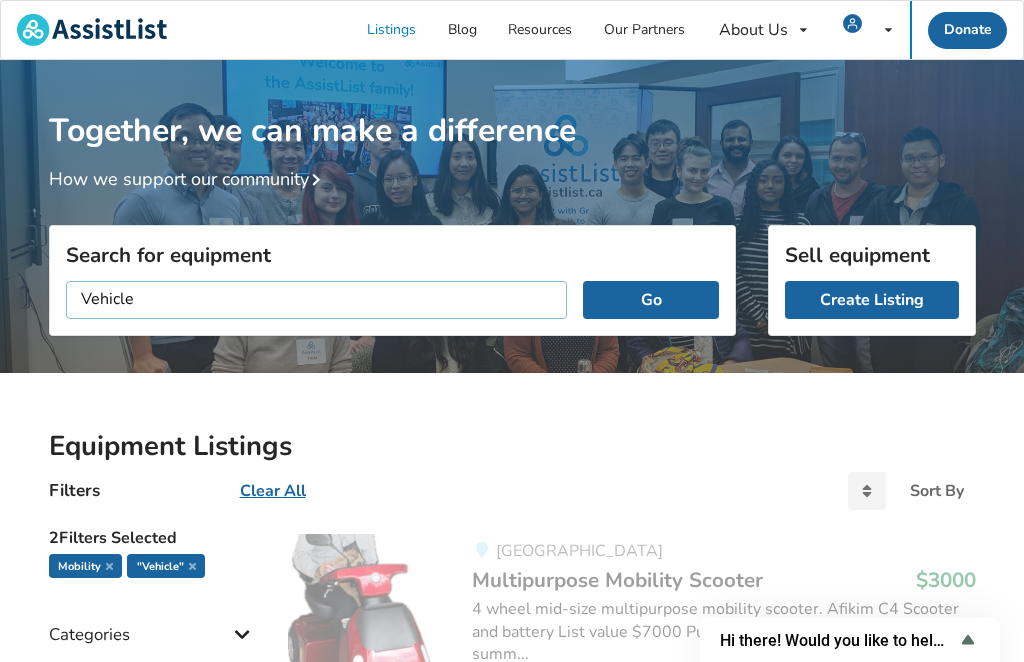 click on "Vehicle" at bounding box center [317, 300] 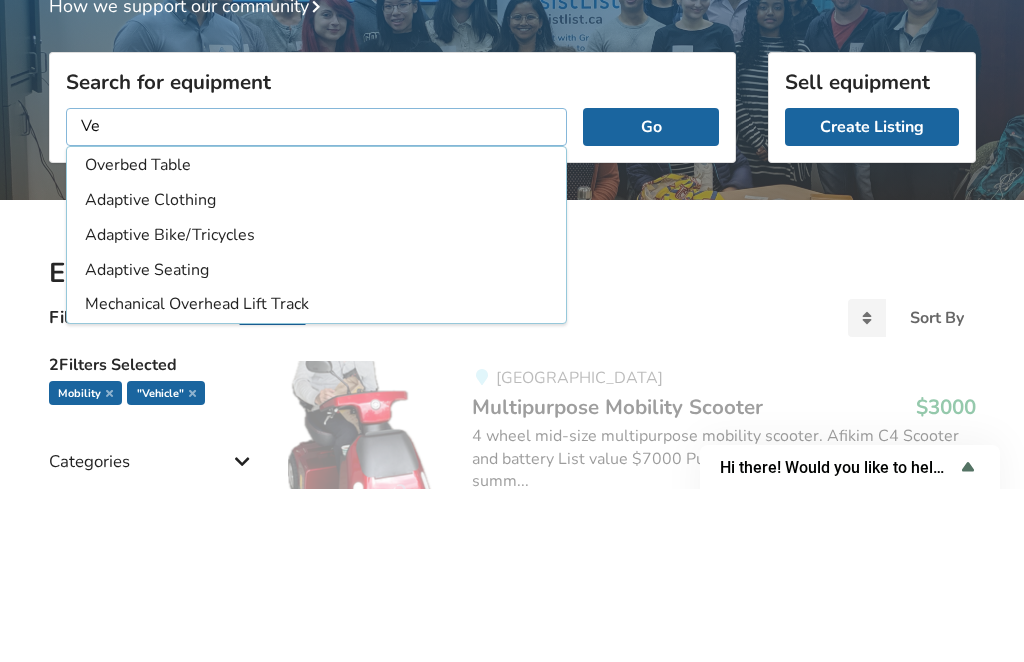 type on "V" 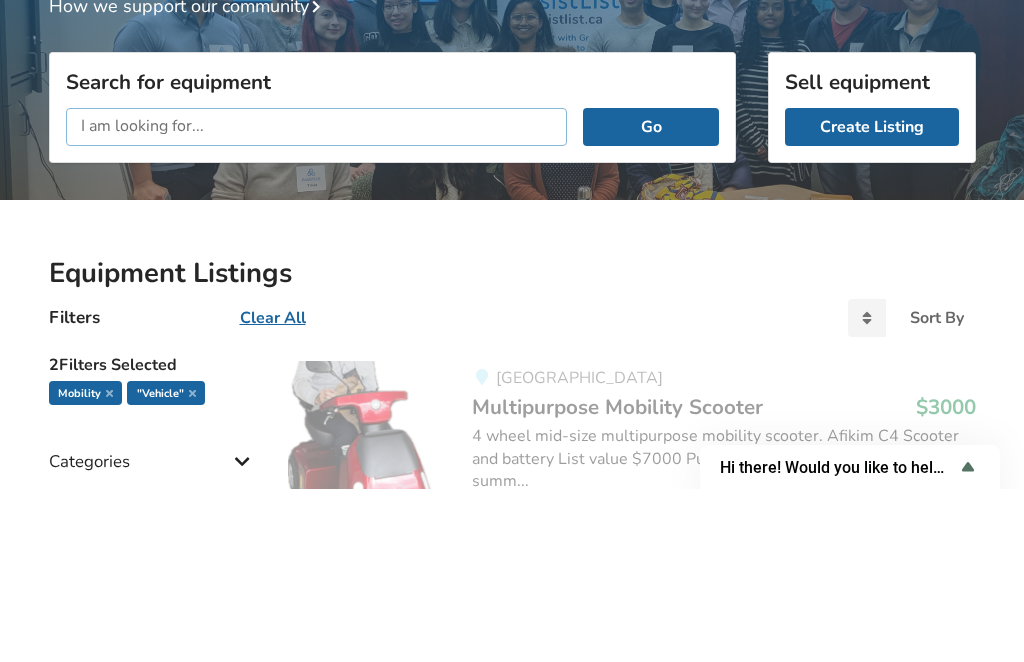 type on "V" 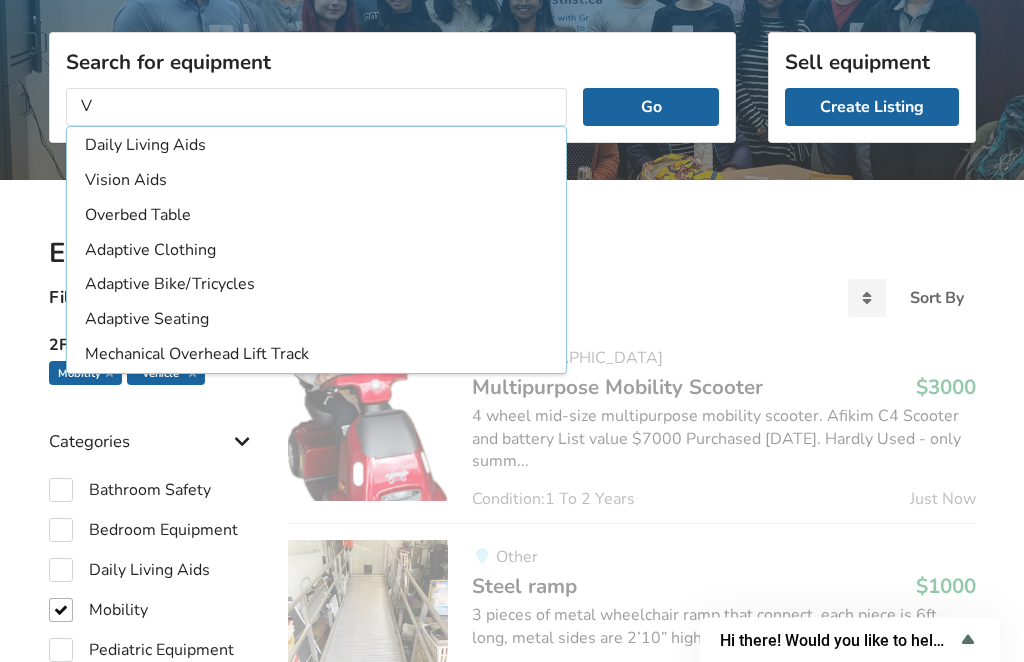 scroll, scrollTop: 193, scrollLeft: 0, axis: vertical 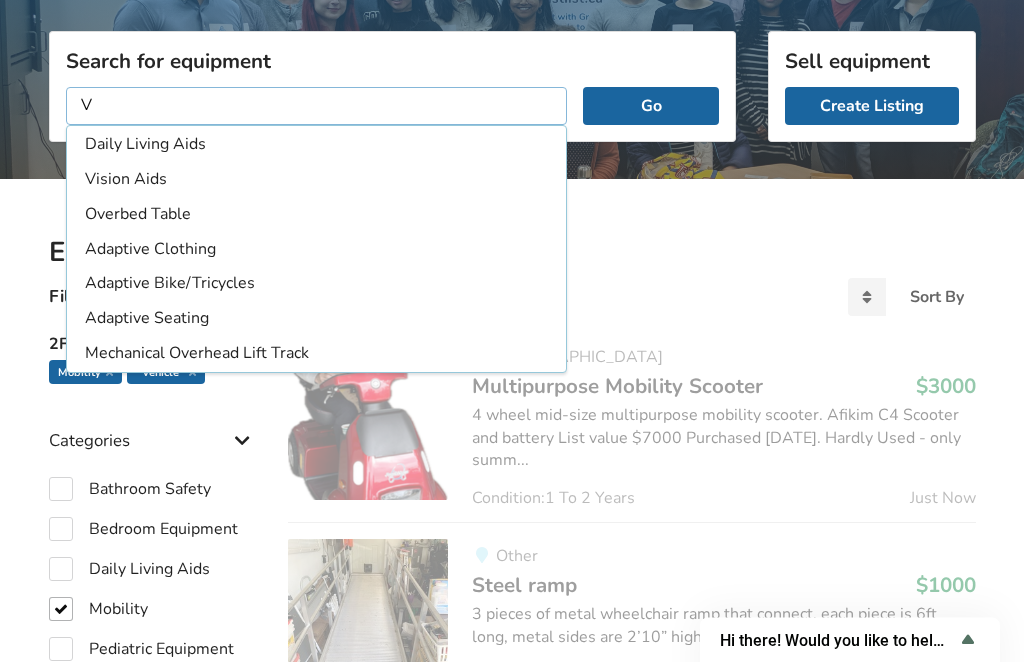 click on "V" at bounding box center (317, 107) 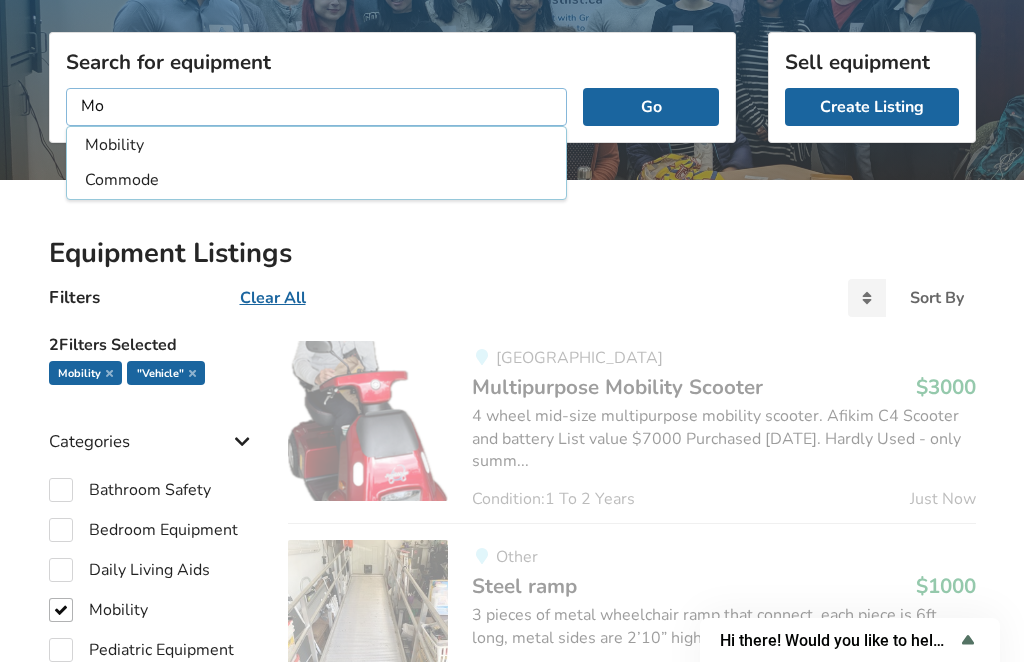type on "M" 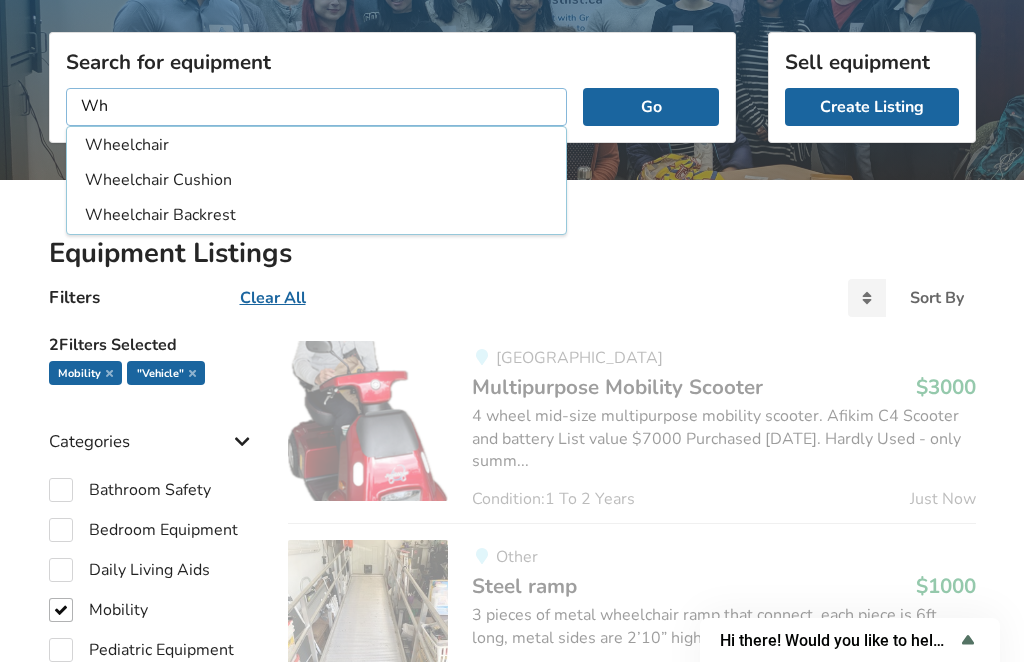 type on "W" 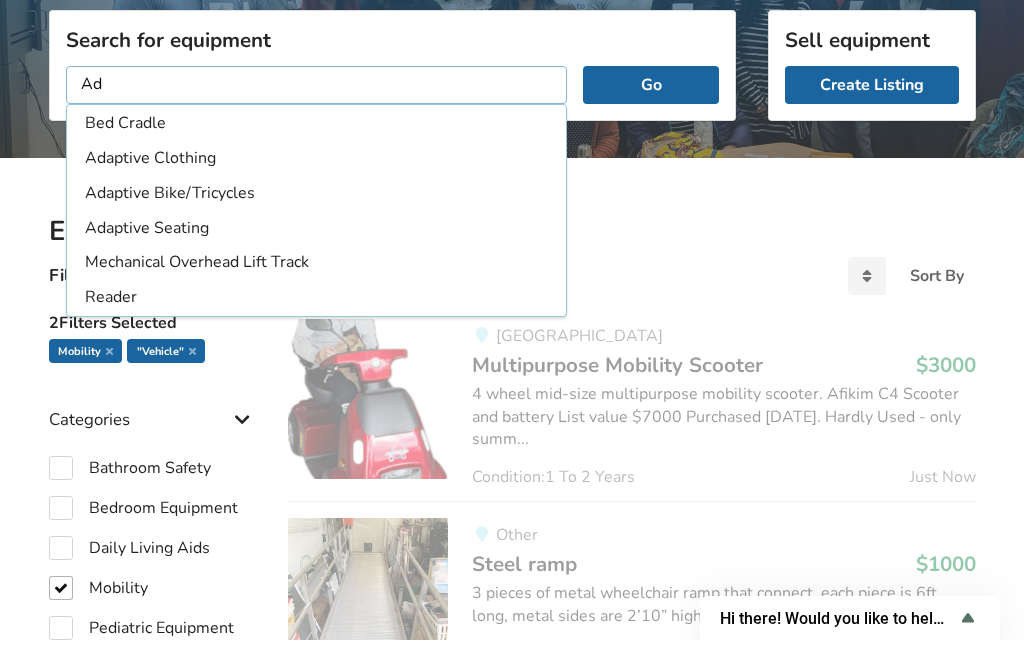 type on "A" 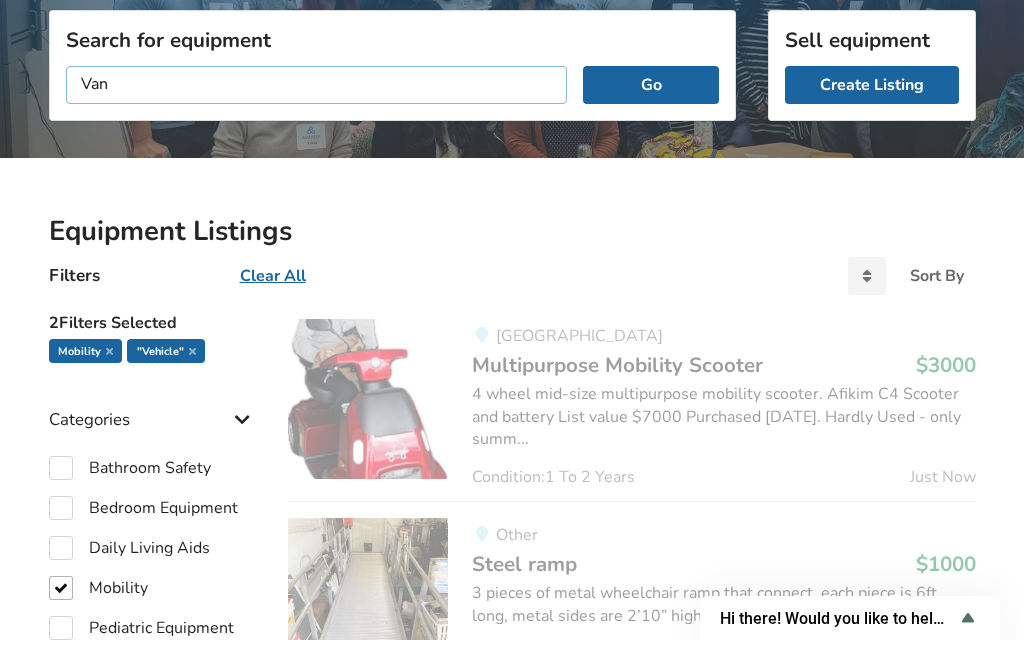 type on "Van" 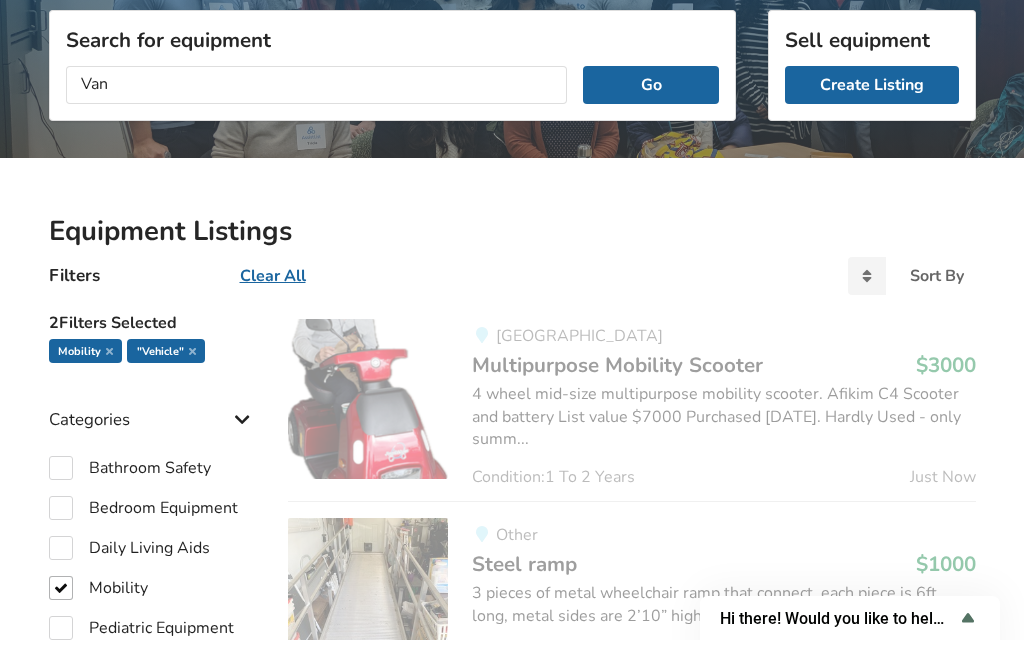 click on "Go" at bounding box center [650, 107] 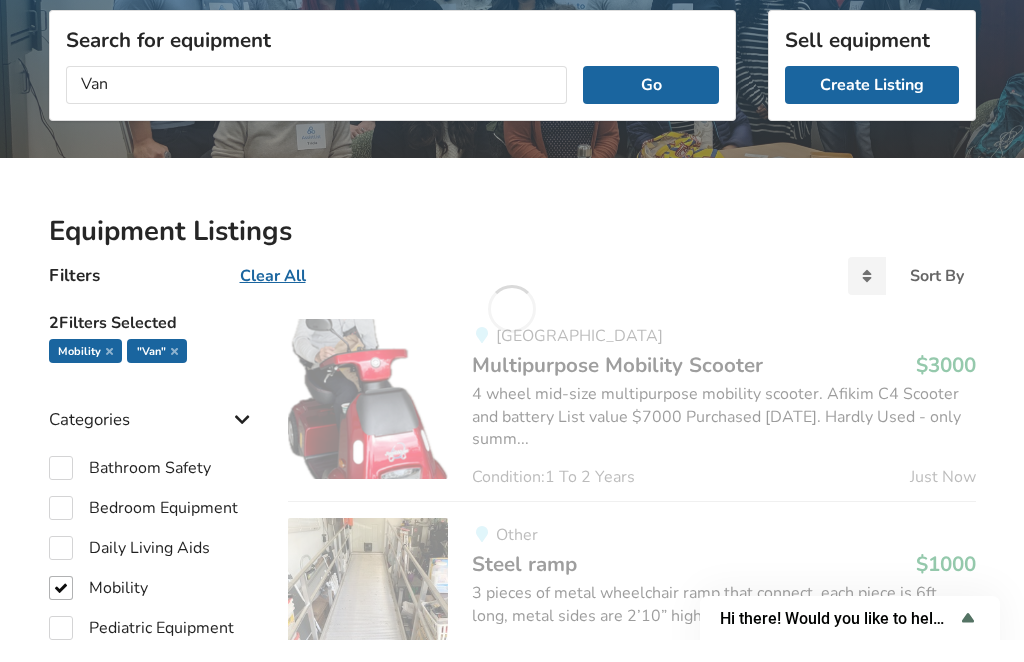 scroll, scrollTop: 216, scrollLeft: 0, axis: vertical 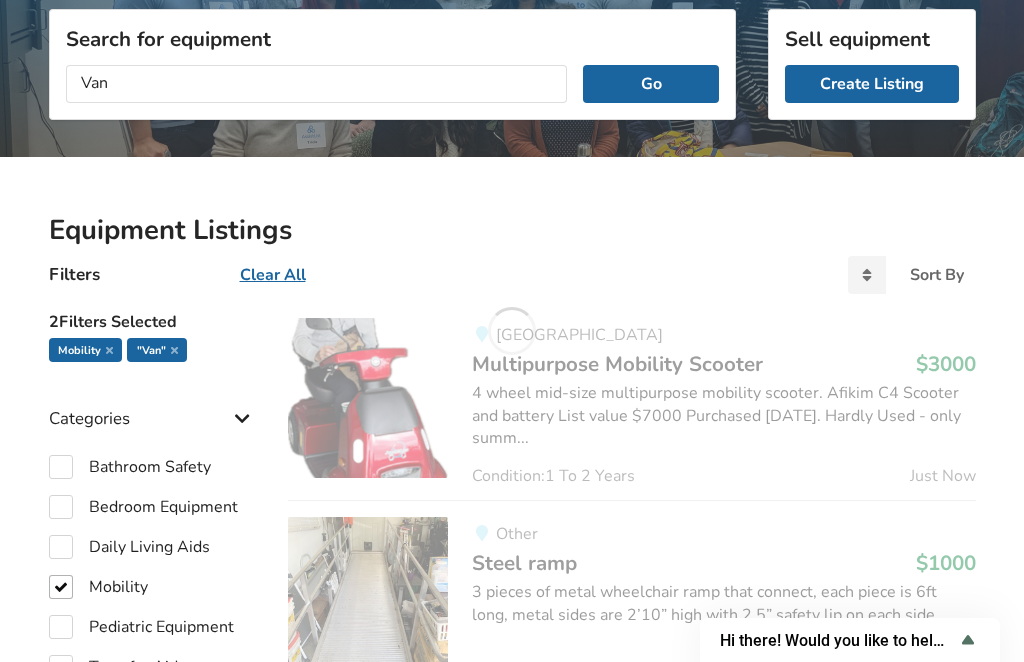 click on "Go" at bounding box center (650, 84) 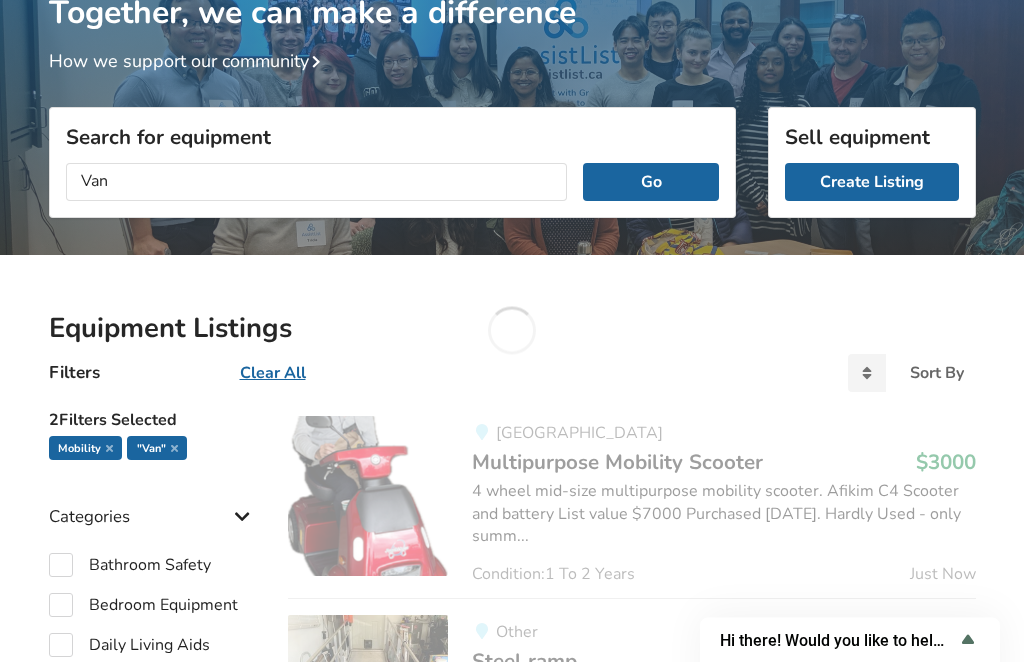 scroll, scrollTop: 0, scrollLeft: 0, axis: both 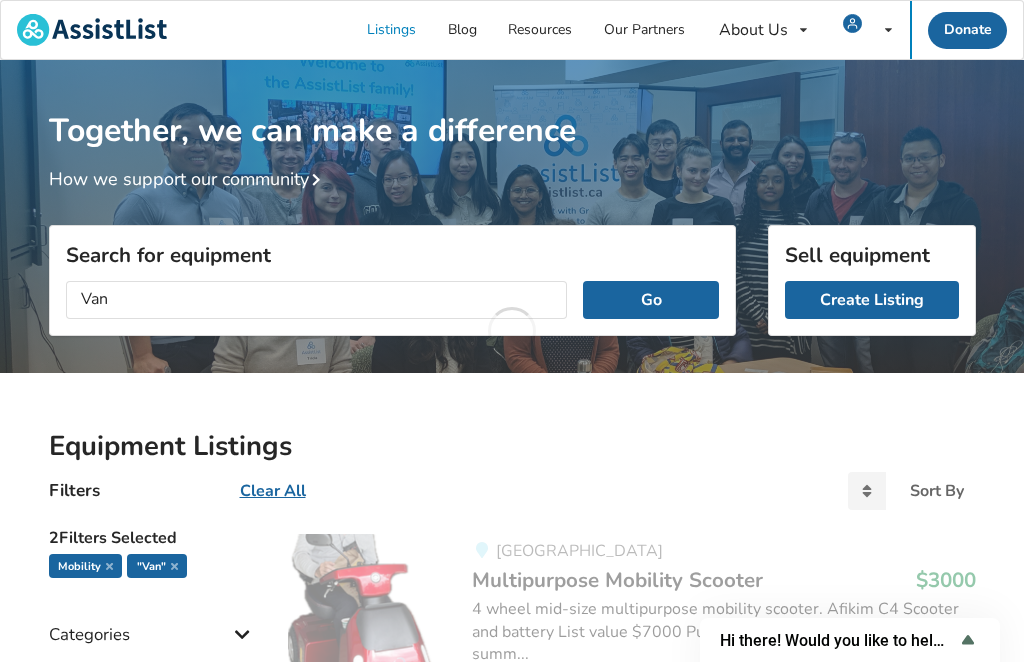 click on "Create Listing" at bounding box center (872, 300) 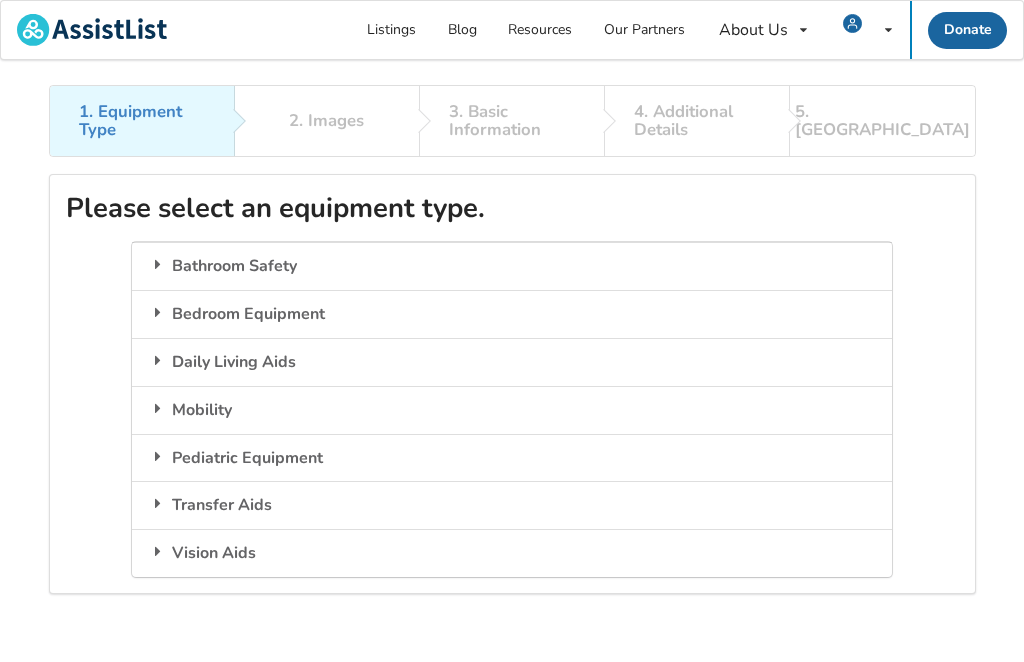 click on "Mobility" at bounding box center [511, 410] 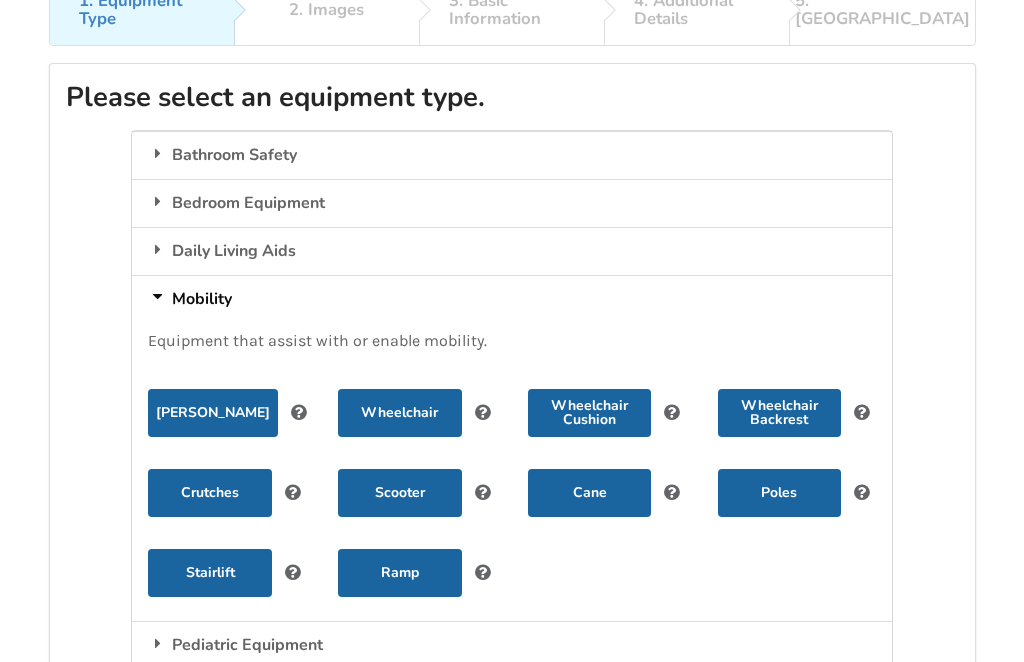 scroll, scrollTop: 116, scrollLeft: 0, axis: vertical 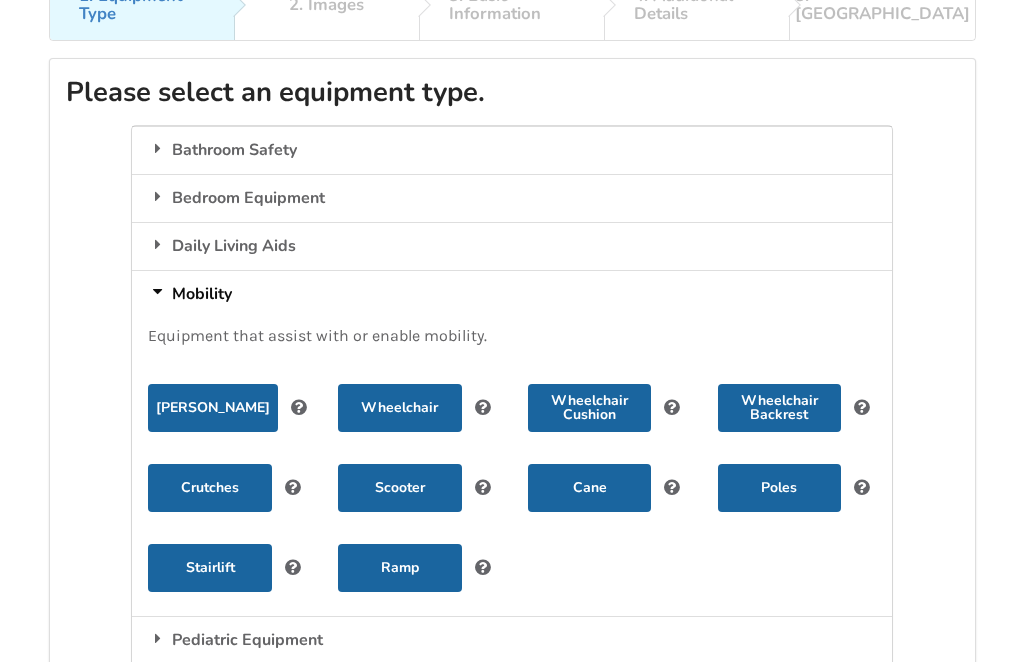 click on "Scooter" at bounding box center [399, 488] 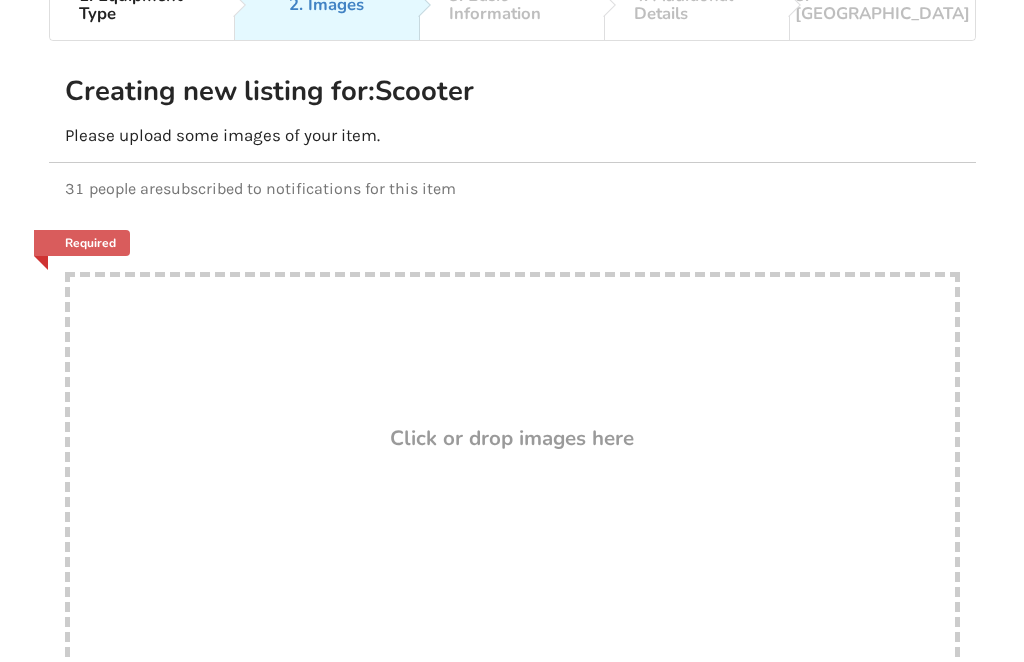 click on "Drop here! Click or drop images here" at bounding box center (512, 472) 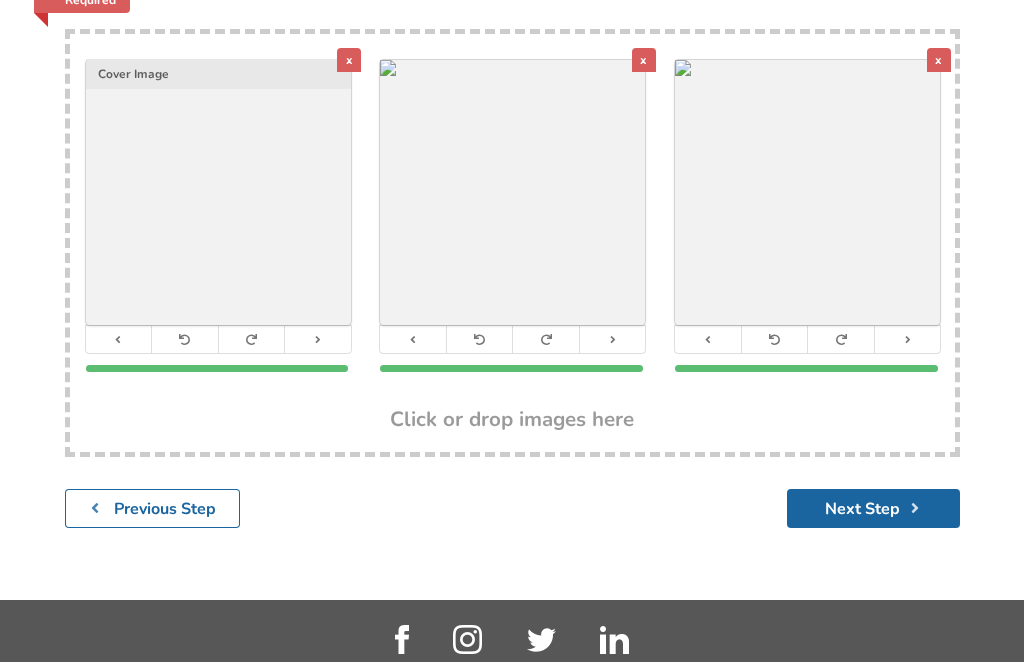 scroll, scrollTop: 390, scrollLeft: 0, axis: vertical 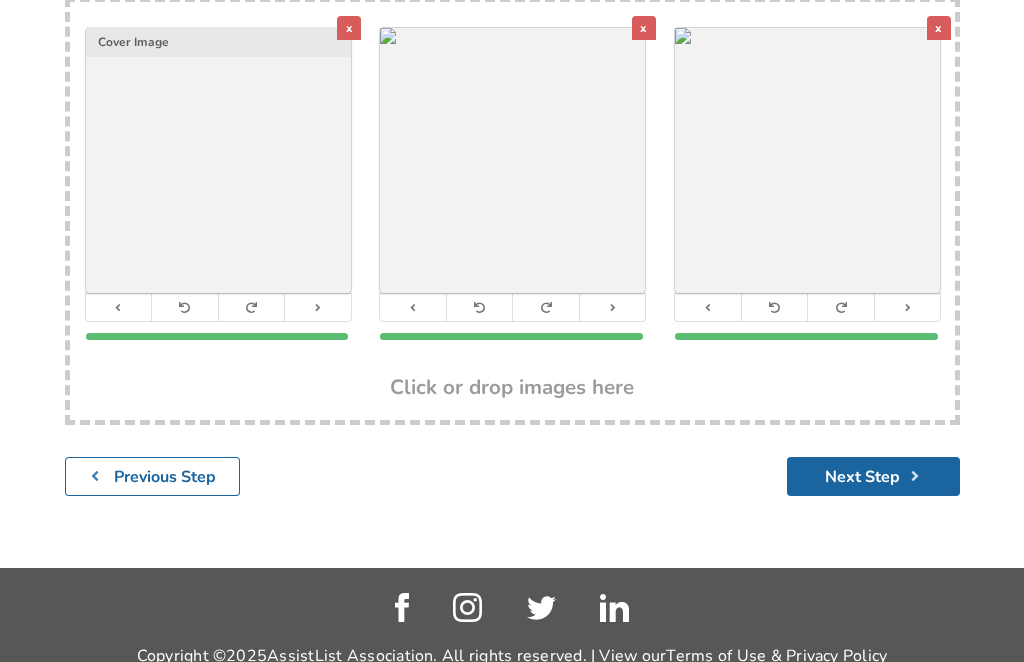 click on "Next Step" at bounding box center [873, 477] 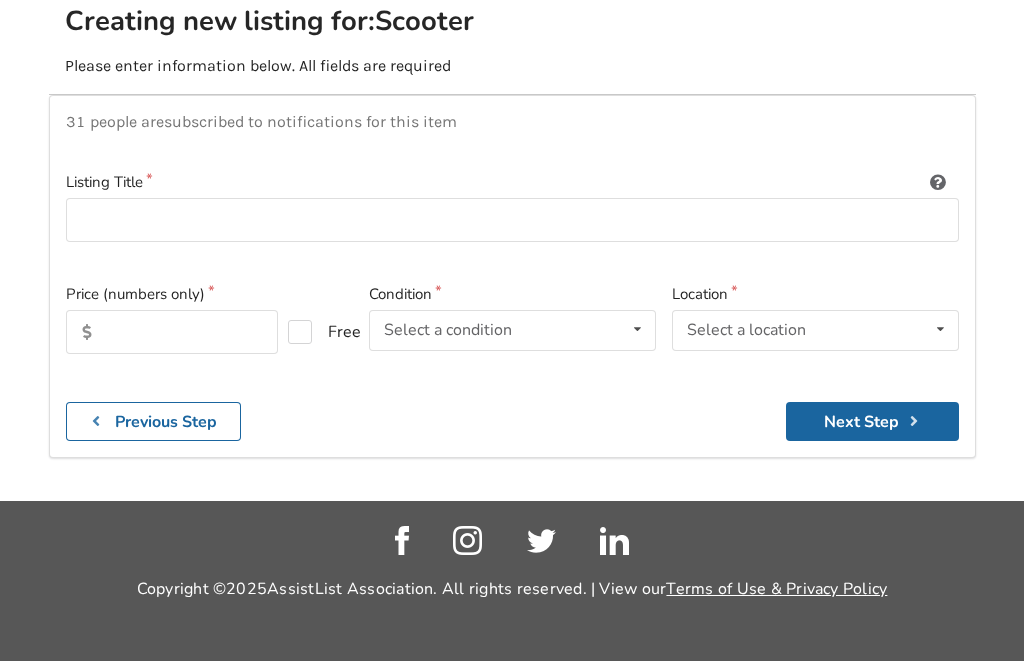 scroll, scrollTop: 241, scrollLeft: 0, axis: vertical 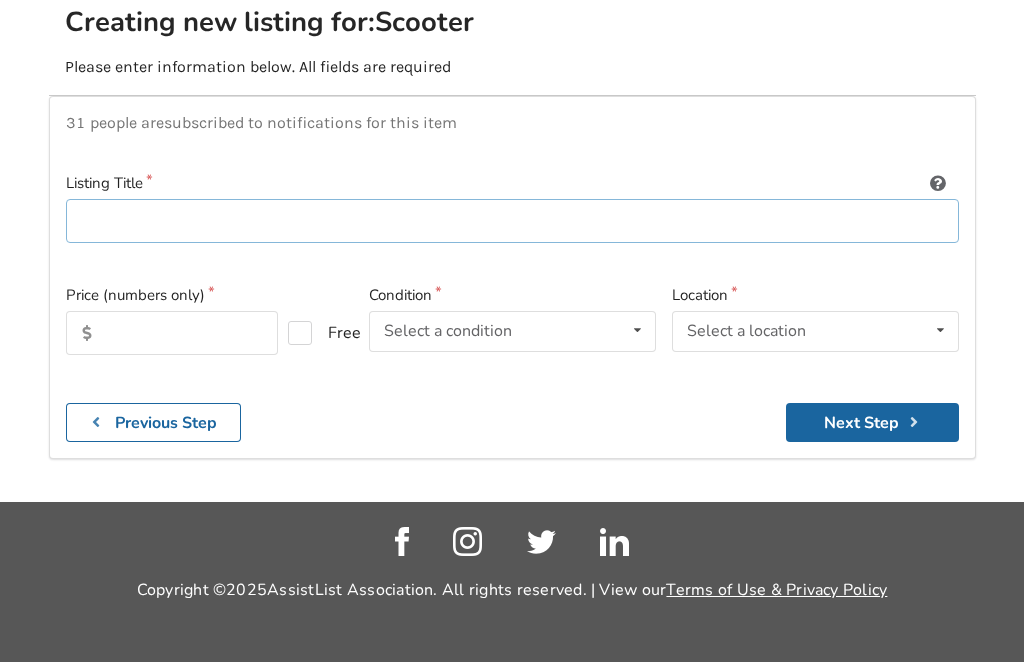 click at bounding box center (512, 221) 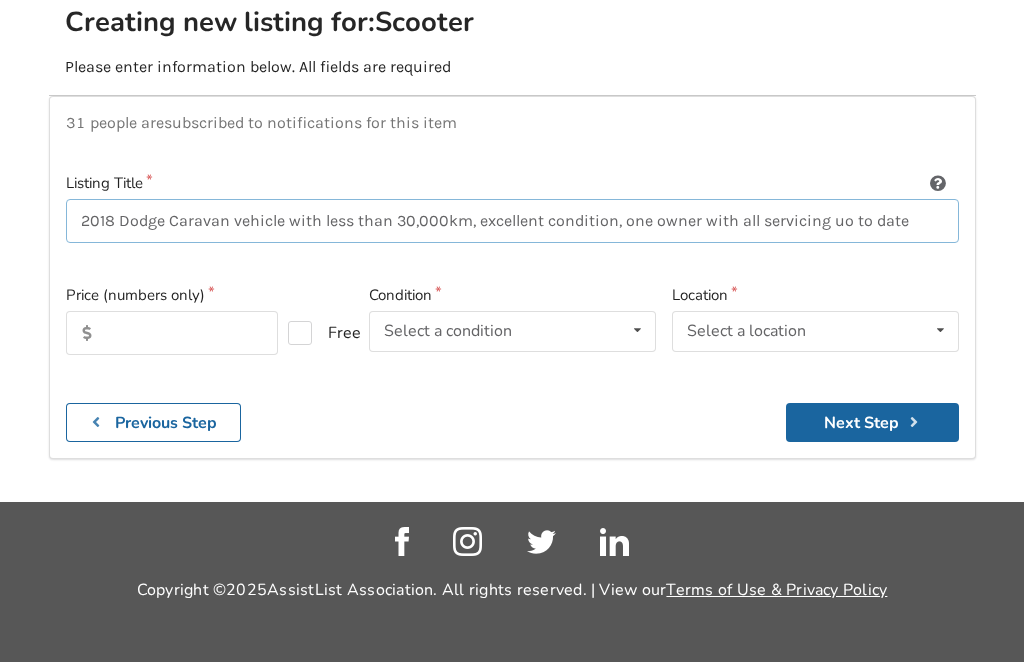click on "2018 Dodge Caravan vehicle with less than 30,000km, excellent condition, one owner with all servicing uo to date" at bounding box center [512, 221] 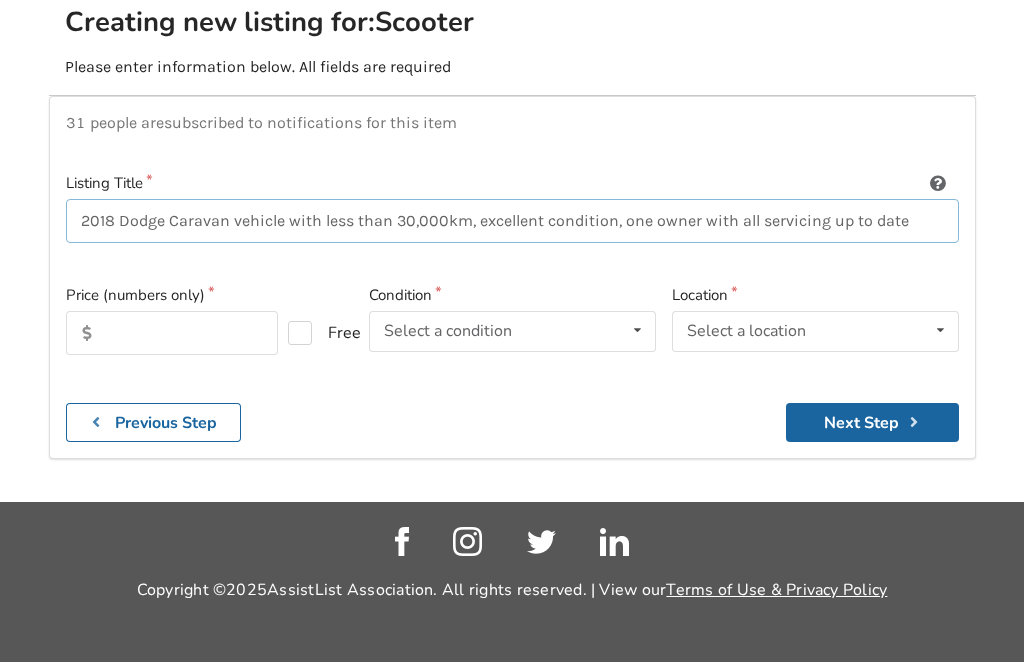 click on "2018 Dodge Caravan vehicle with less than 30,000km, excellent condition, one owner with all servicing up to date" at bounding box center [512, 221] 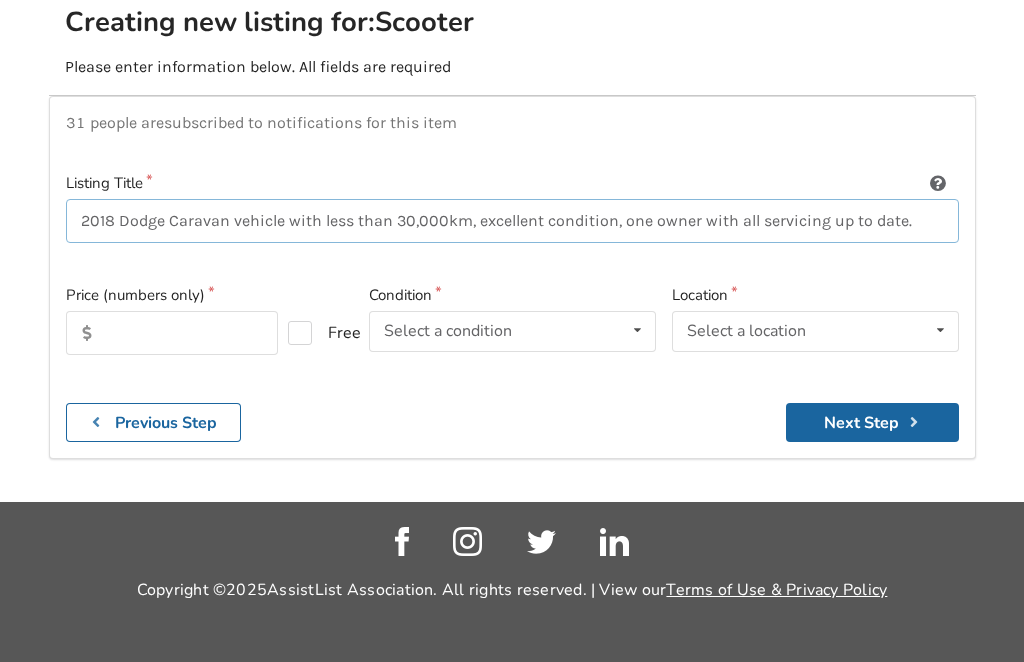 type on "2018 Dodge Caravan vehicle with less than 30,000km, excellent condition, one owner with all servicing up to date." 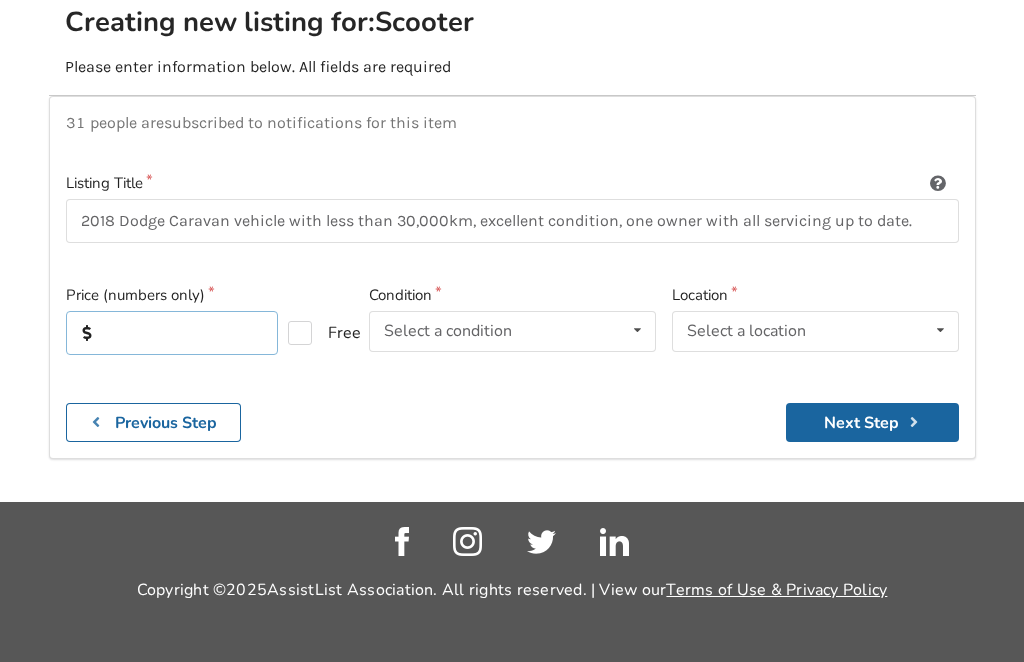 click at bounding box center [172, 333] 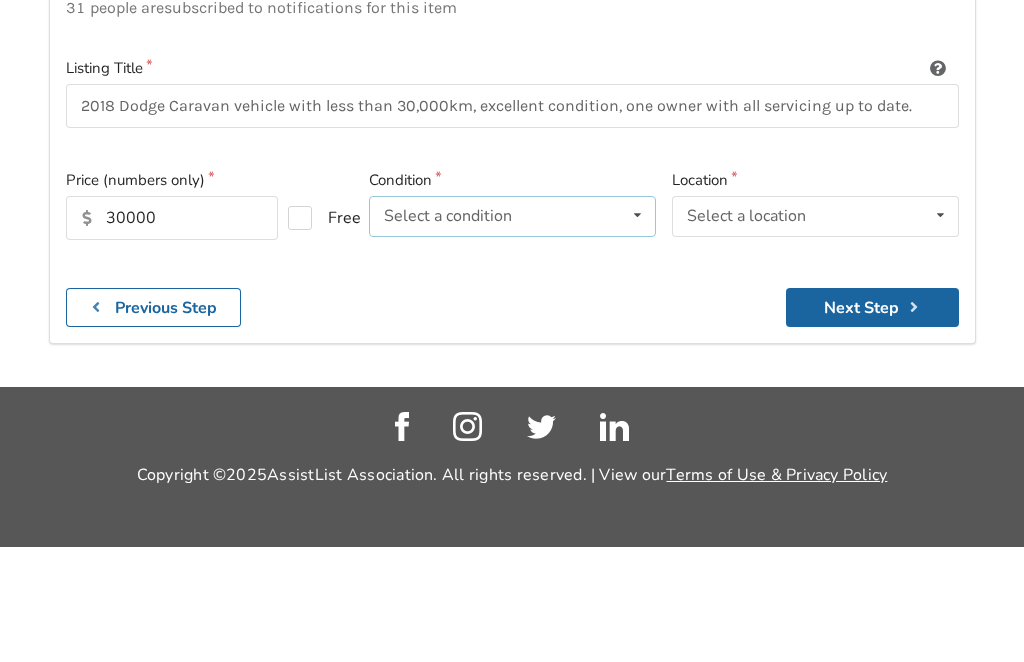 click at bounding box center (637, 330) 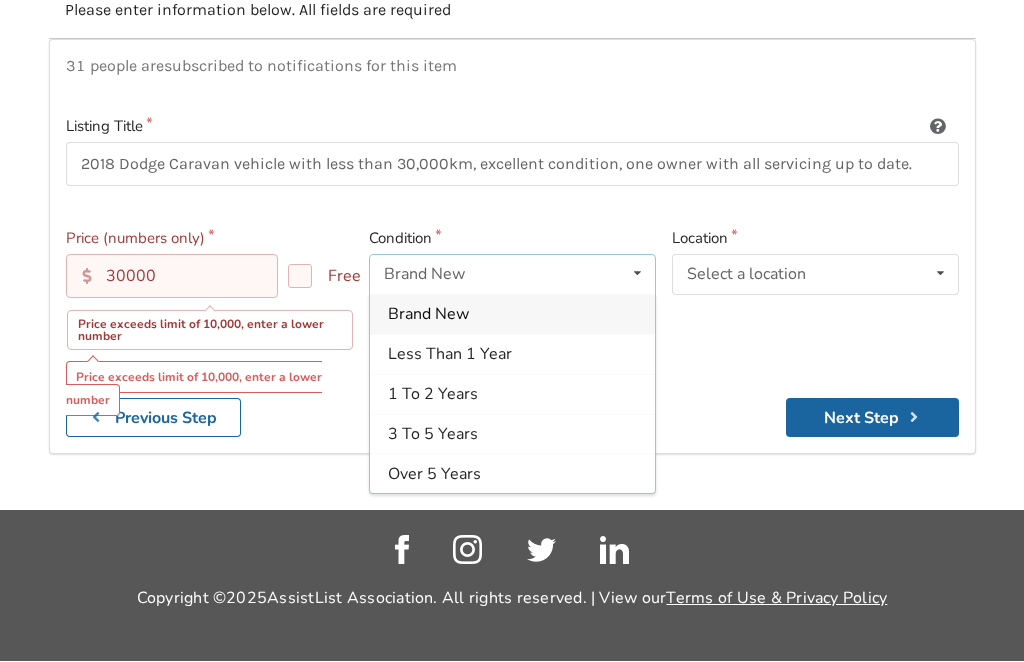 click on "Over 5 Years" at bounding box center (434, 475) 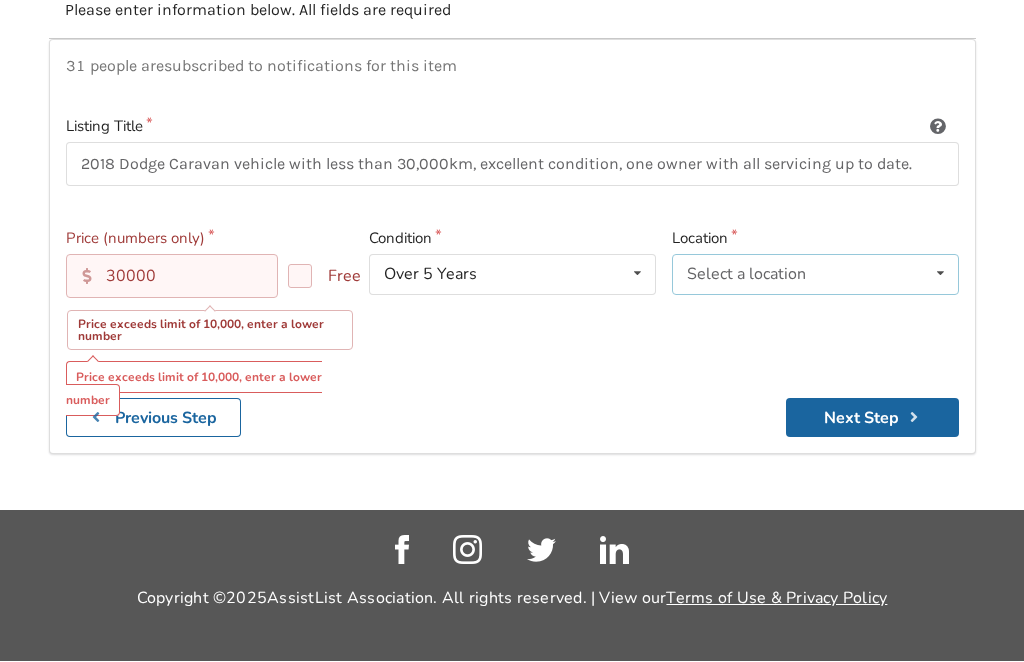 click at bounding box center (940, 274) 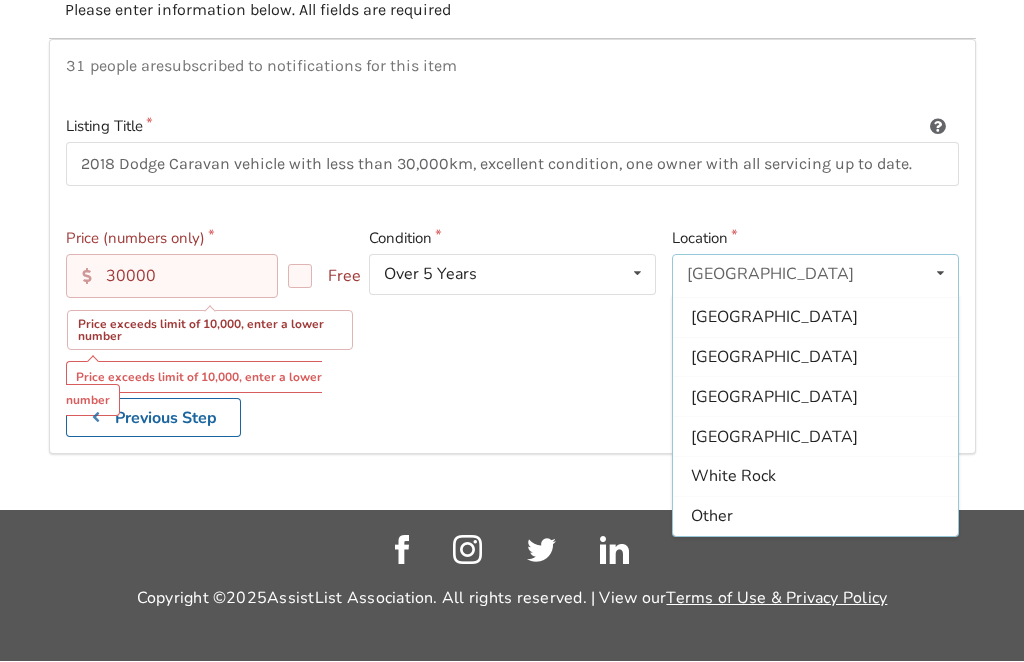 scroll, scrollTop: 595, scrollLeft: 0, axis: vertical 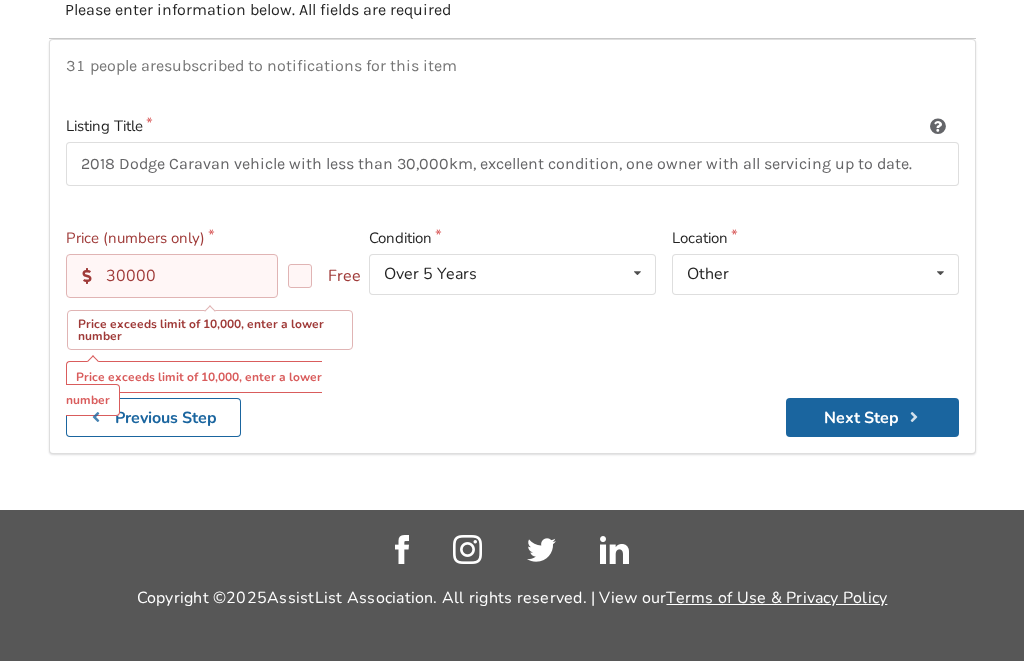 click on "30000" at bounding box center (172, 277) 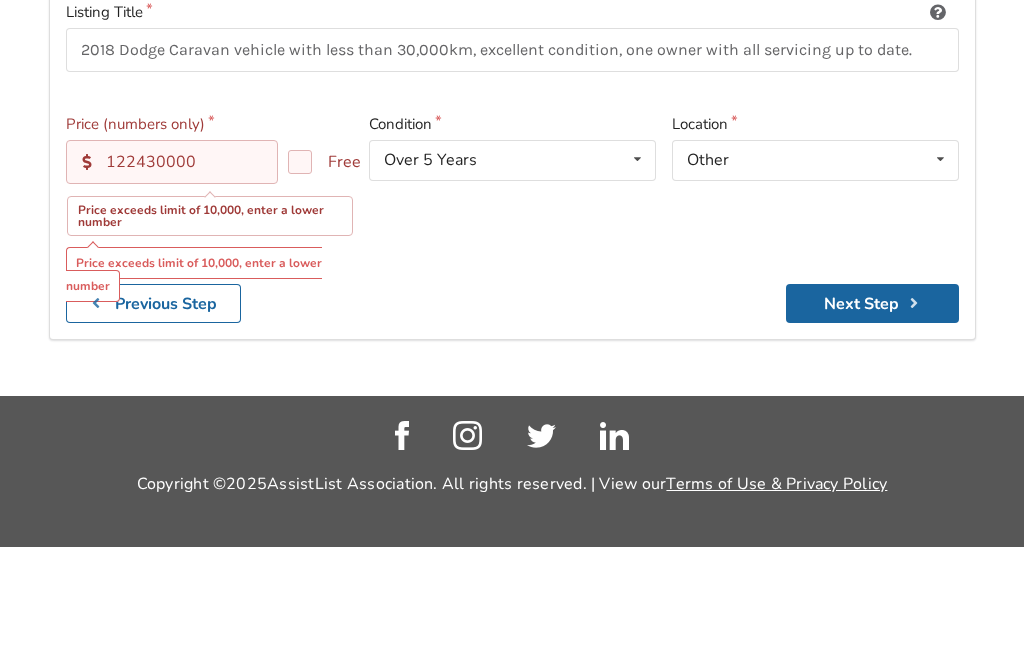 click on "122430000" at bounding box center (172, 277) 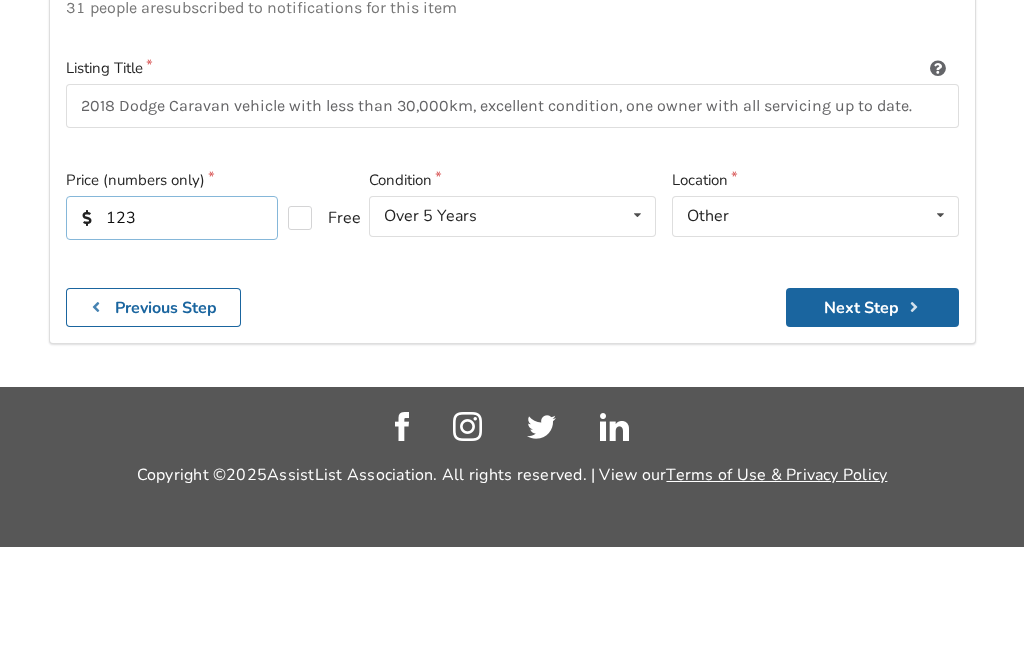 type on "1234" 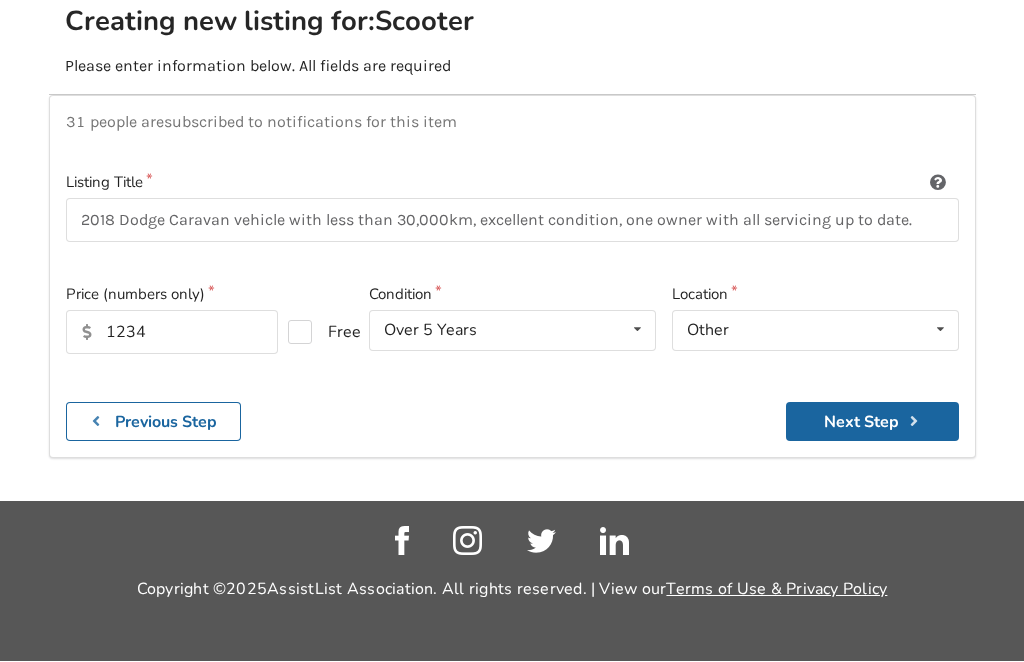 click on "Next Step" at bounding box center [872, 422] 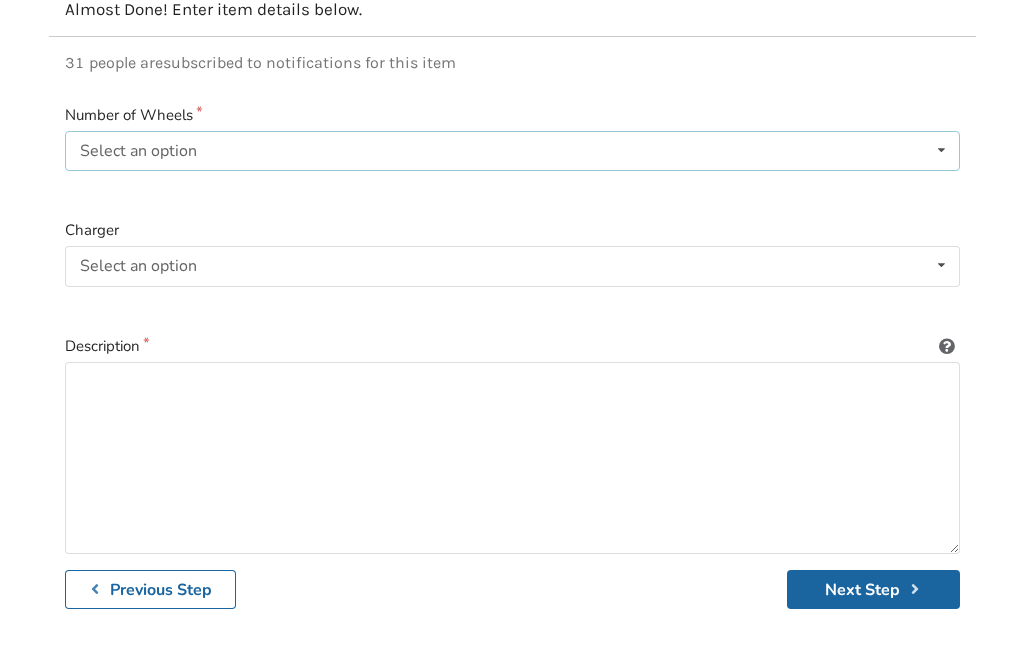 click at bounding box center [941, 150] 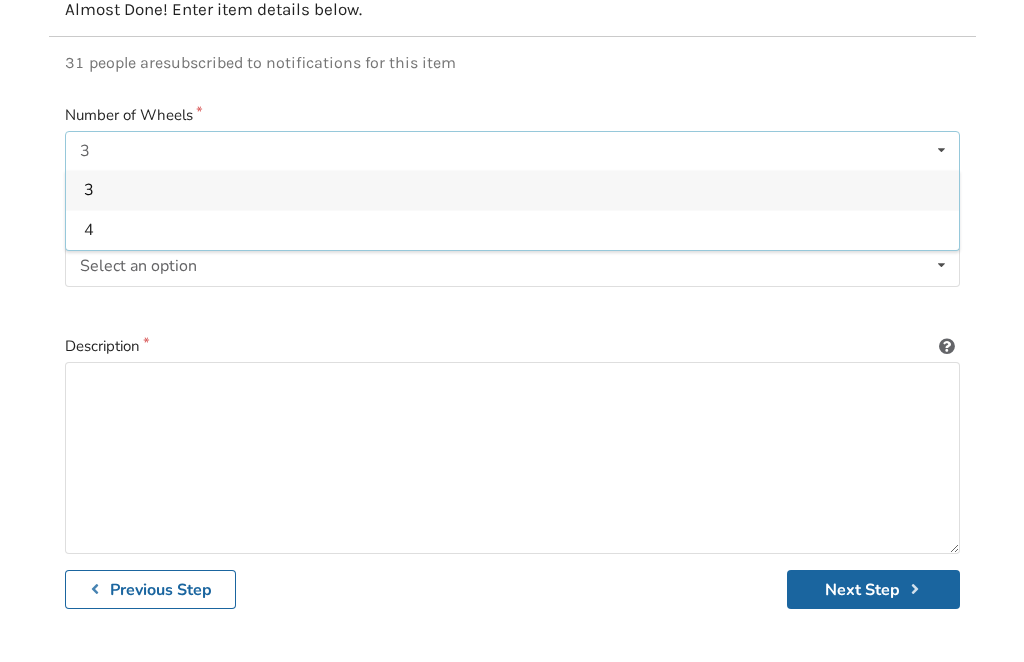click on "4" at bounding box center [512, 230] 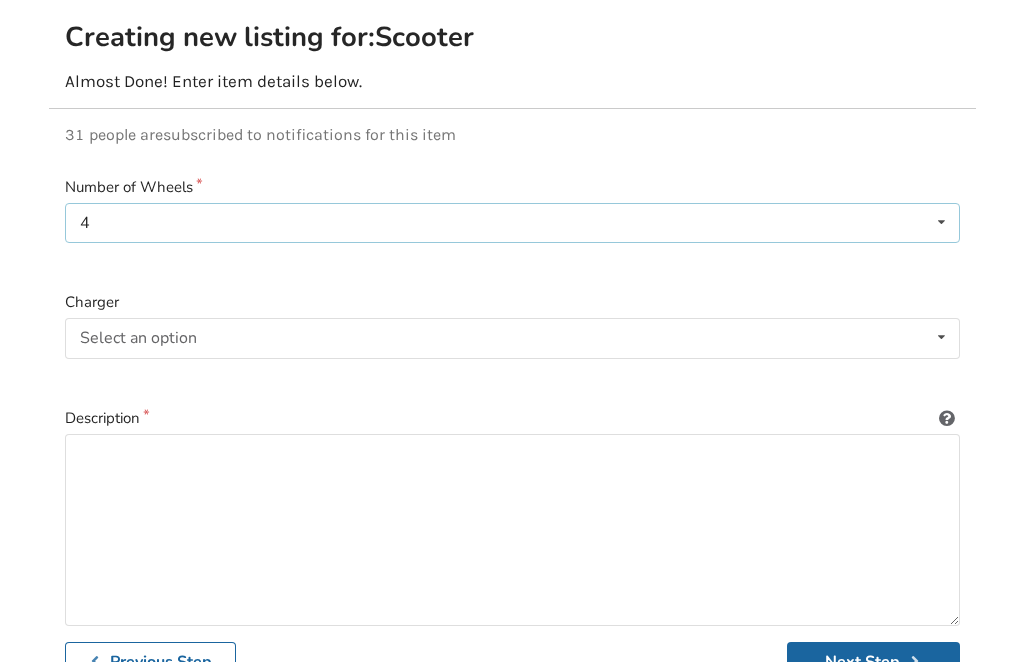 scroll, scrollTop: 170, scrollLeft: 0, axis: vertical 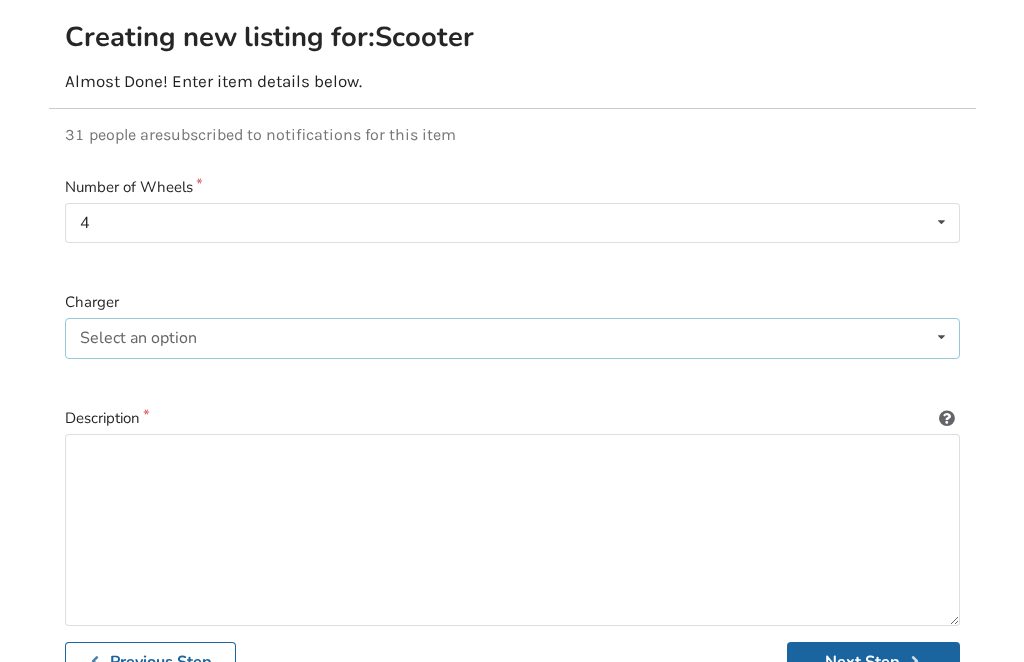 click at bounding box center (941, 337) 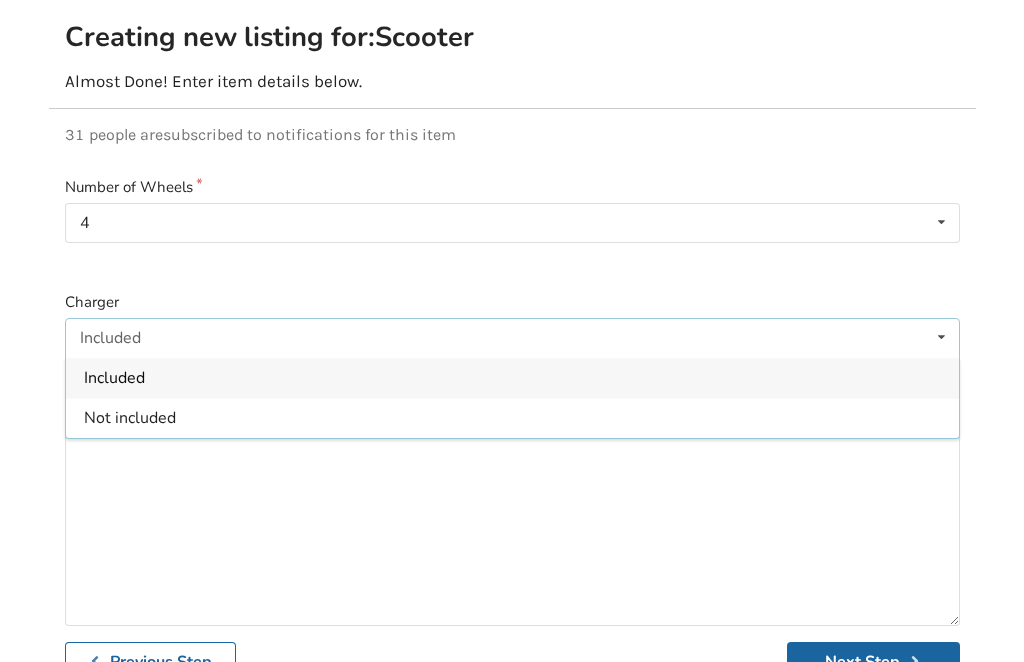 click on "Not included" at bounding box center (512, 418) 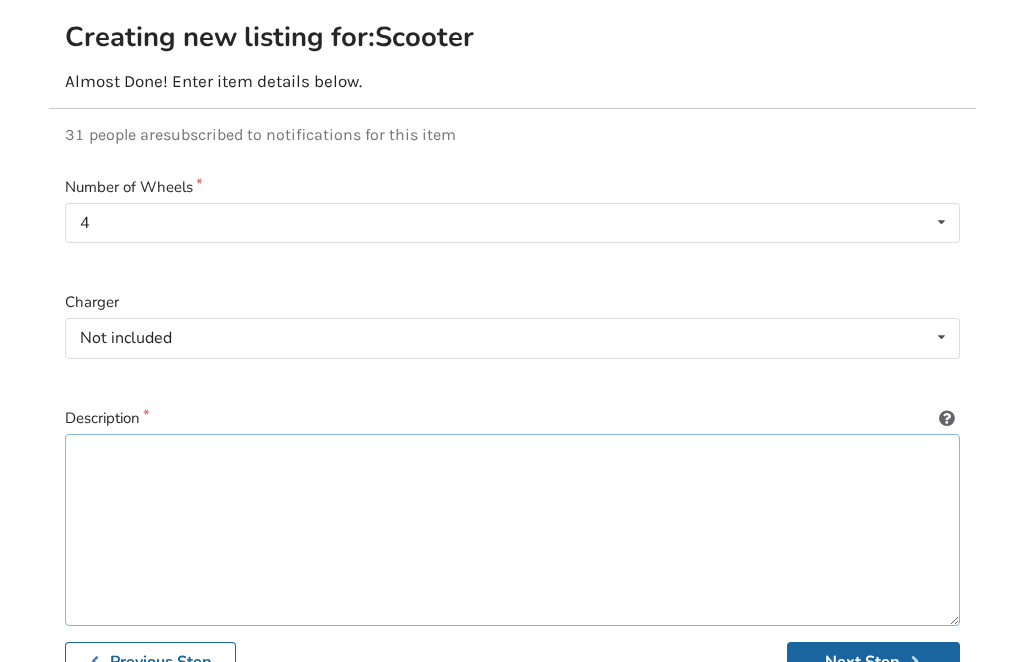 click at bounding box center [512, 530] 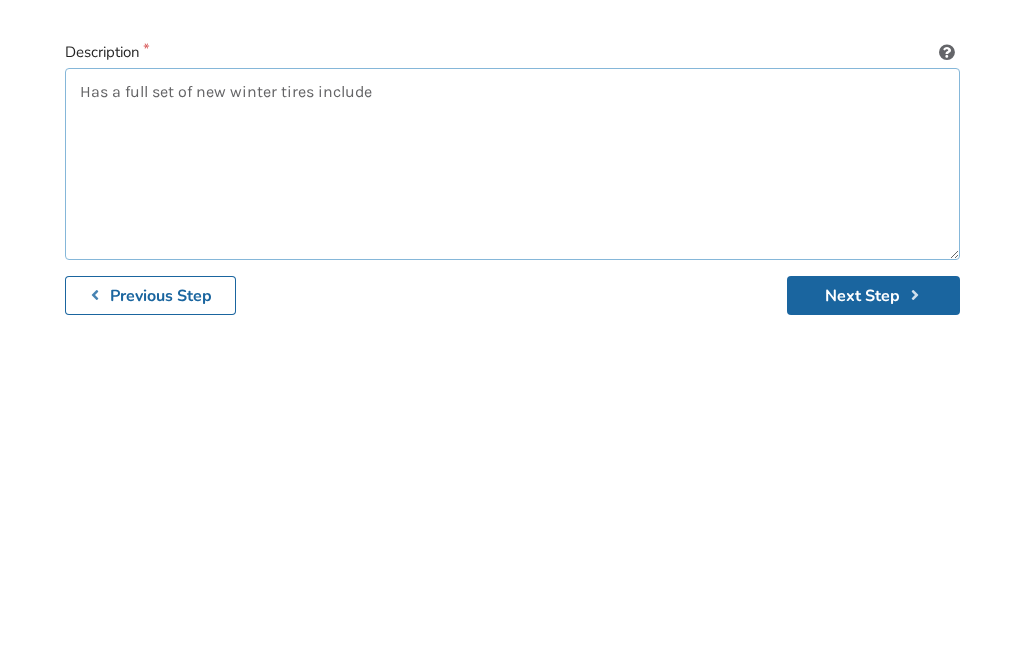 type on "Has a full set of new winter tires included" 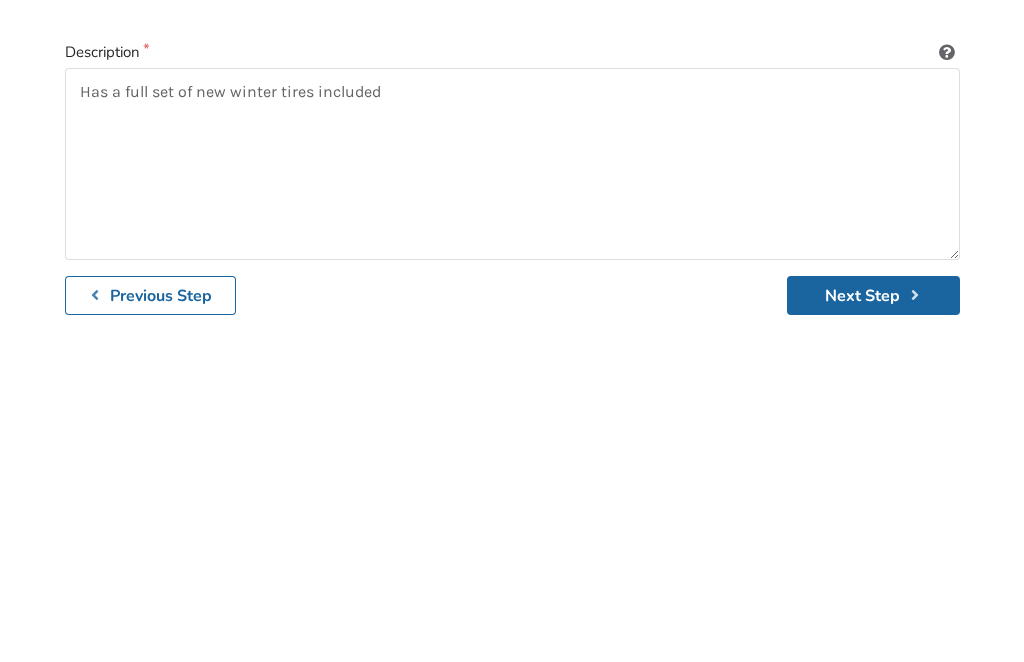 click on "Next Step" at bounding box center [873, 638] 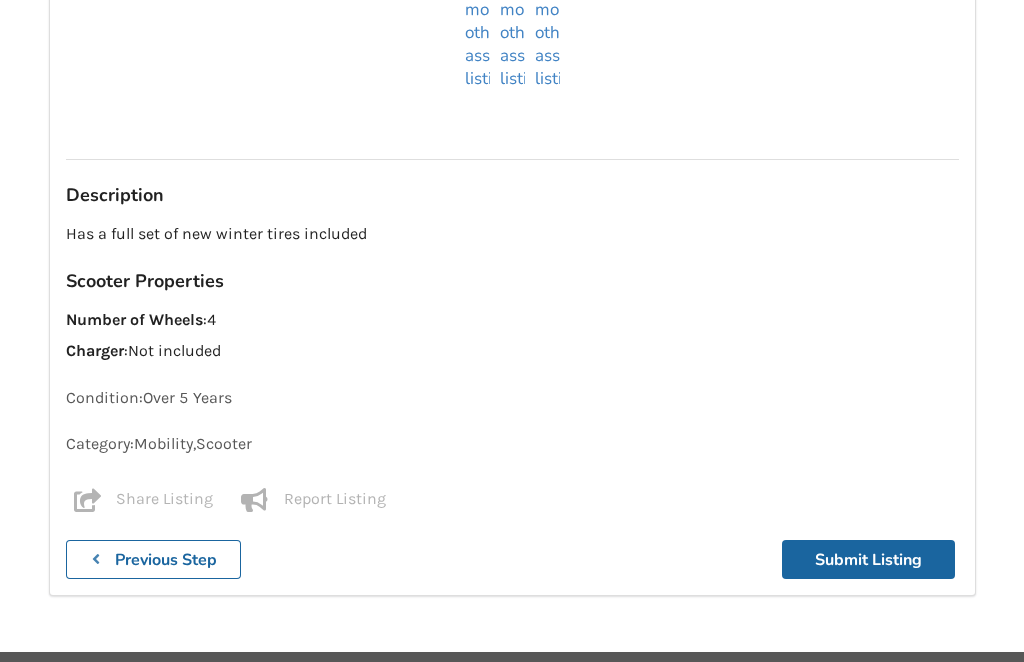 scroll, scrollTop: 1031, scrollLeft: 0, axis: vertical 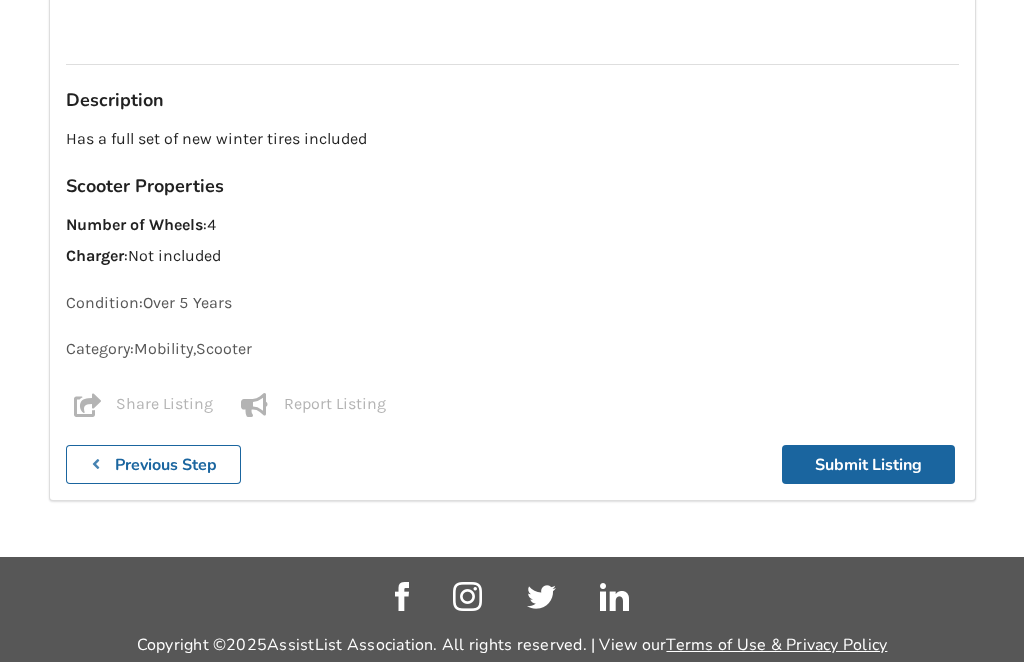 click on "Submit Listing" at bounding box center (868, 465) 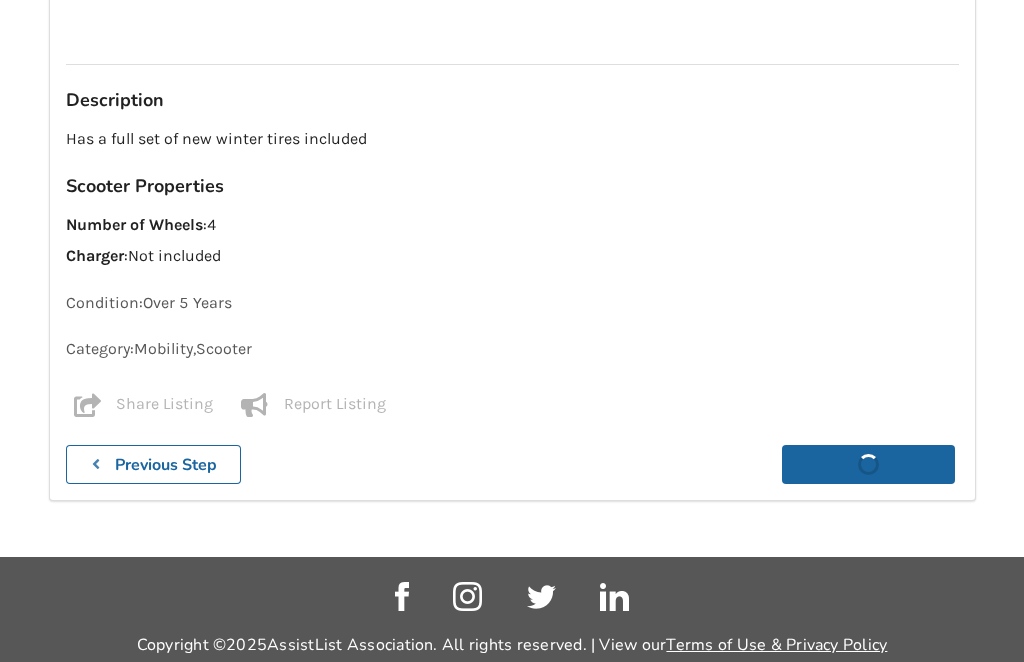 scroll, scrollTop: 1031, scrollLeft: 0, axis: vertical 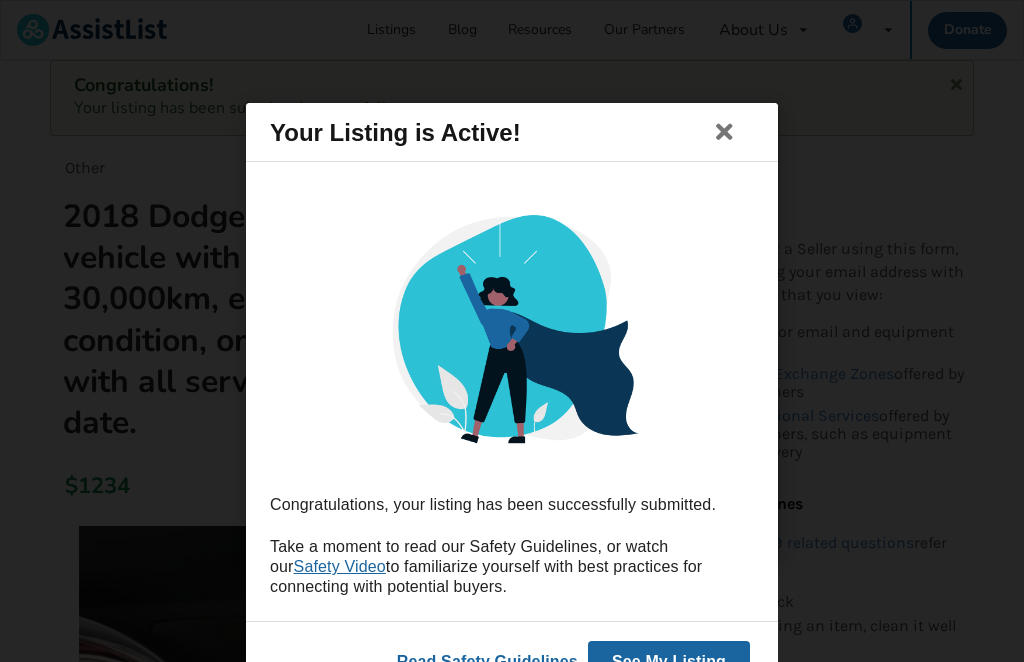 click at bounding box center [725, 132] 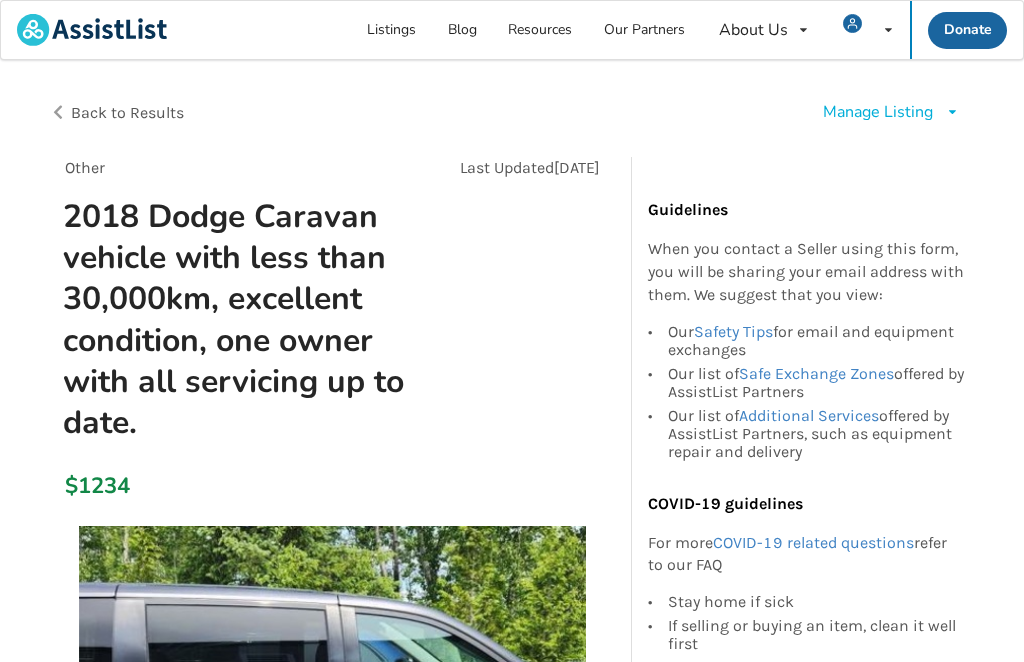 click on "Listings" at bounding box center (392, 30) 